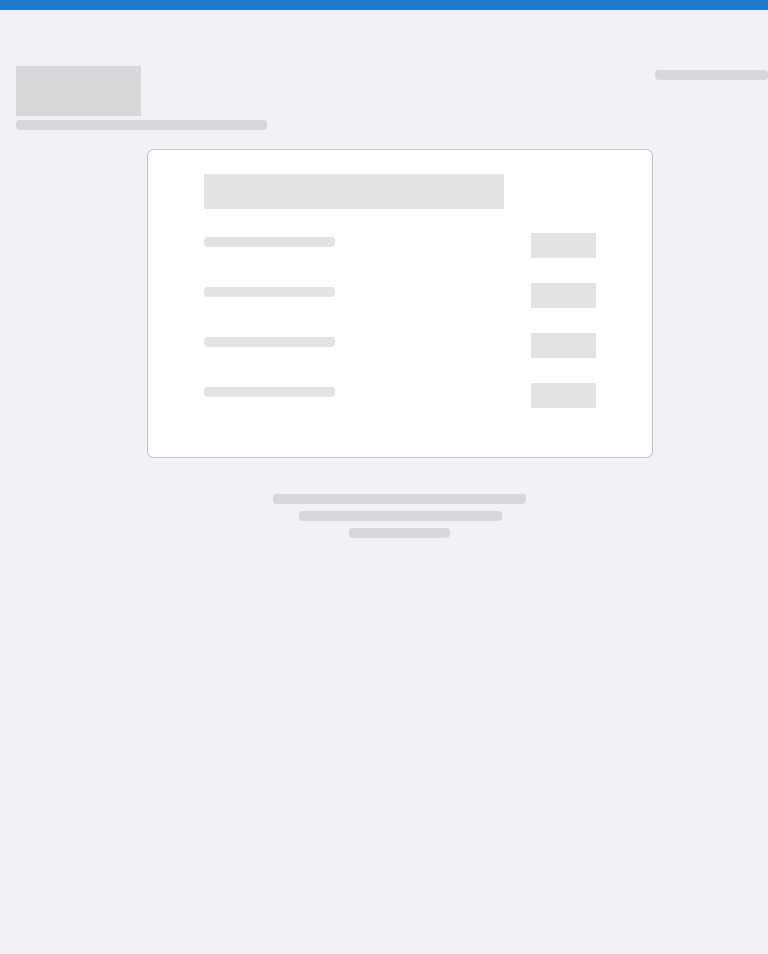 scroll, scrollTop: 0, scrollLeft: 0, axis: both 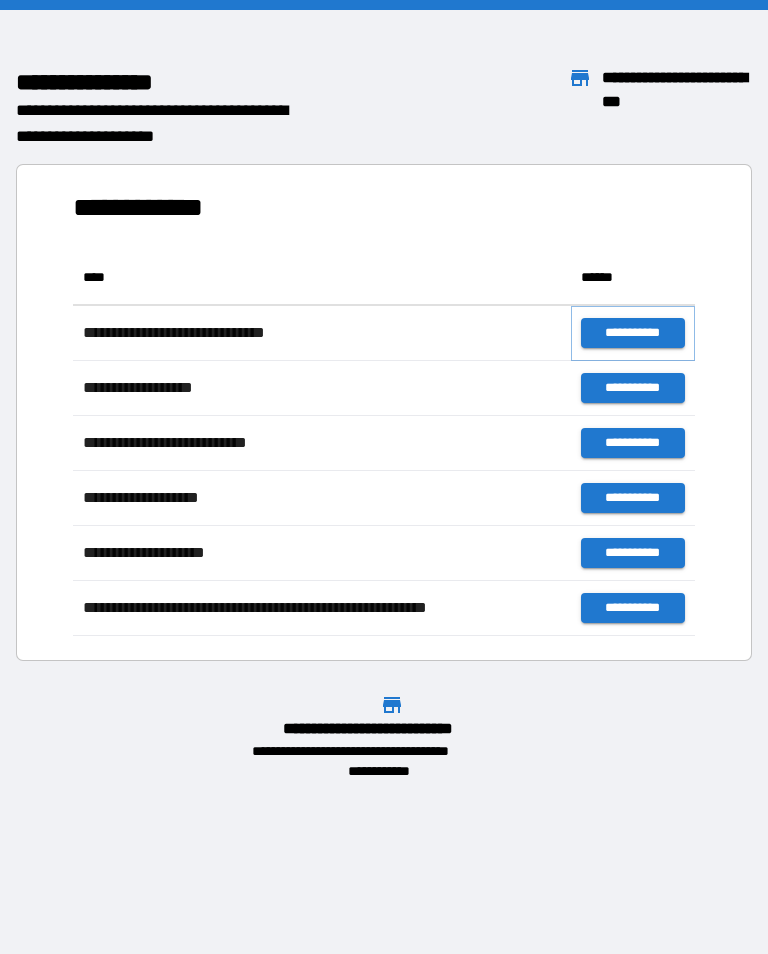 click on "**********" at bounding box center [633, 333] 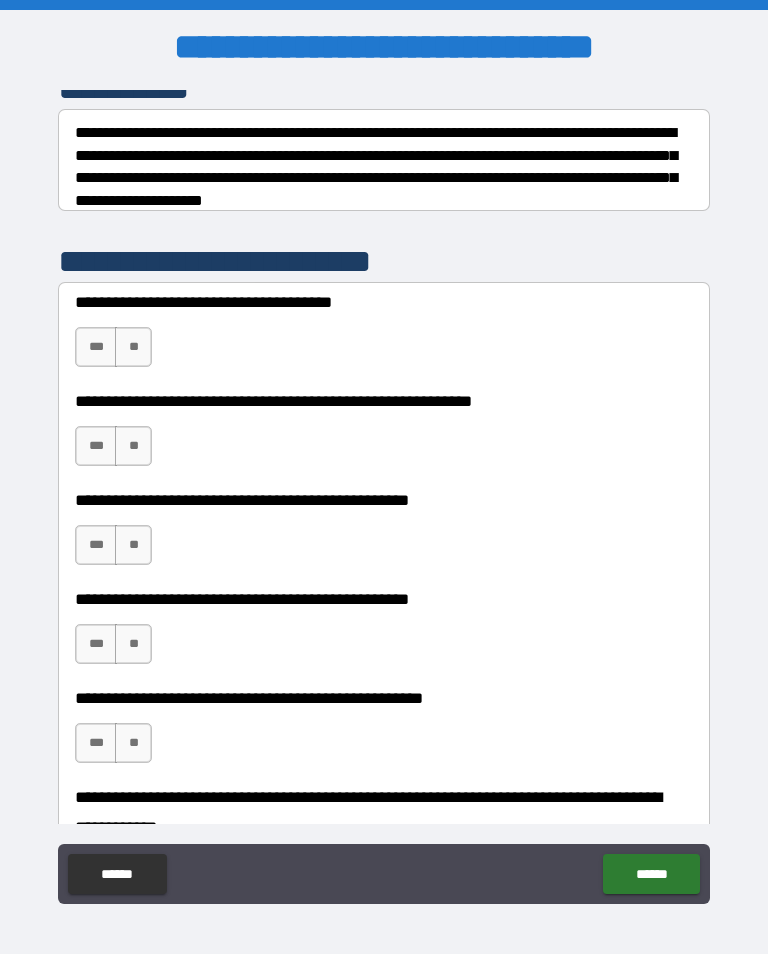 scroll, scrollTop: 298, scrollLeft: 0, axis: vertical 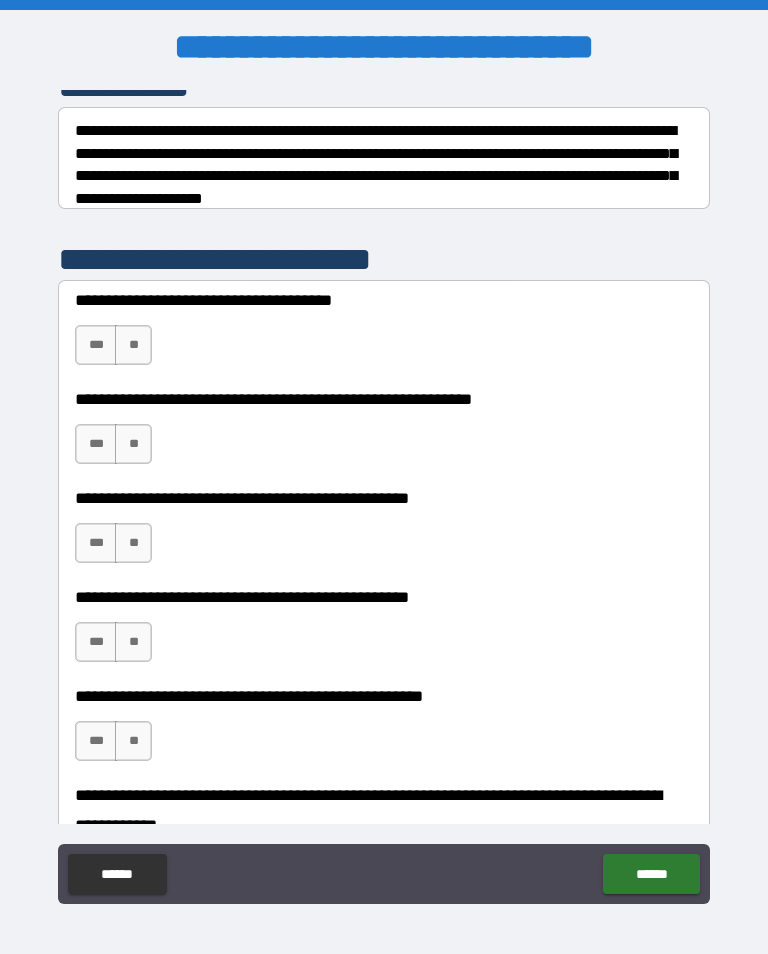 click on "**" at bounding box center [133, 345] 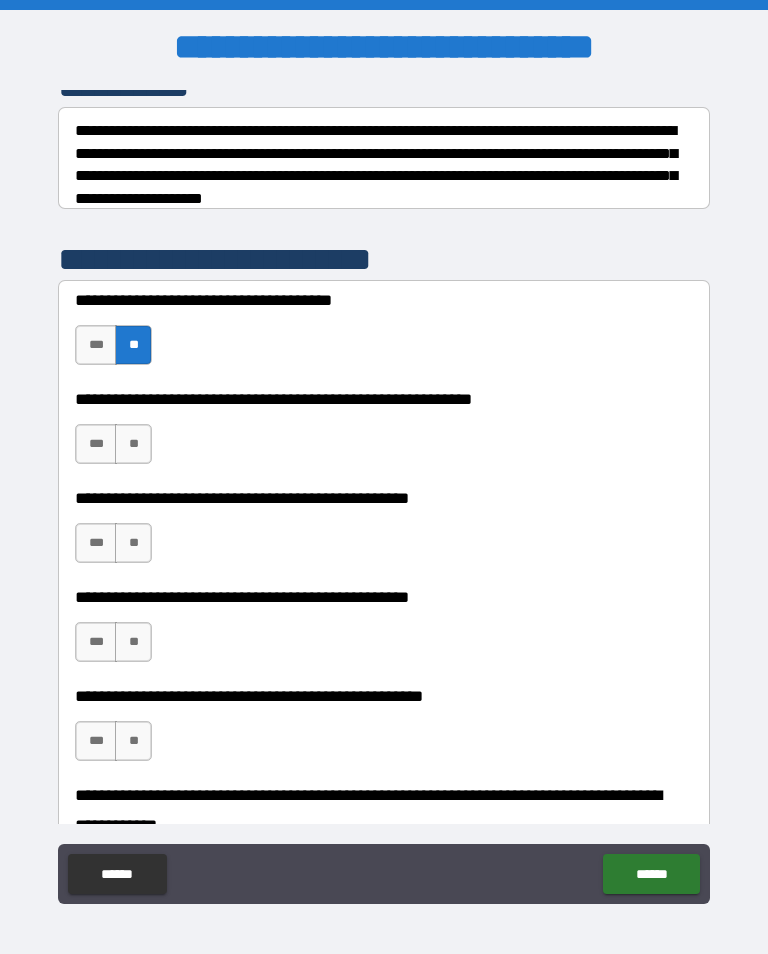 scroll, scrollTop: 453, scrollLeft: 0, axis: vertical 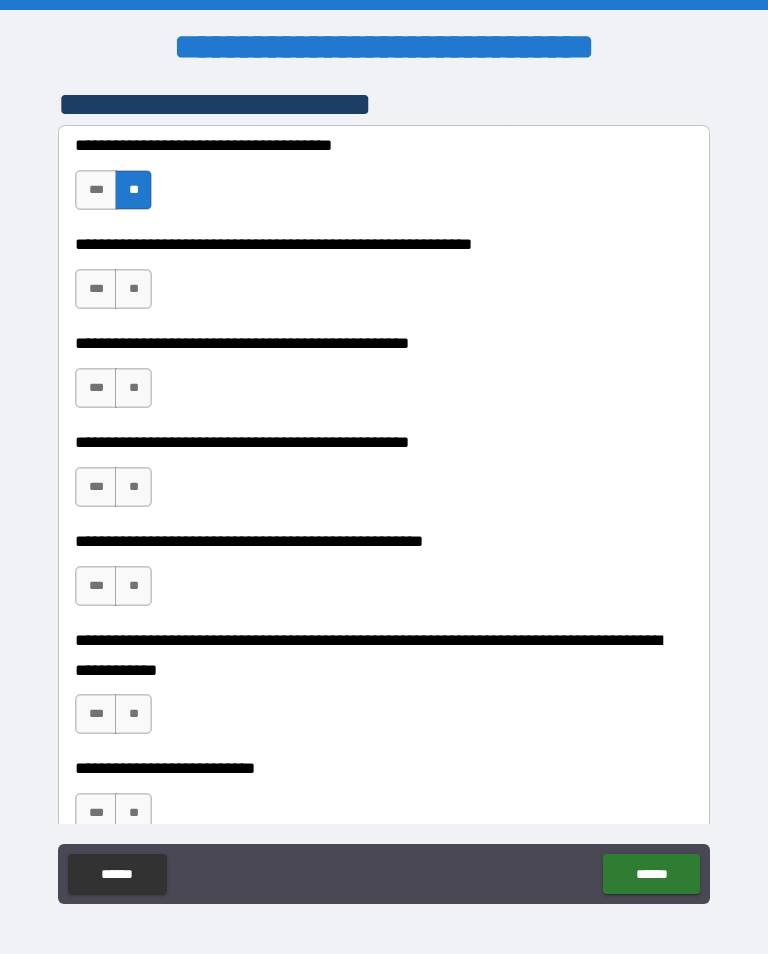 click on "**" at bounding box center [133, 289] 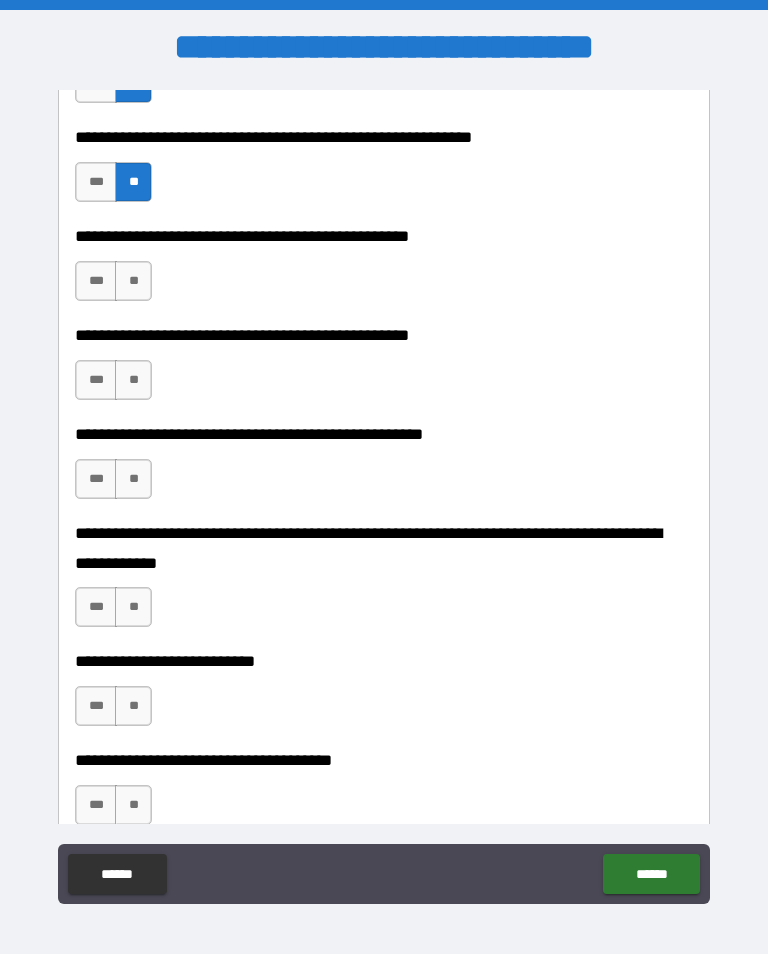 scroll, scrollTop: 561, scrollLeft: 0, axis: vertical 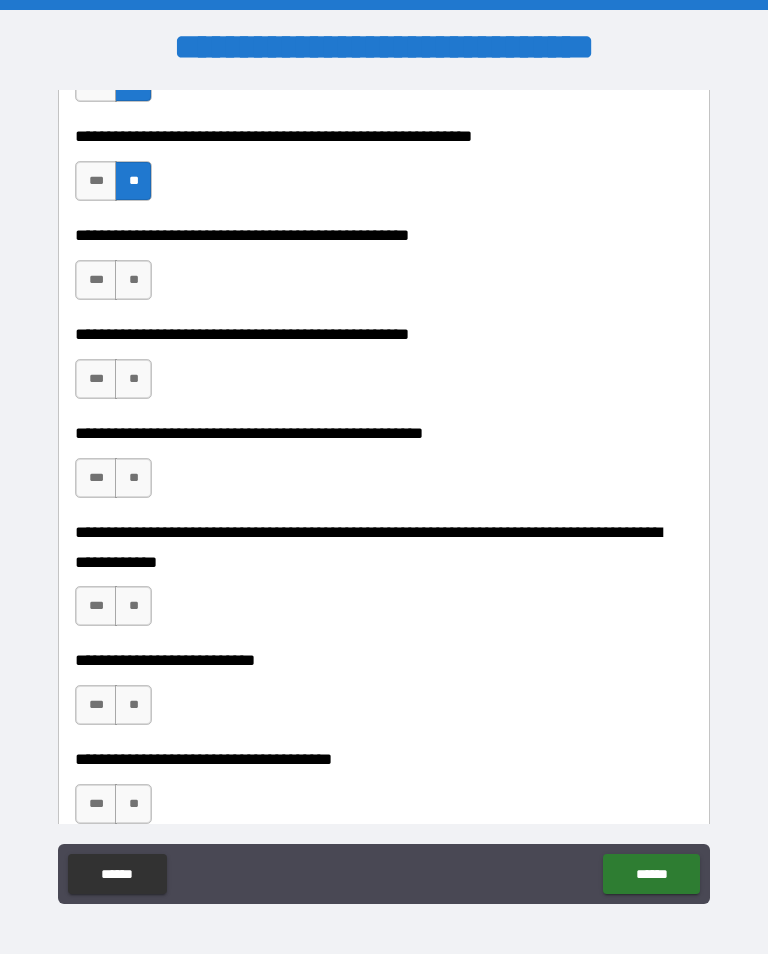 click on "**" at bounding box center (133, 280) 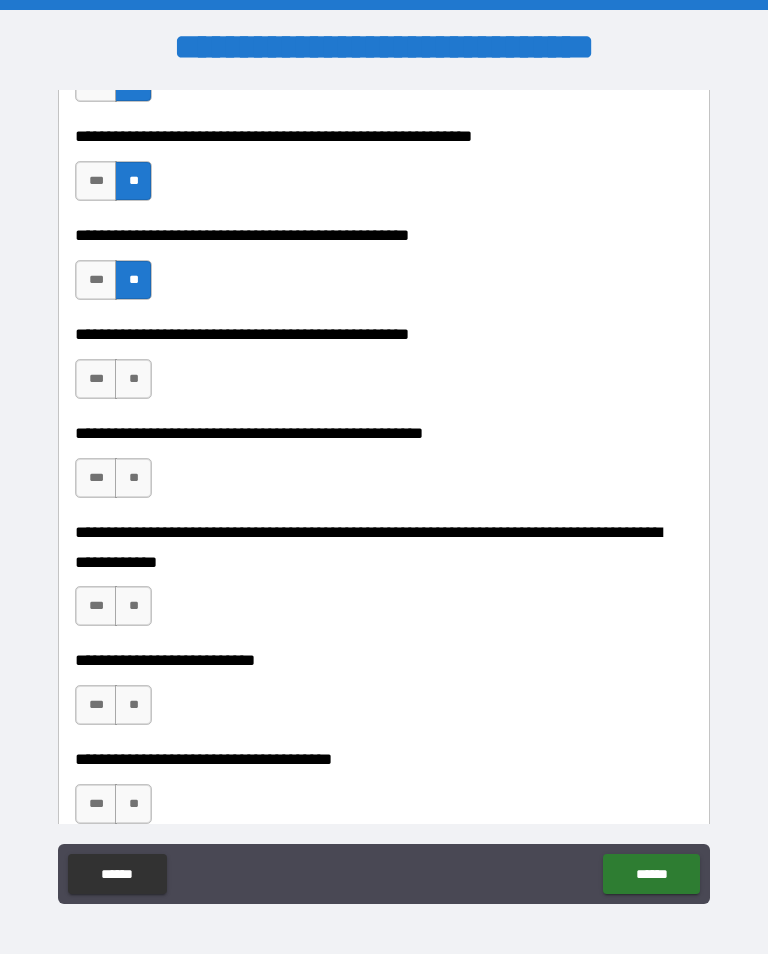 click on "**" at bounding box center [133, 379] 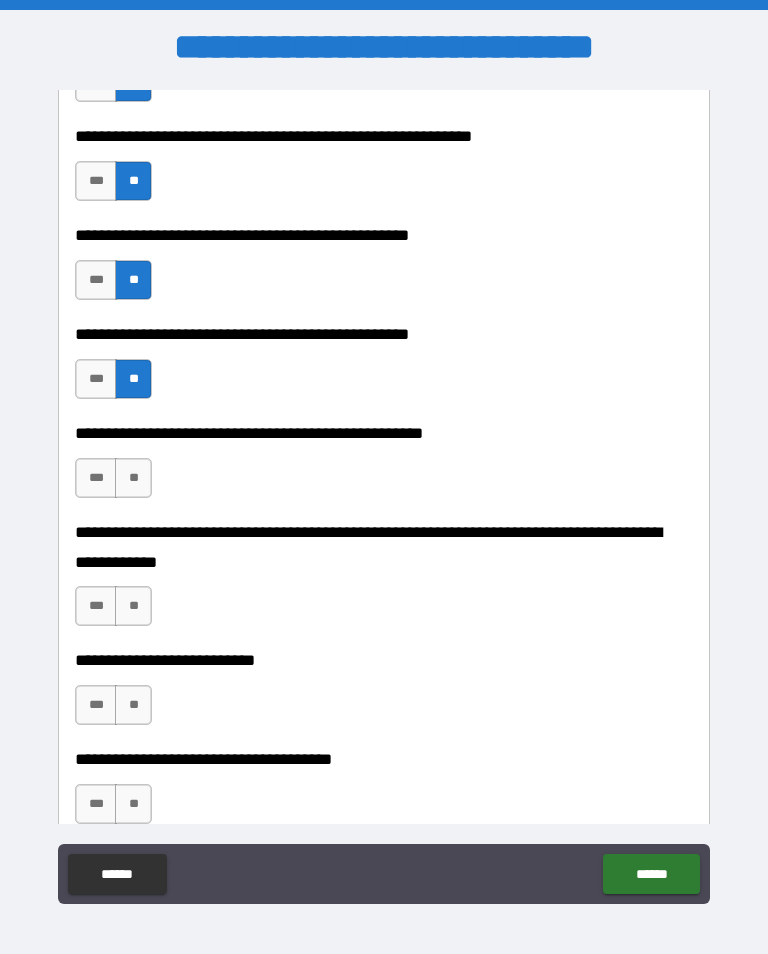 scroll, scrollTop: 692, scrollLeft: 0, axis: vertical 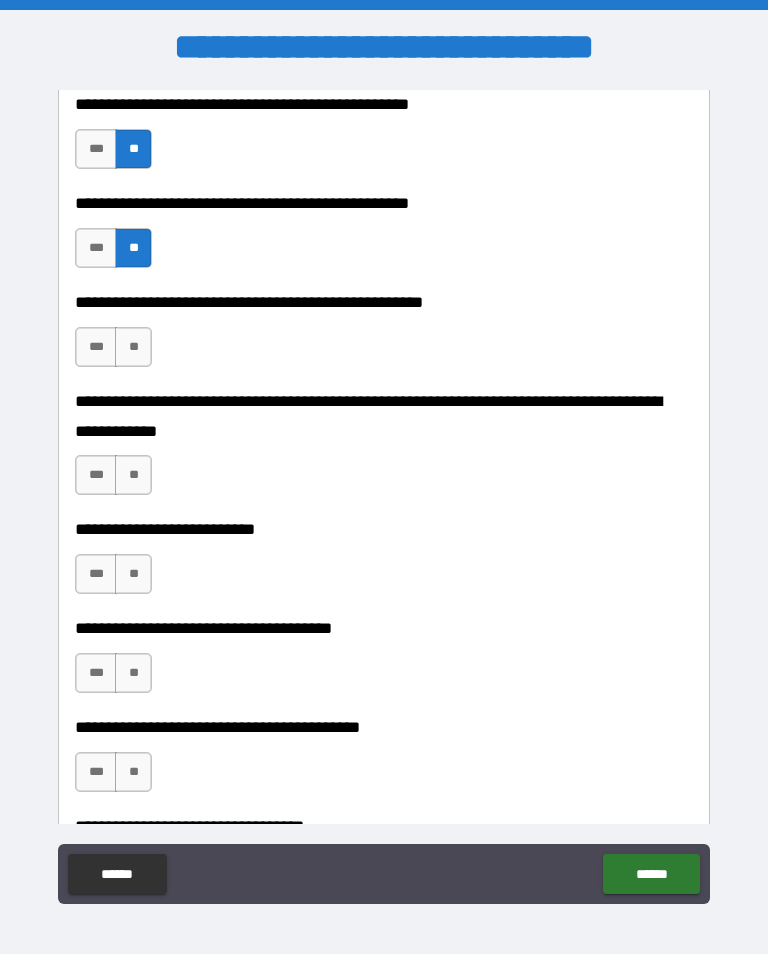 click on "**" at bounding box center [133, 347] 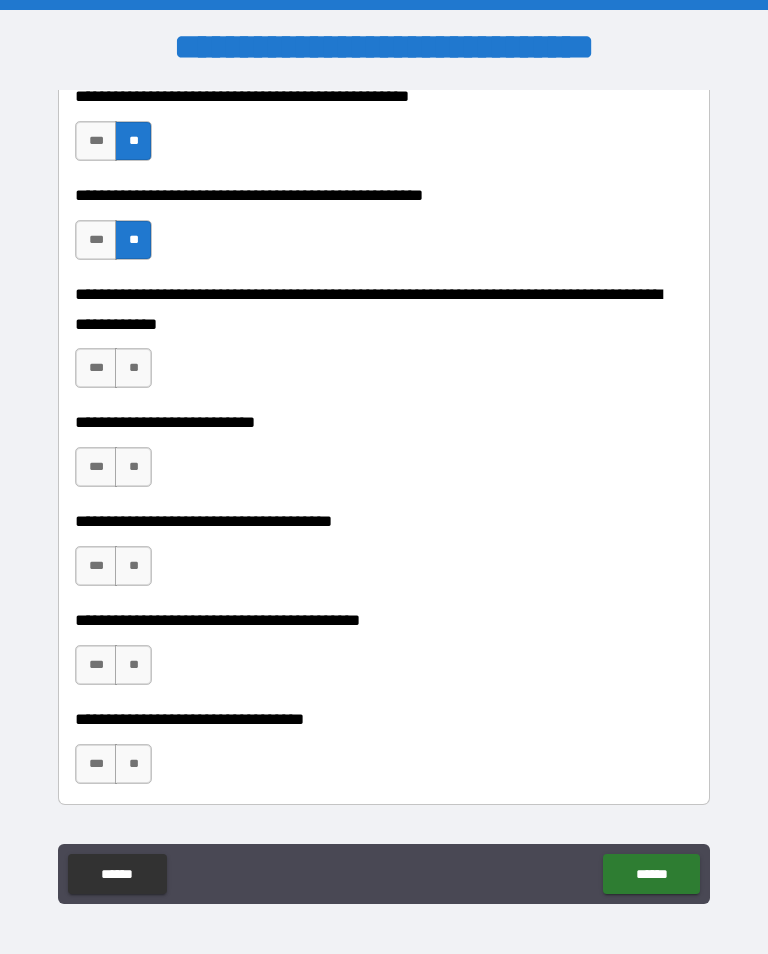 scroll, scrollTop: 814, scrollLeft: 0, axis: vertical 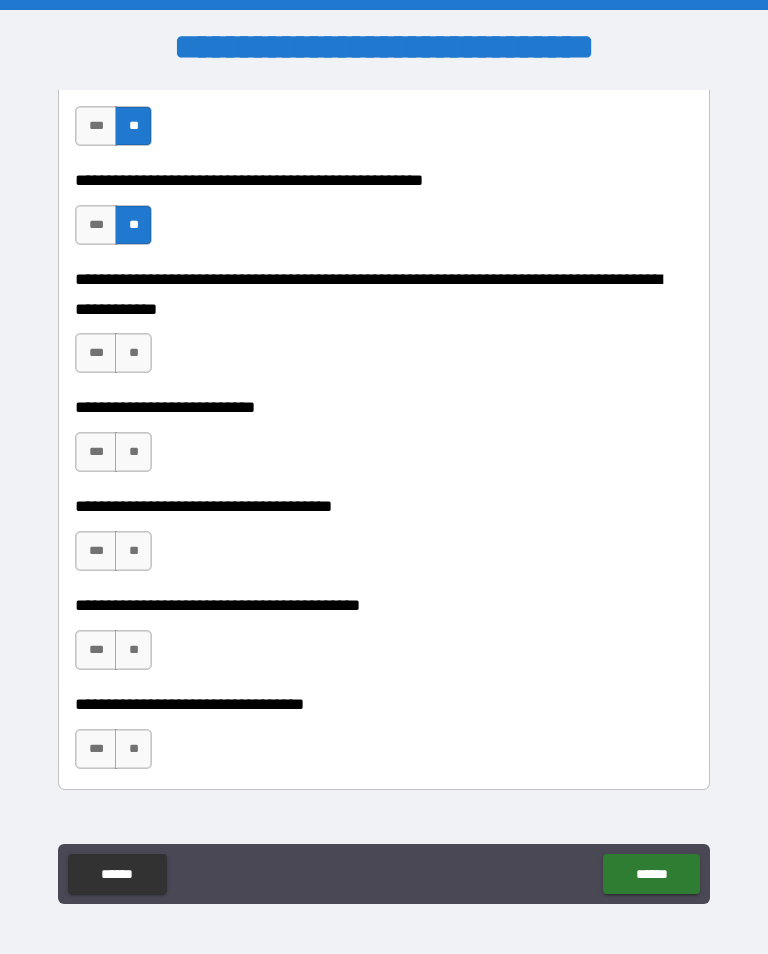 click on "**" at bounding box center [133, 353] 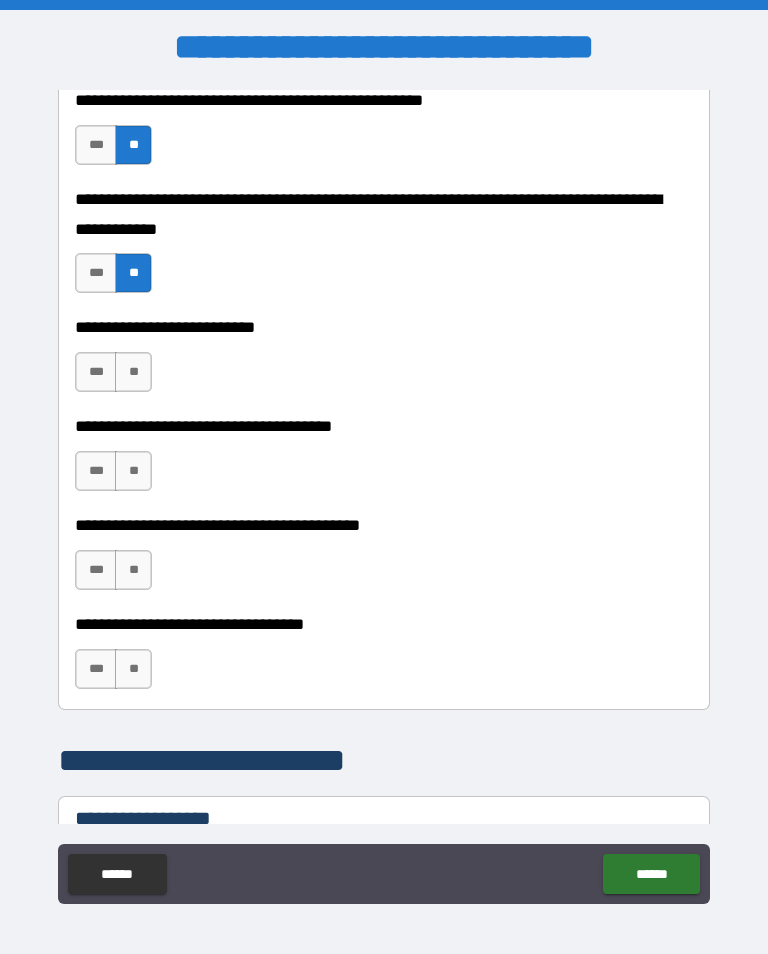 click on "**" at bounding box center [133, 372] 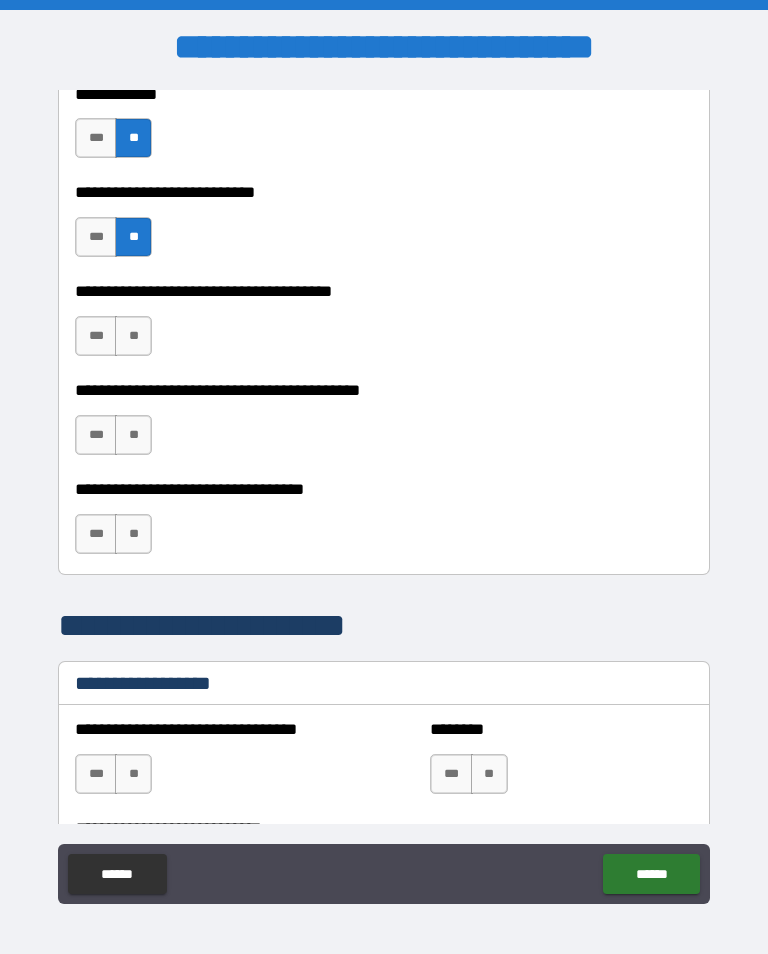 click on "**" at bounding box center [133, 336] 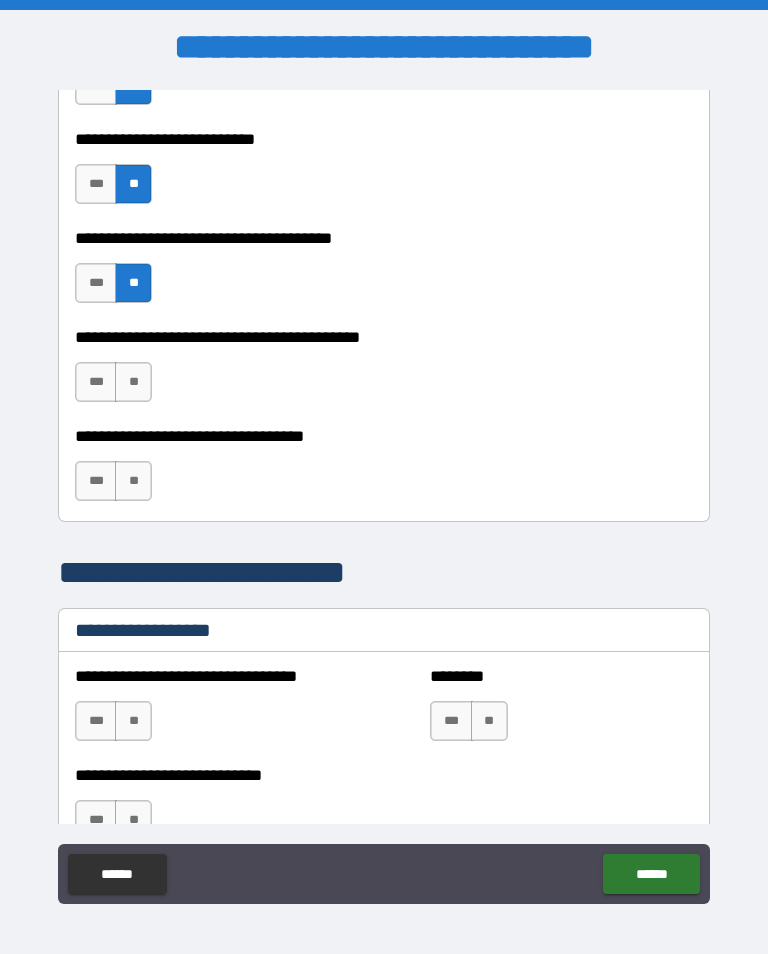 scroll, scrollTop: 1109, scrollLeft: 0, axis: vertical 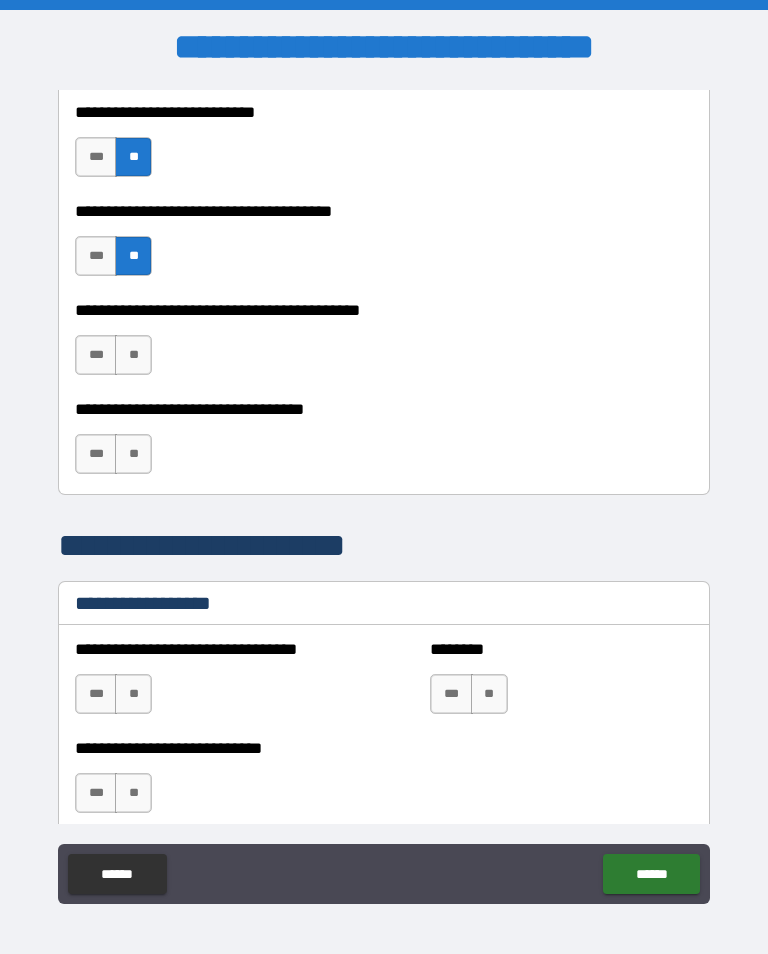 click on "***" at bounding box center [96, 355] 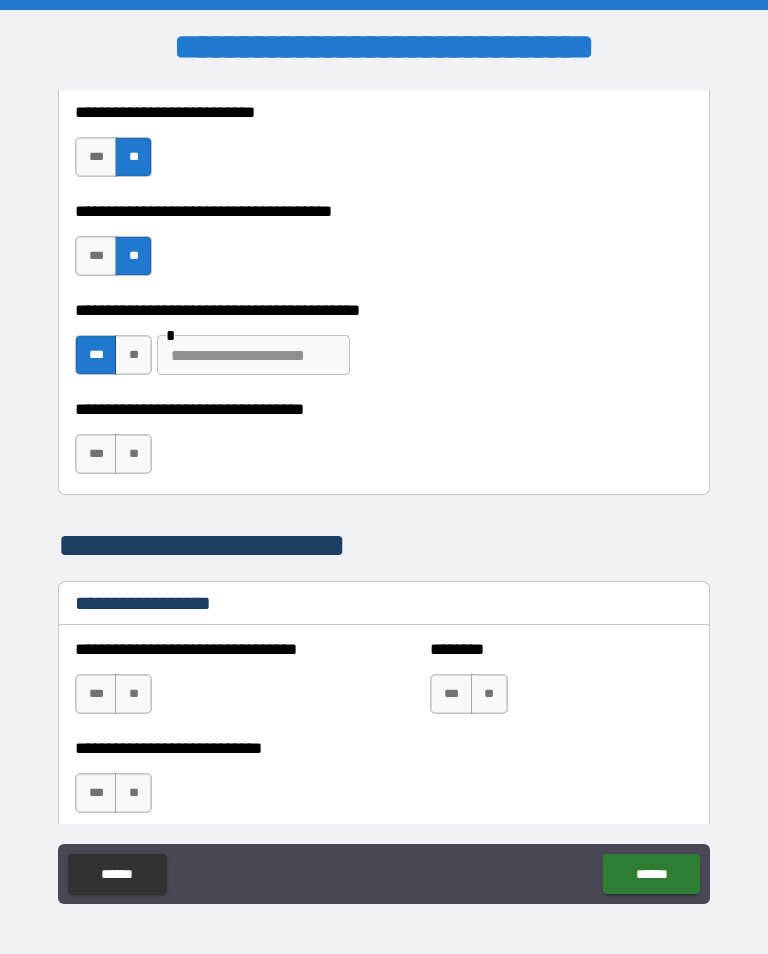 click at bounding box center (253, 355) 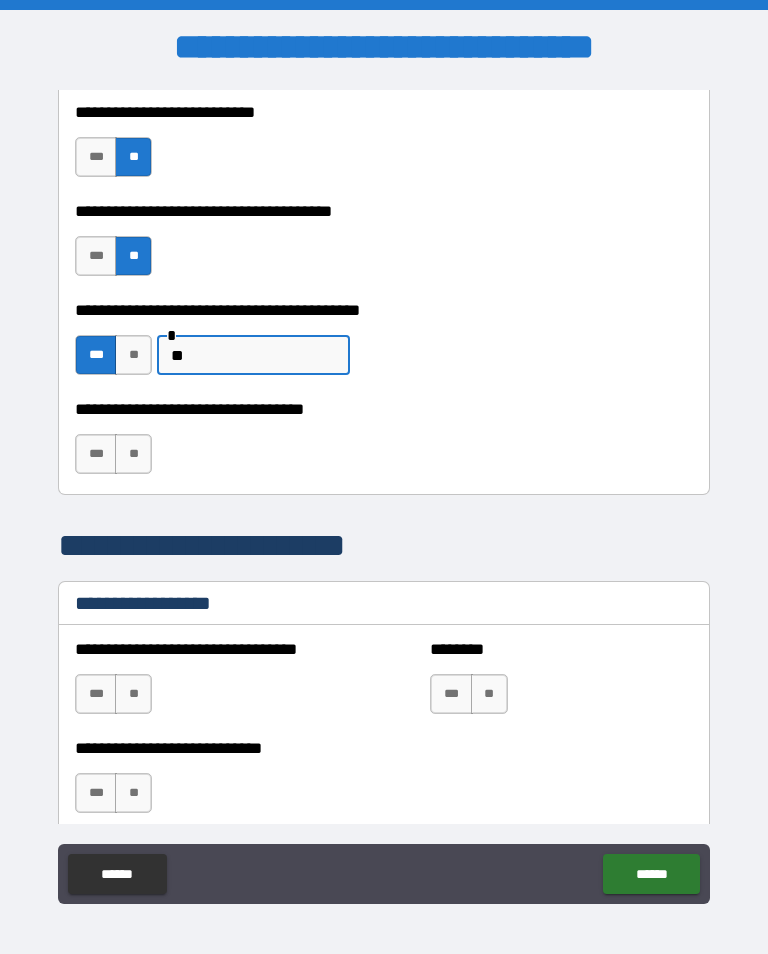 type on "*" 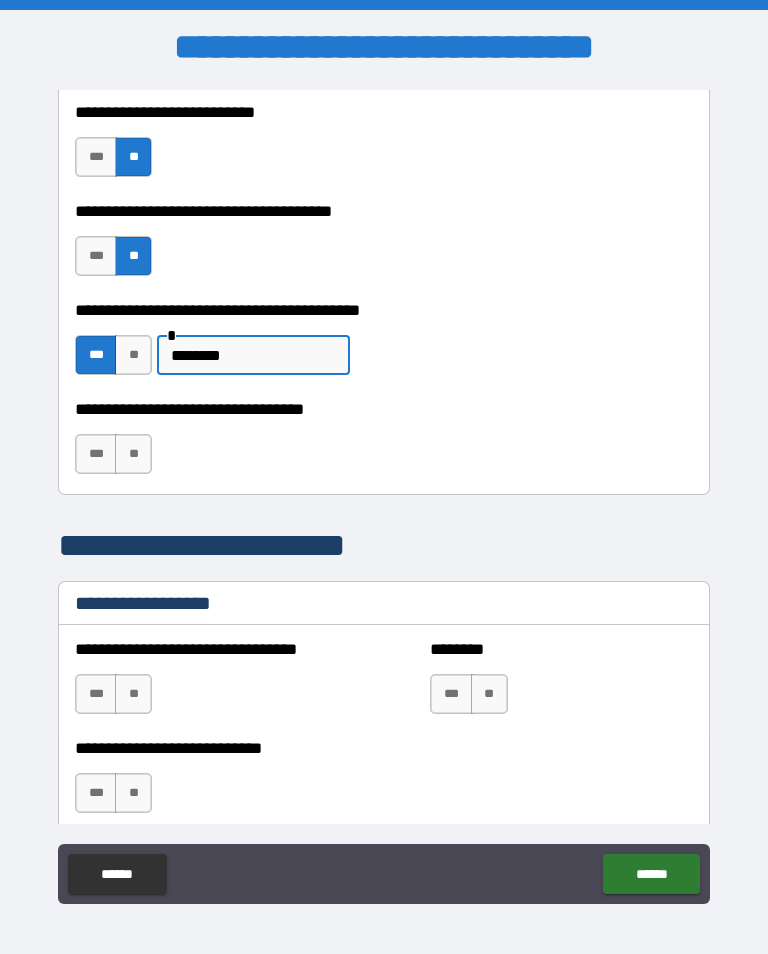 type on "********" 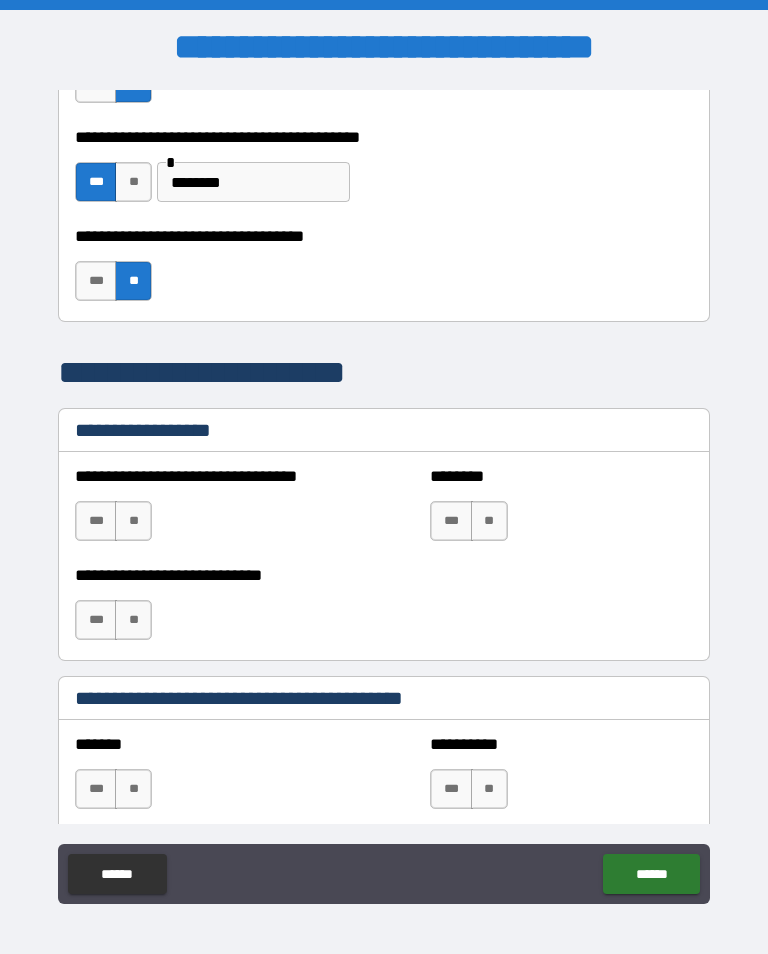 scroll, scrollTop: 1284, scrollLeft: 0, axis: vertical 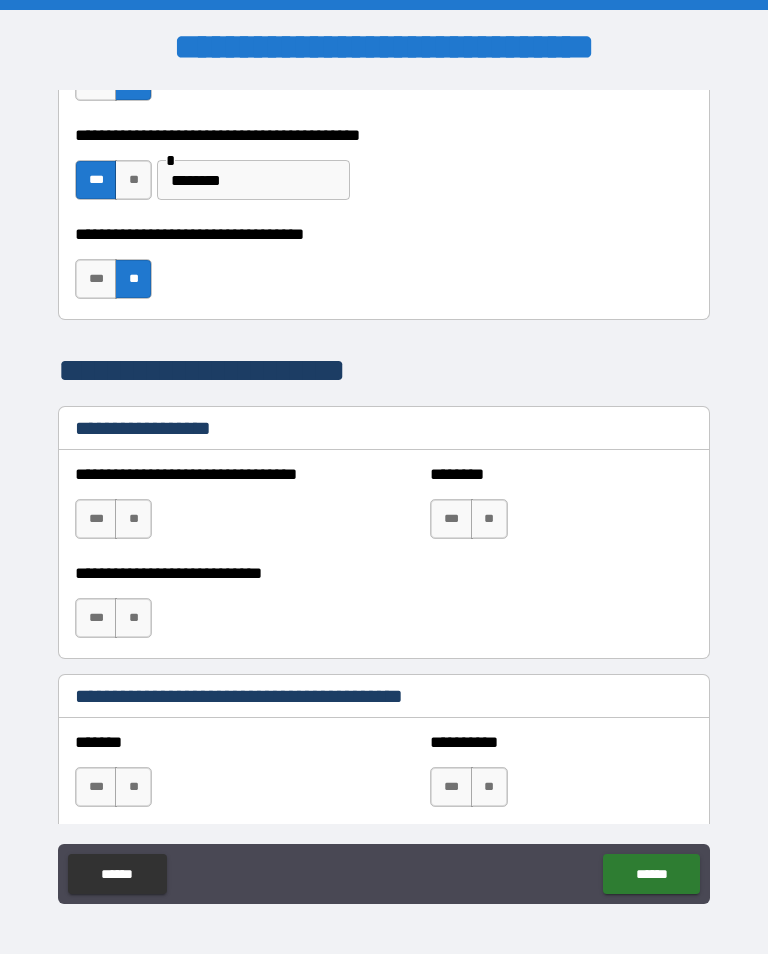 click on "**" at bounding box center (133, 519) 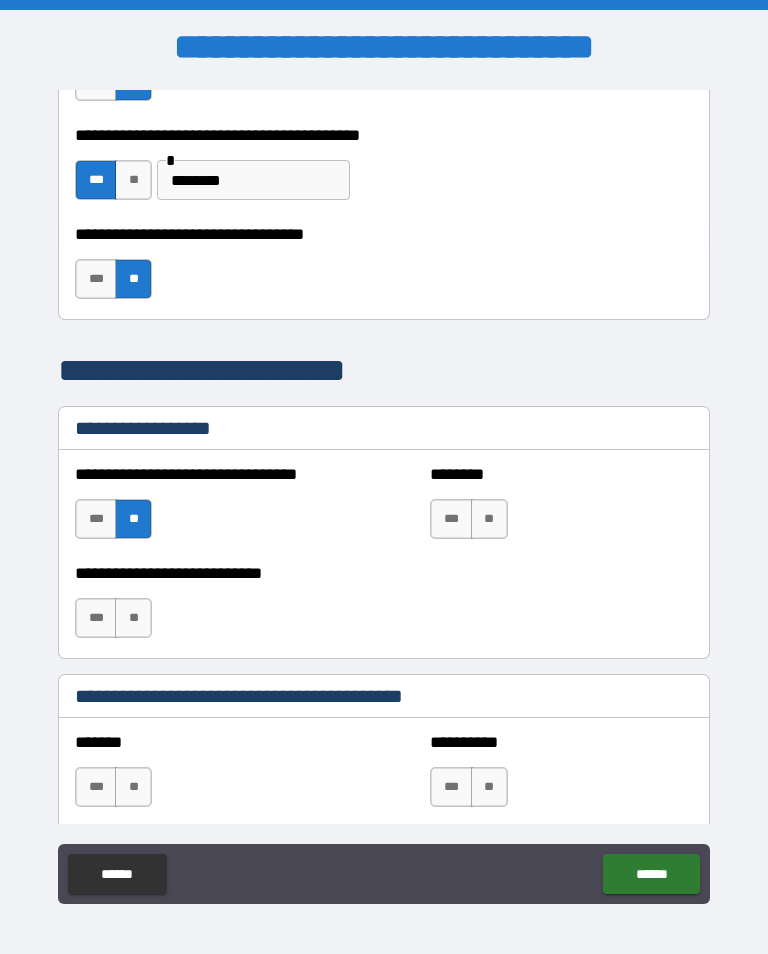 click on "**" at bounding box center (489, 519) 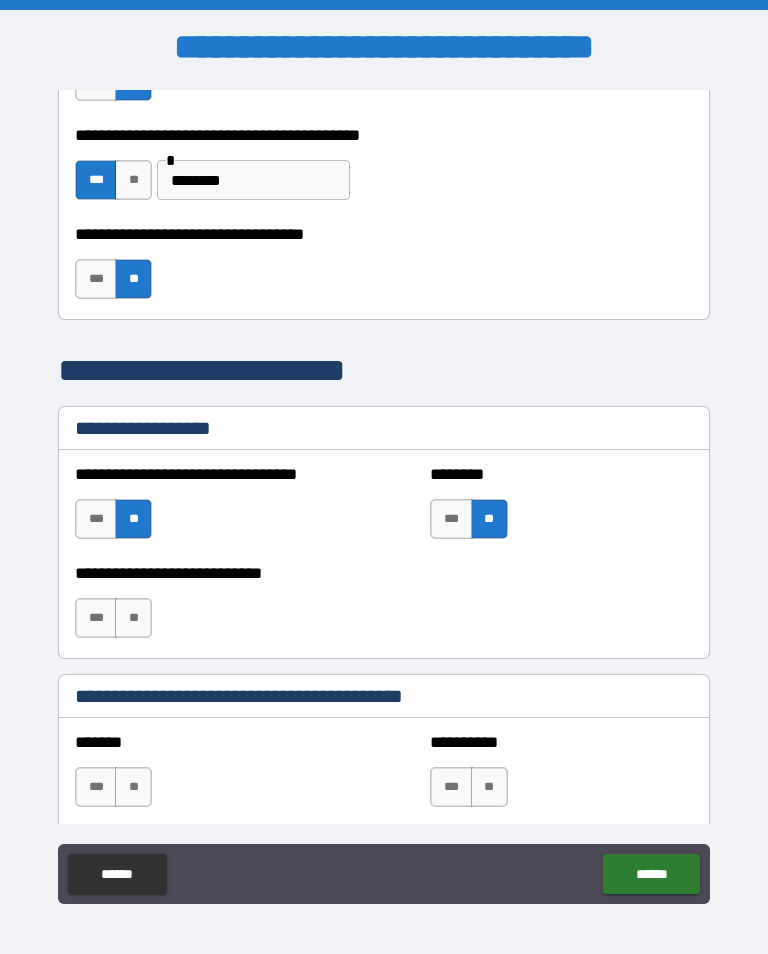 click on "**" at bounding box center (133, 618) 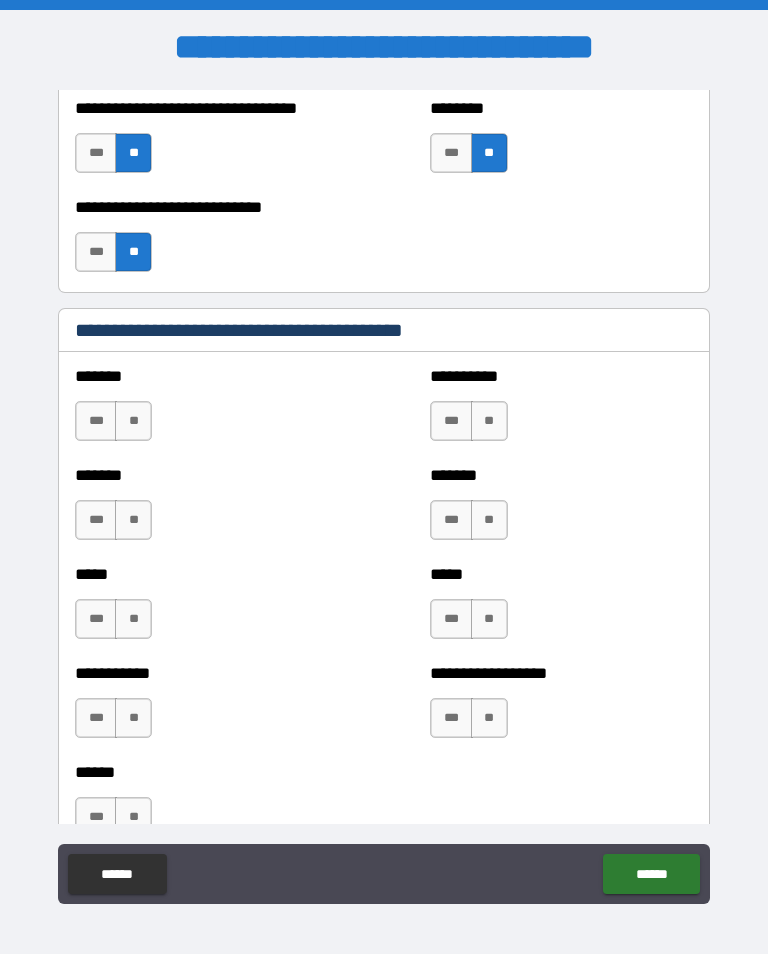 scroll, scrollTop: 1650, scrollLeft: 0, axis: vertical 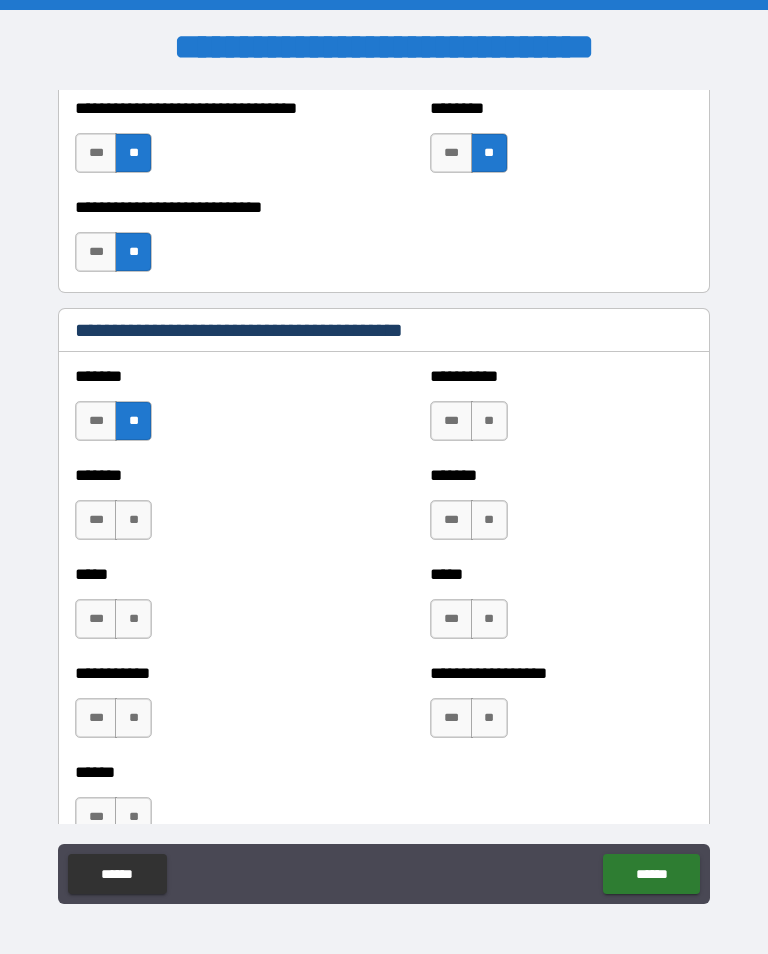click on "**" at bounding box center [489, 421] 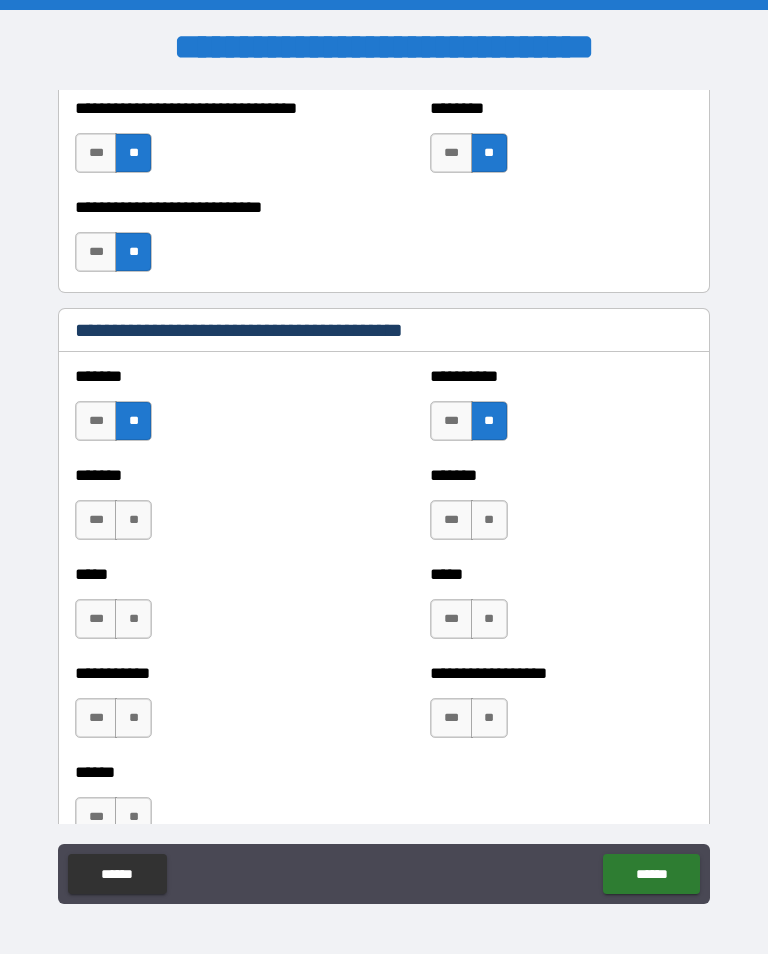 click on "**" at bounding box center [133, 520] 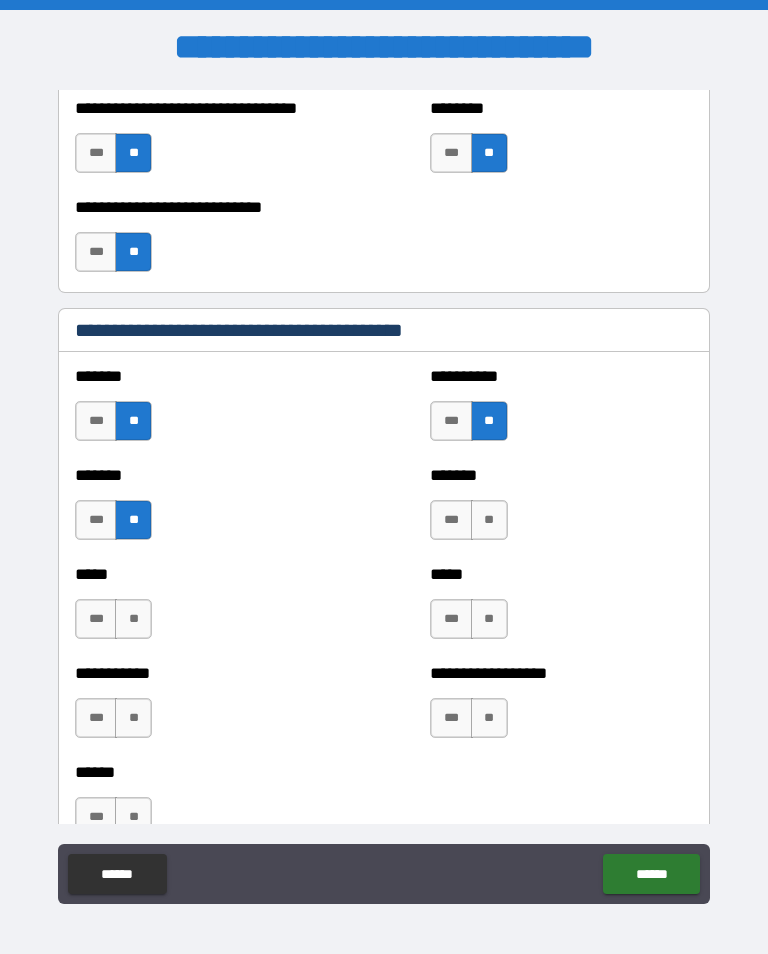 click on "**" at bounding box center (489, 520) 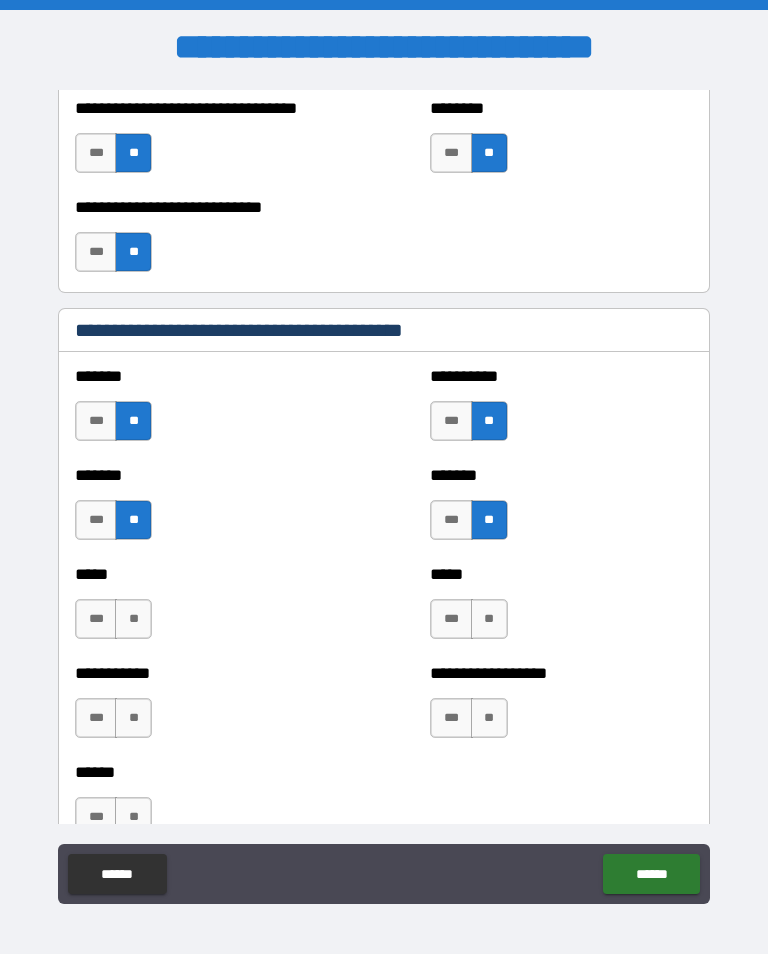 click on "**" at bounding box center [489, 619] 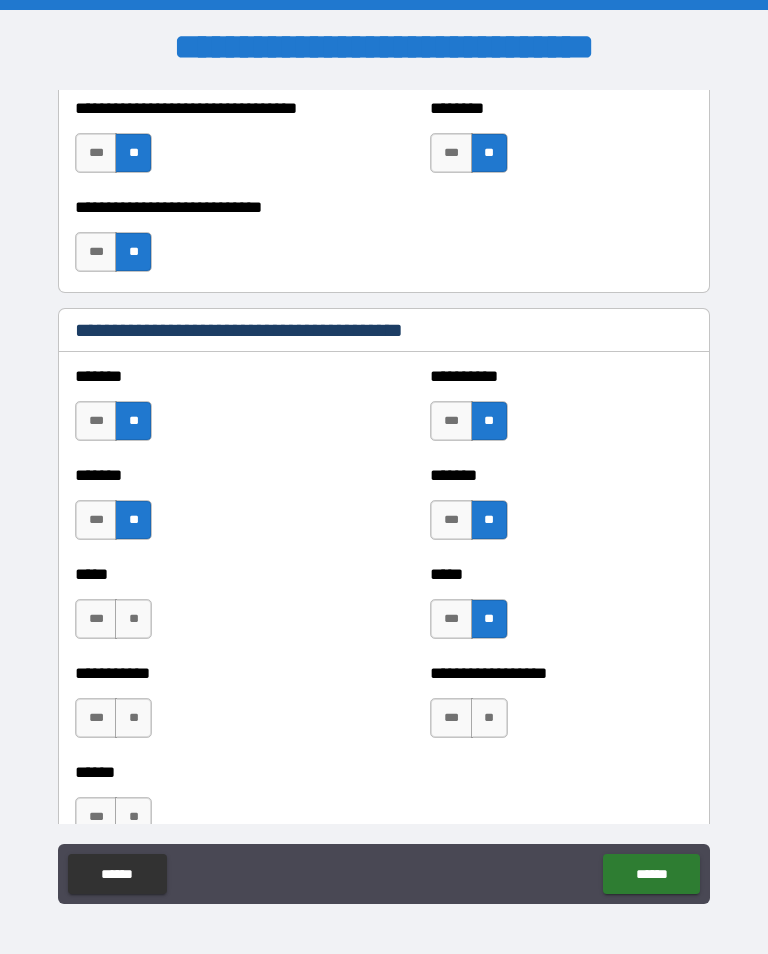 click on "**" at bounding box center [133, 619] 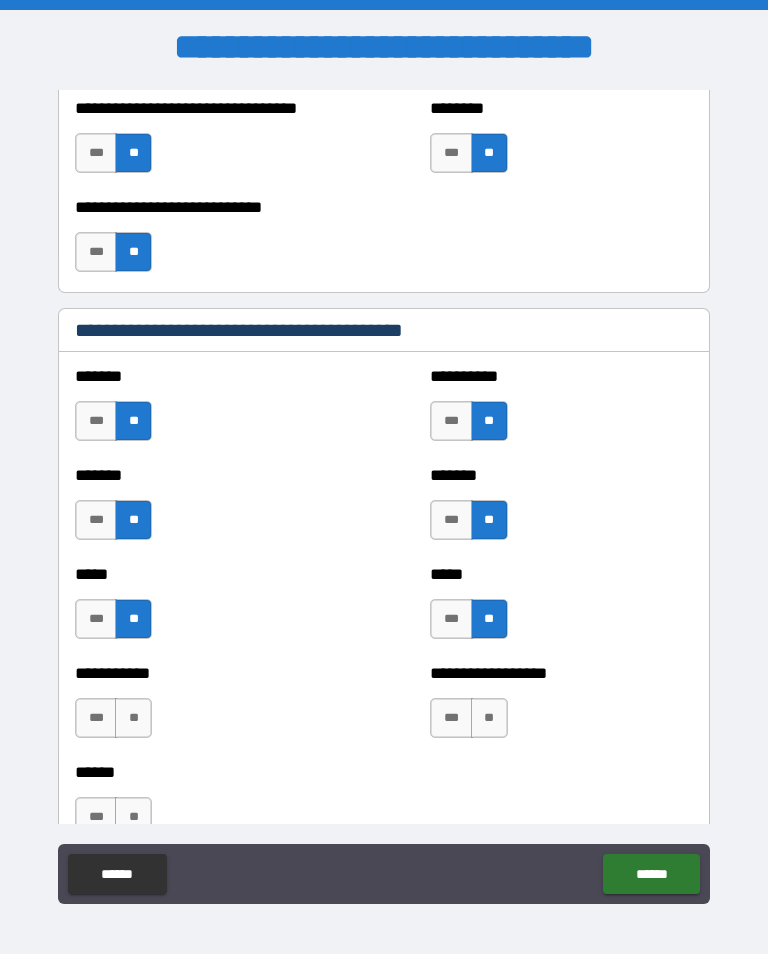 click on "**" at bounding box center [133, 718] 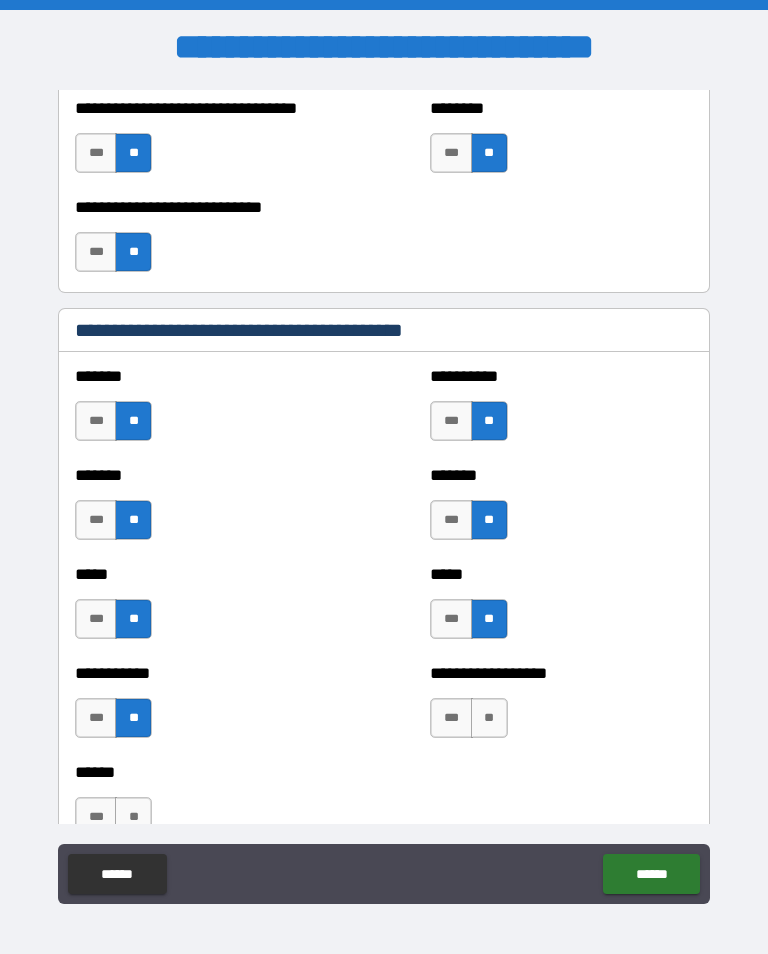 click on "**" at bounding box center (489, 718) 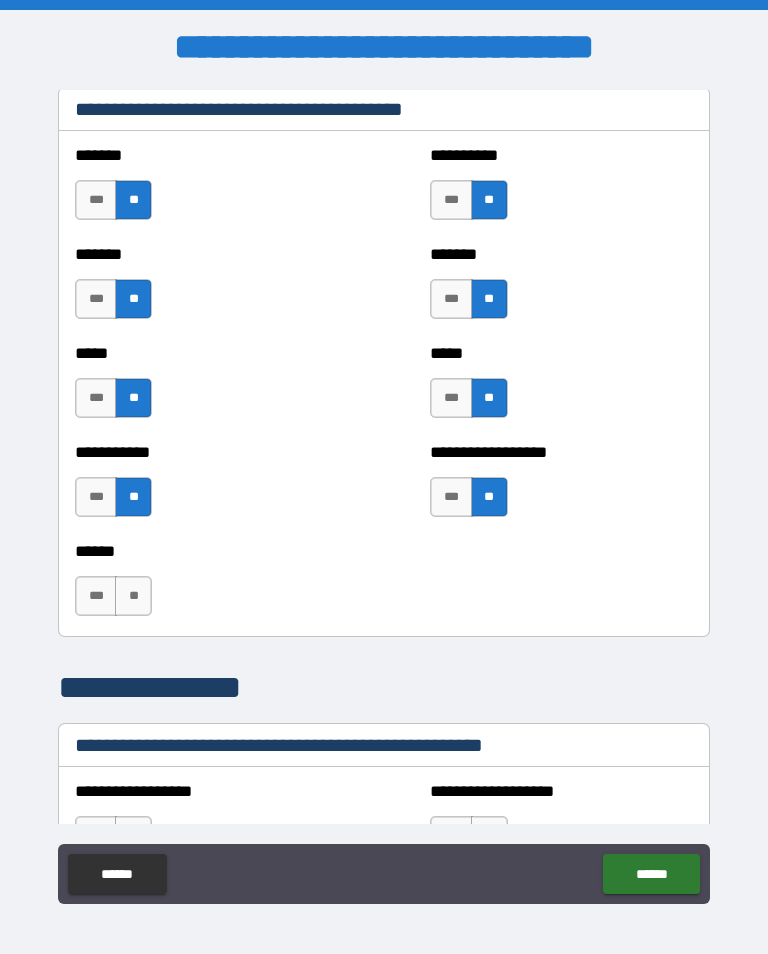 scroll, scrollTop: 1895, scrollLeft: 0, axis: vertical 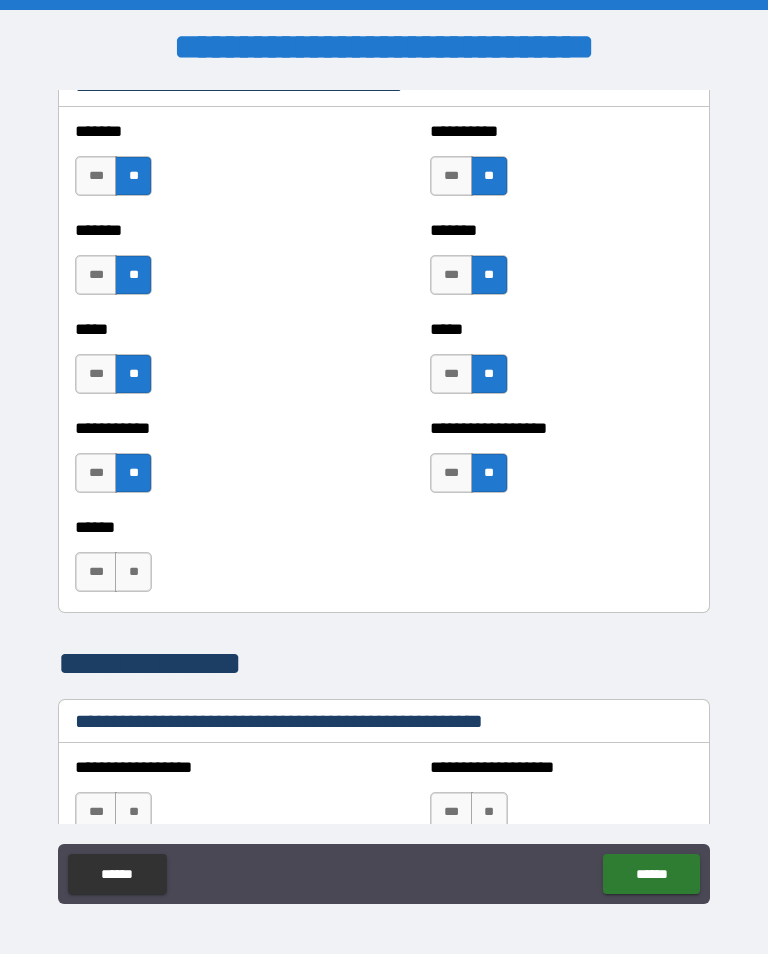 click on "**" at bounding box center (133, 572) 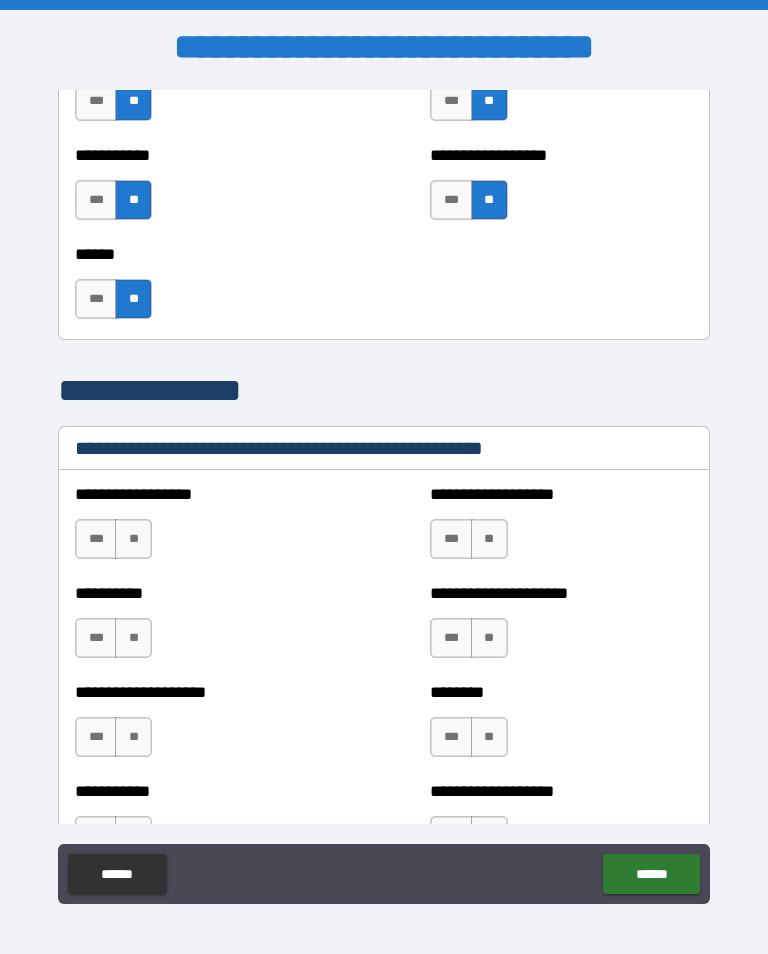 scroll, scrollTop: 2204, scrollLeft: 0, axis: vertical 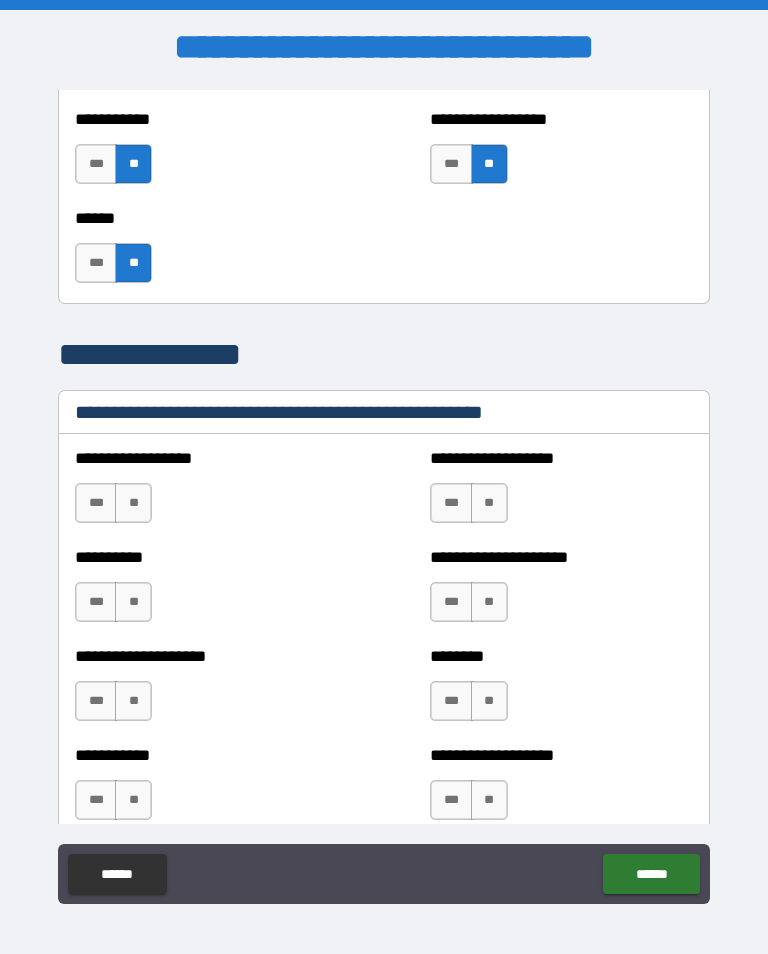 click on "**" at bounding box center (133, 503) 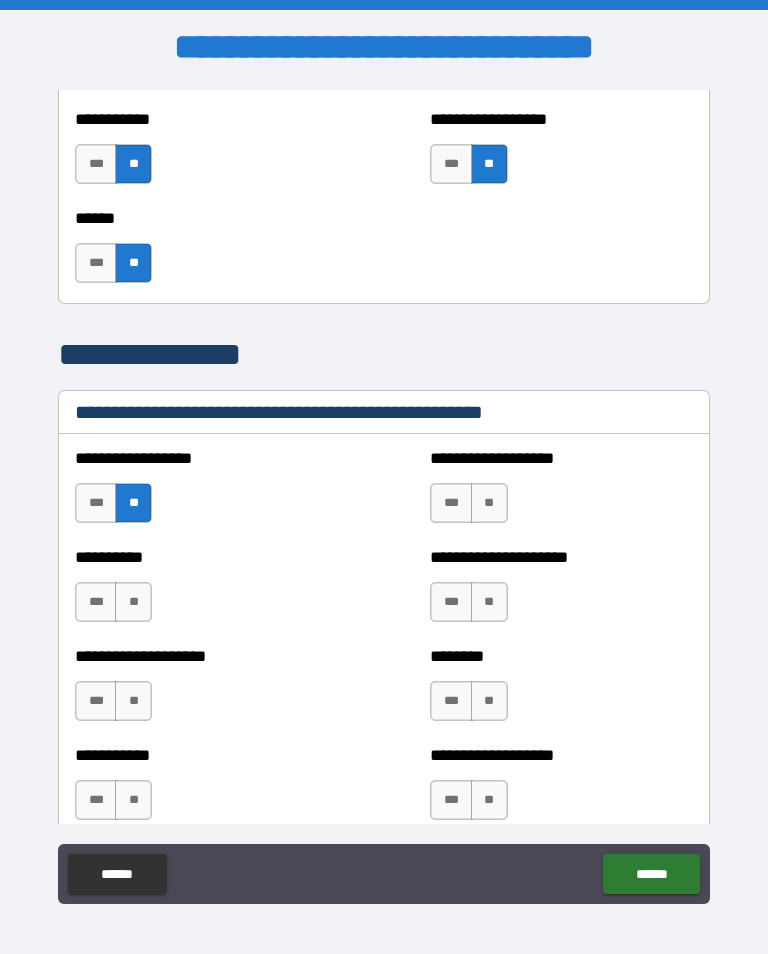 click on "**" at bounding box center (133, 602) 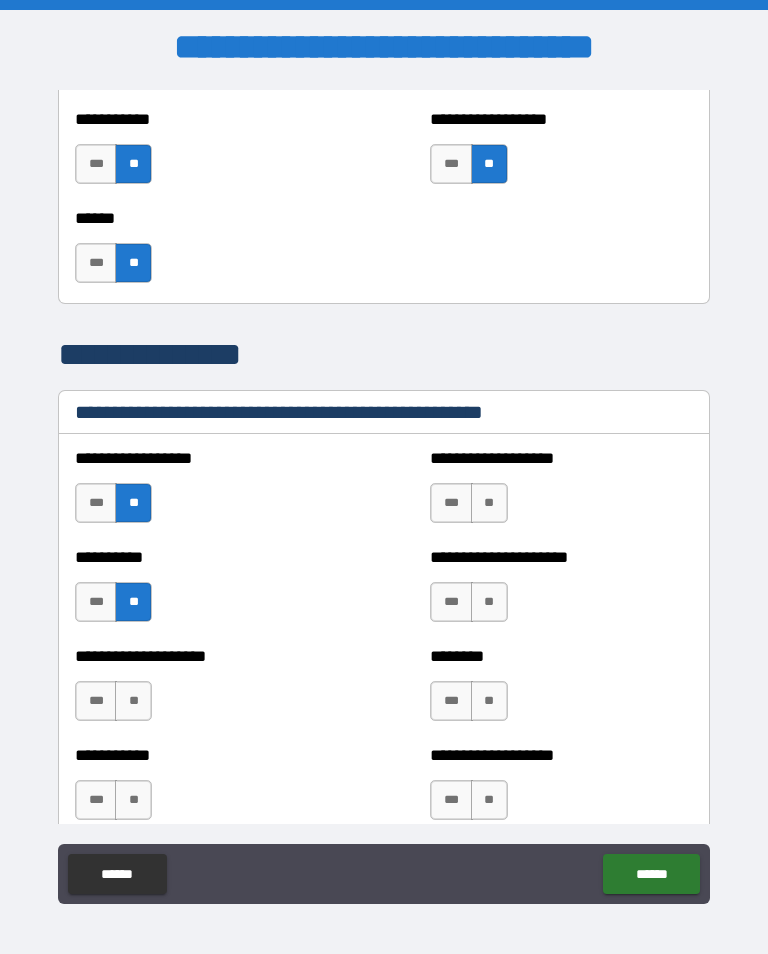 click on "**" at bounding box center [489, 503] 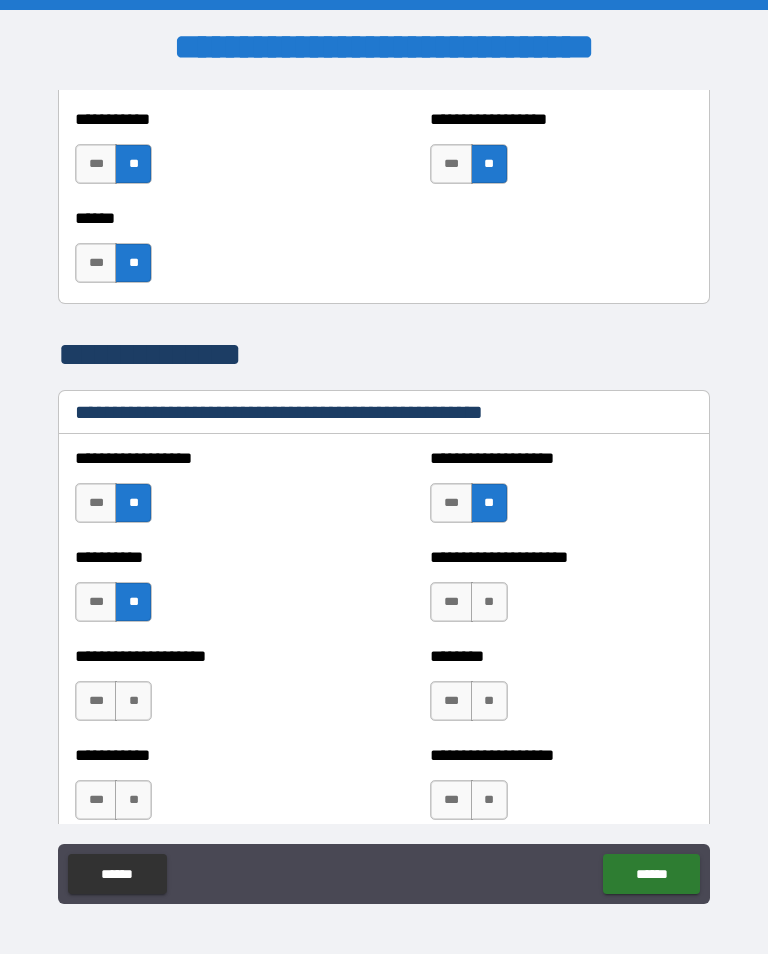 click on "**" at bounding box center [489, 602] 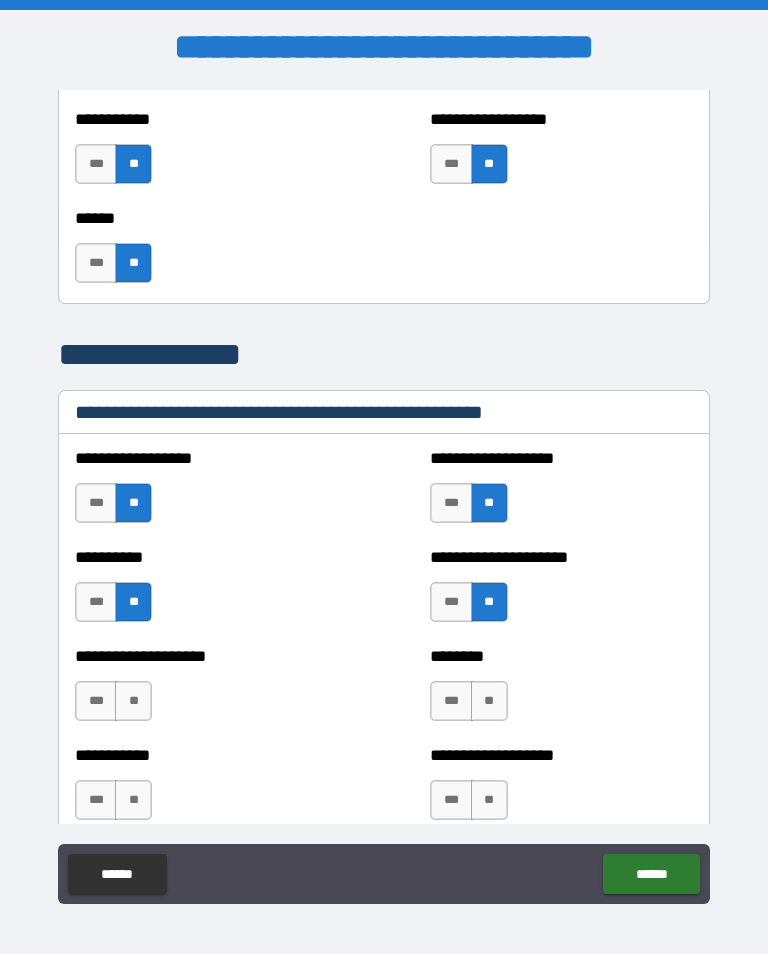 scroll, scrollTop: 2359, scrollLeft: 0, axis: vertical 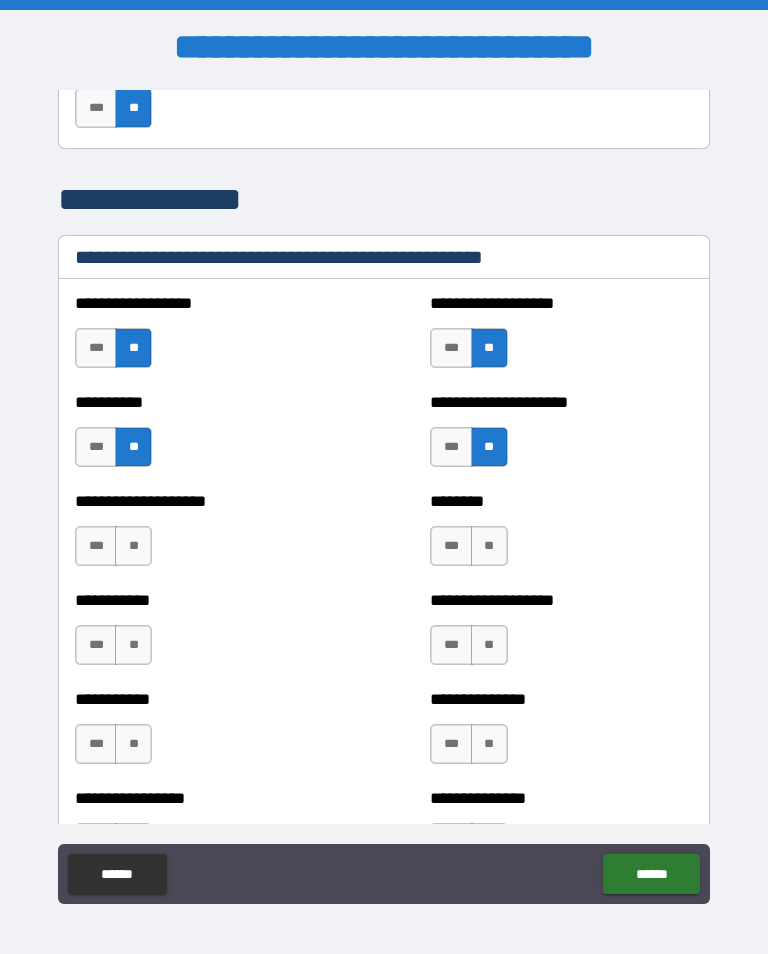 click on "**" at bounding box center (489, 546) 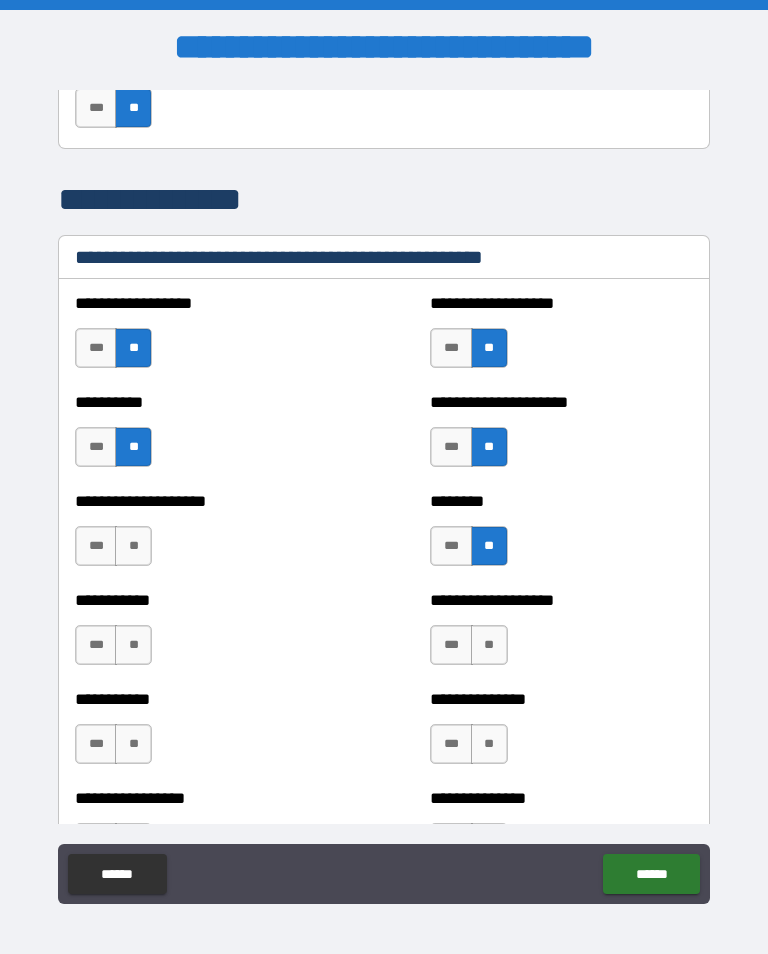 click on "**" at bounding box center [133, 546] 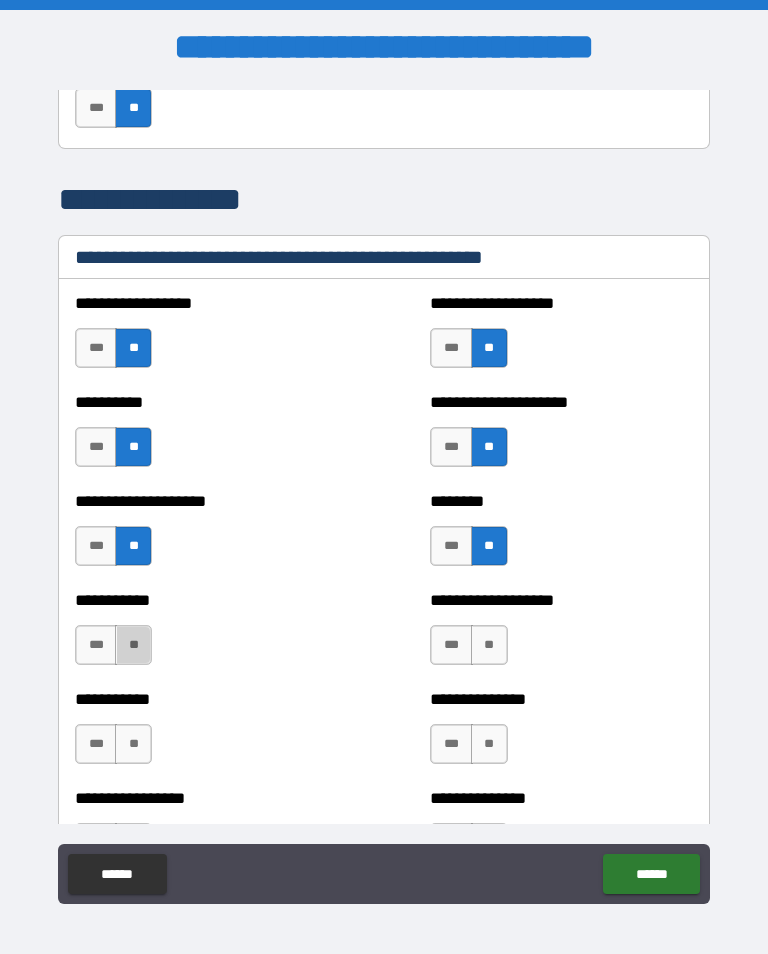 click on "**" at bounding box center (133, 645) 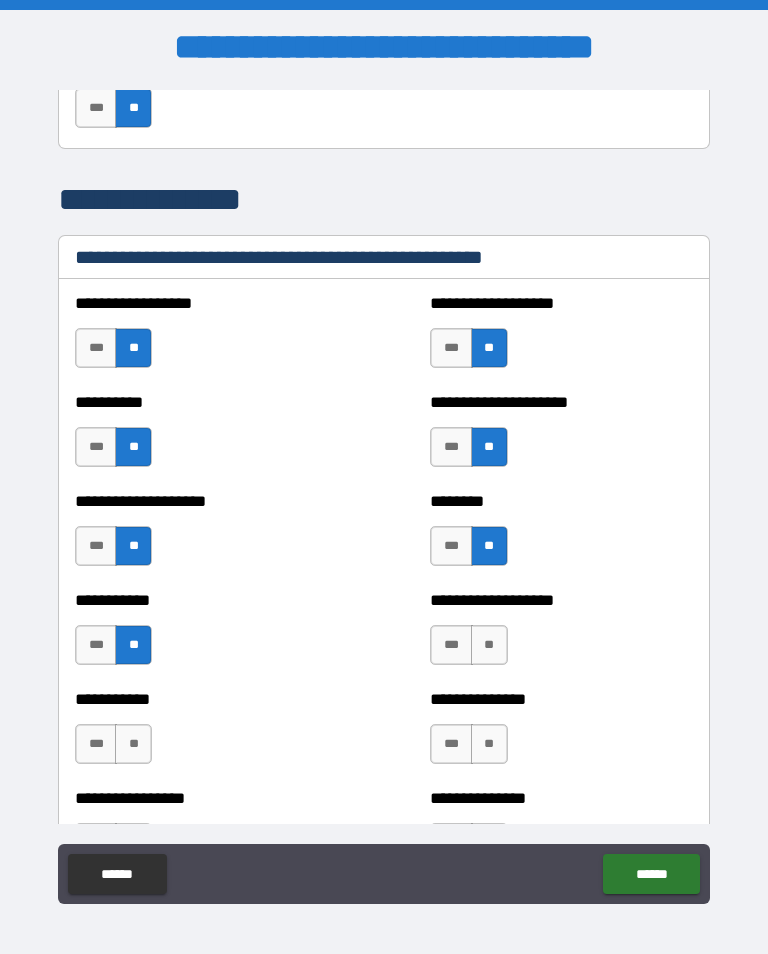 click on "**" at bounding box center [489, 645] 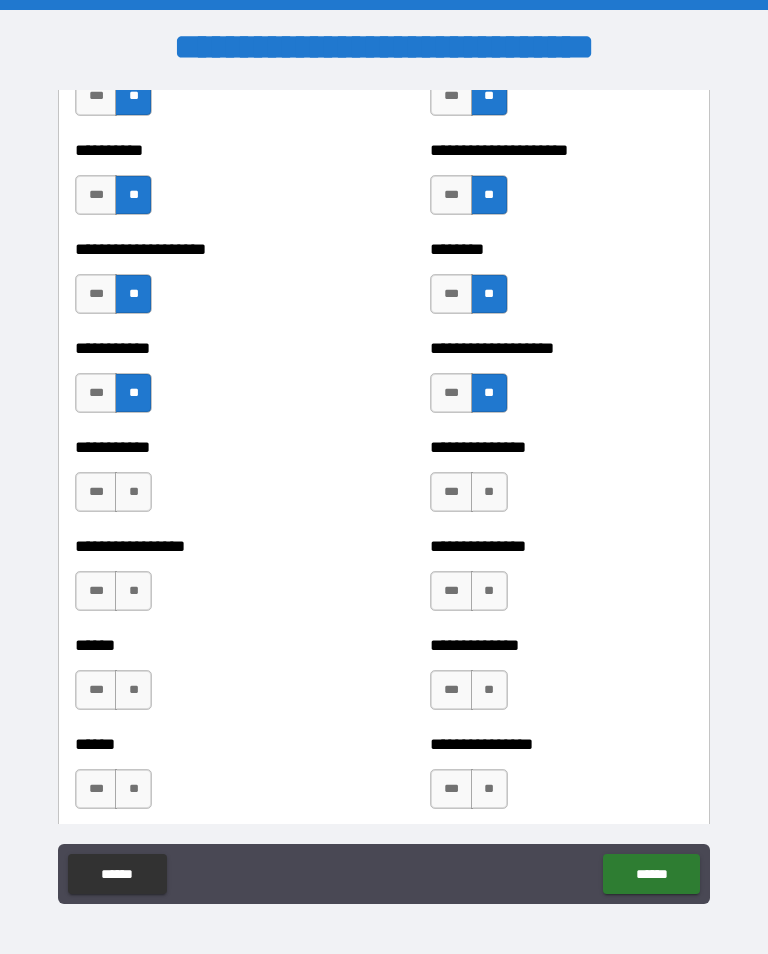 scroll, scrollTop: 2615, scrollLeft: 0, axis: vertical 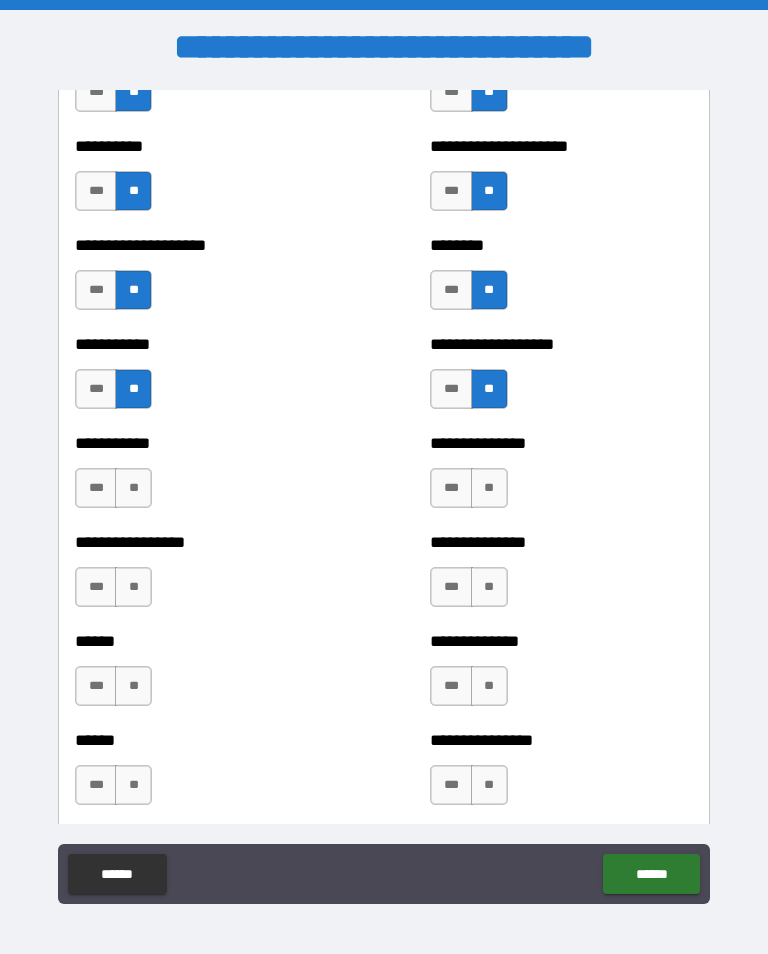 click on "**" at bounding box center (489, 488) 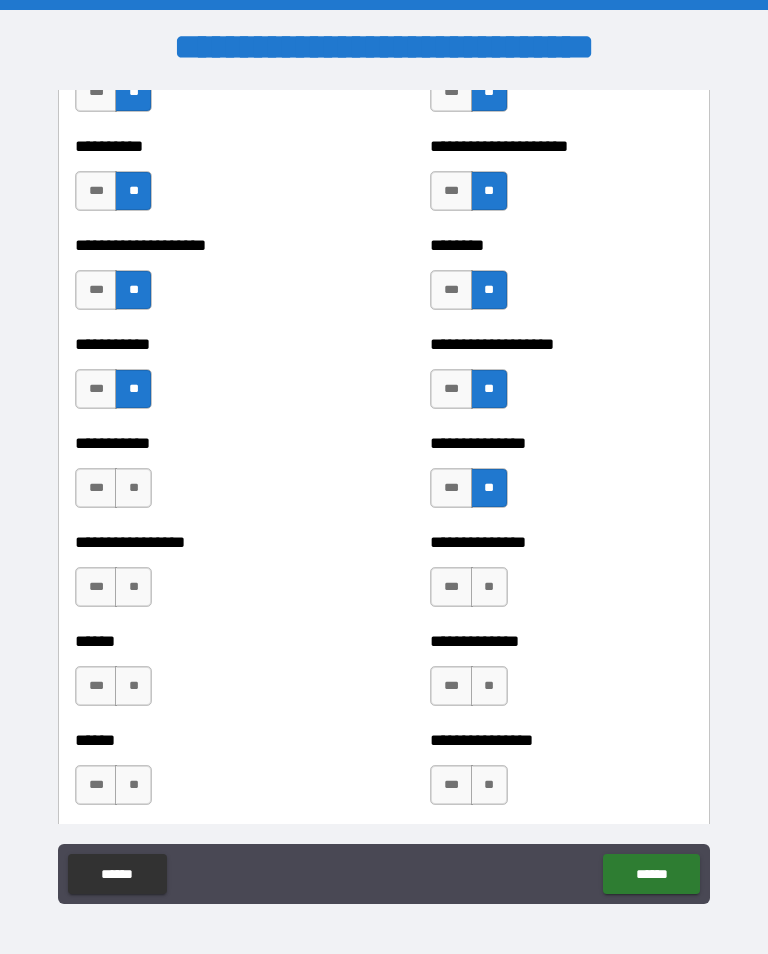 click on "**" at bounding box center (133, 488) 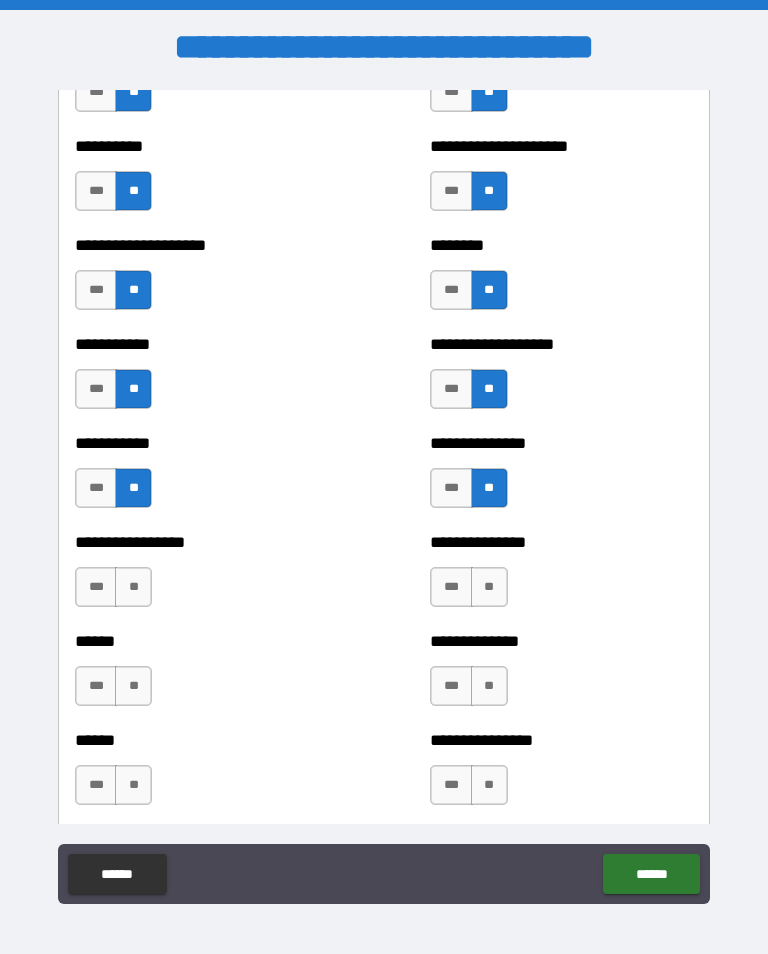 click on "**" at bounding box center [133, 587] 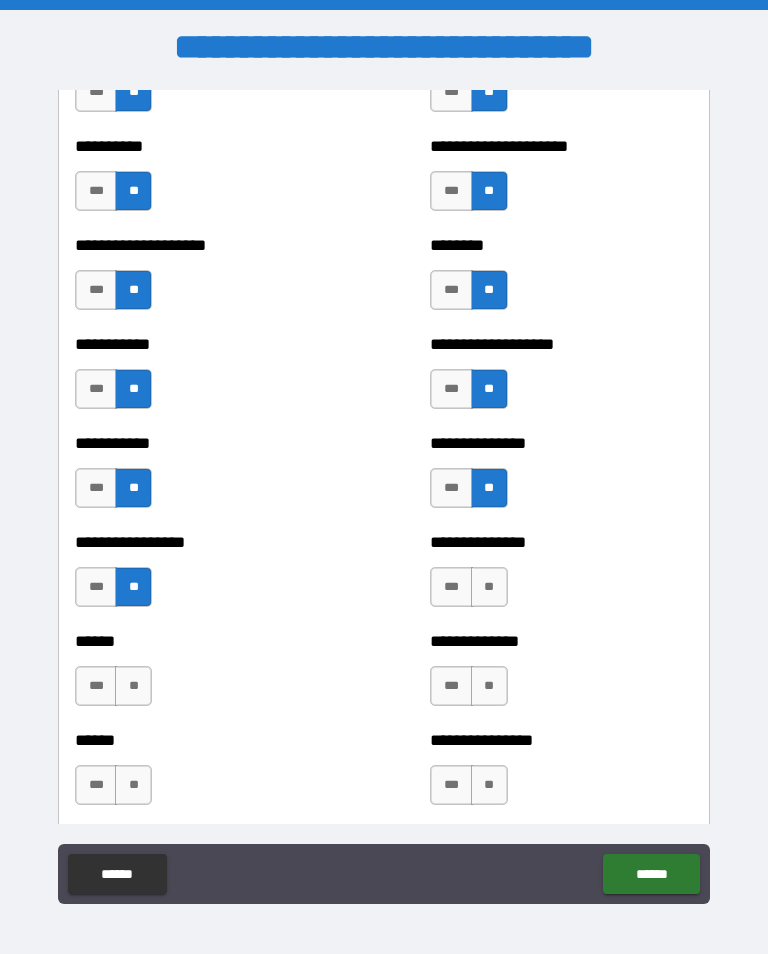 click on "**" at bounding box center (489, 587) 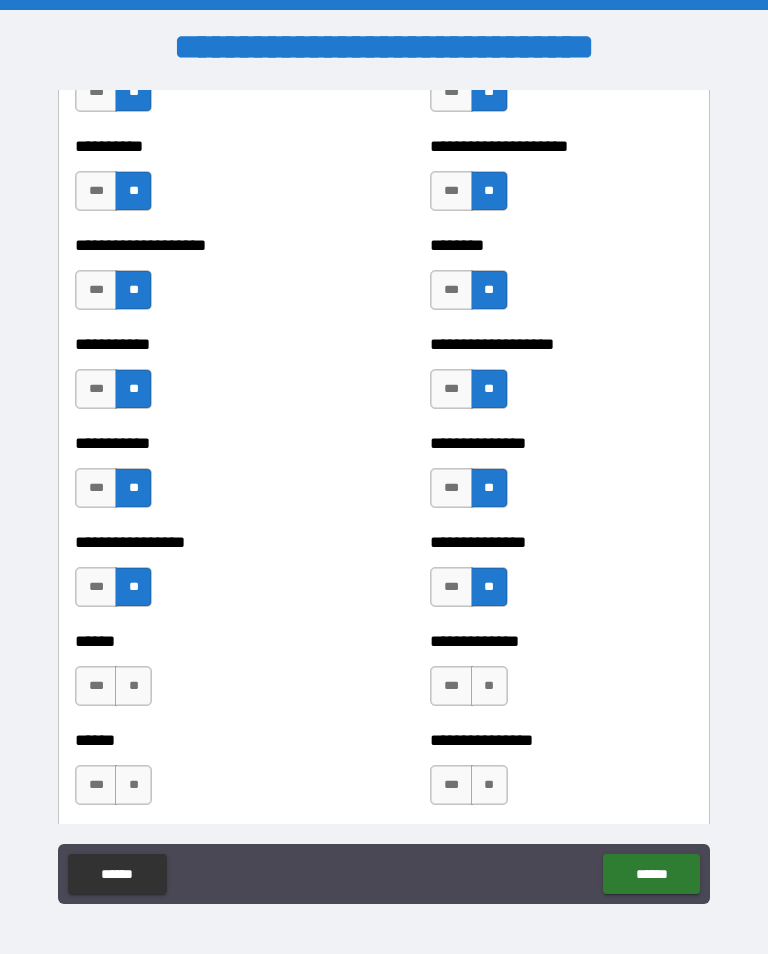 click on "**" at bounding box center [489, 686] 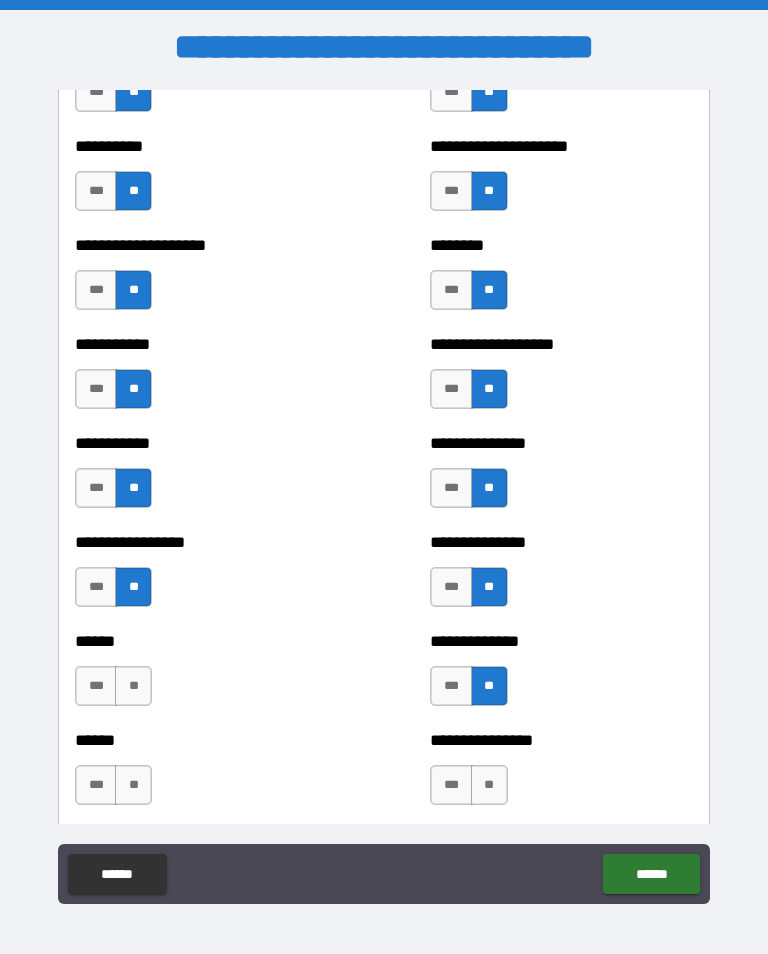 click on "**" at bounding box center (133, 686) 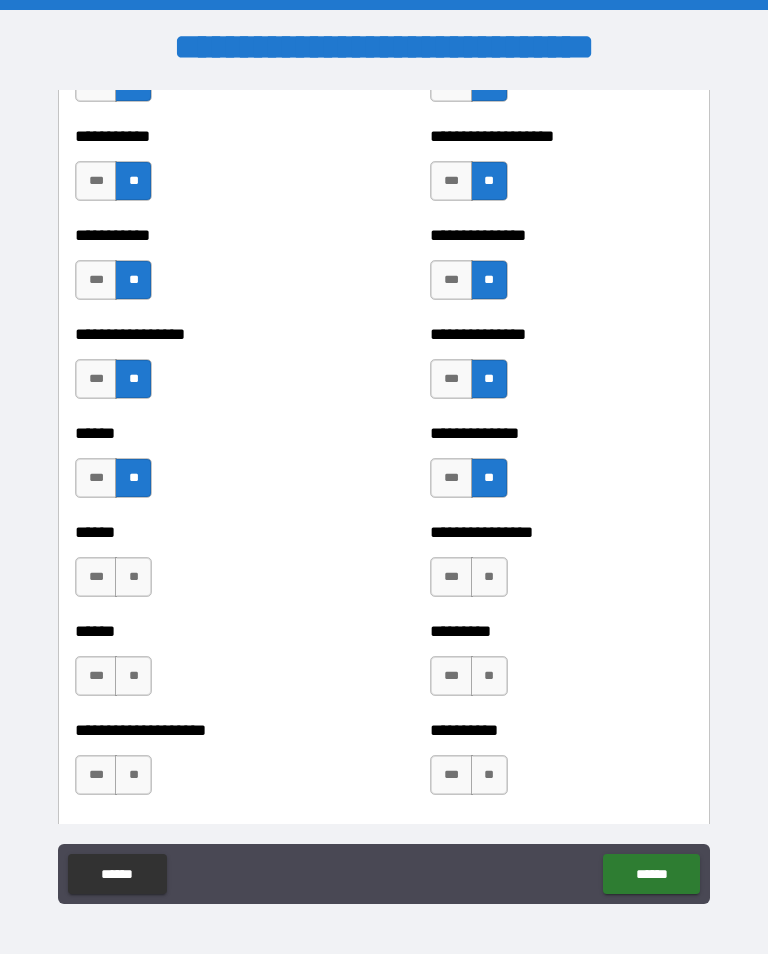 scroll, scrollTop: 2832, scrollLeft: 0, axis: vertical 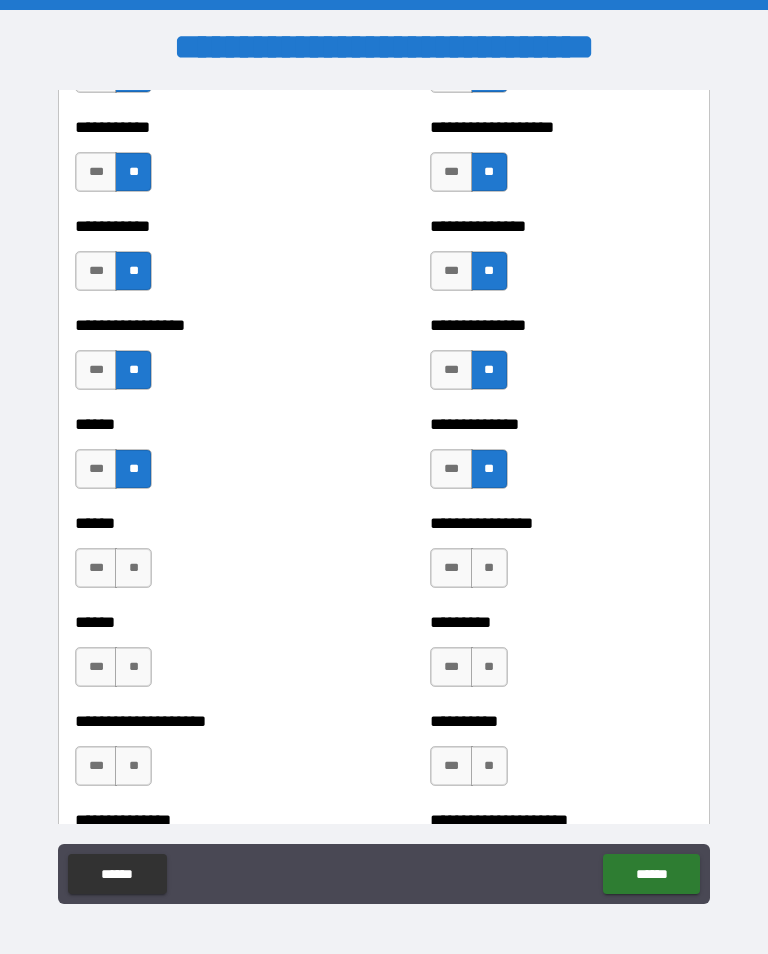 click on "**" at bounding box center [133, 568] 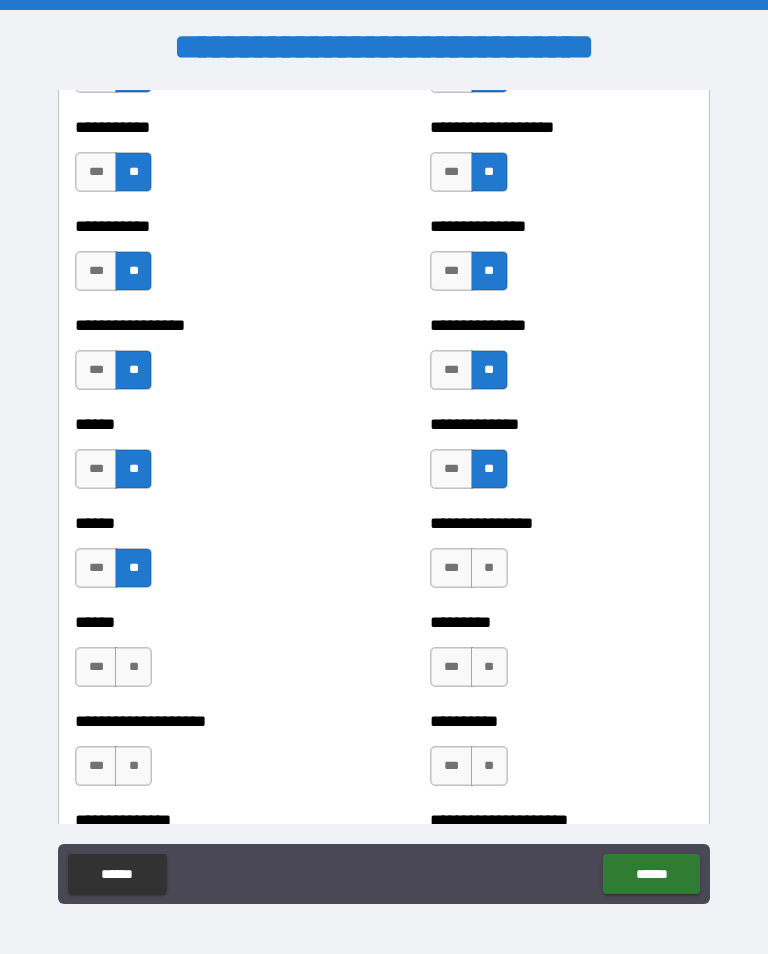 click on "**" at bounding box center (489, 568) 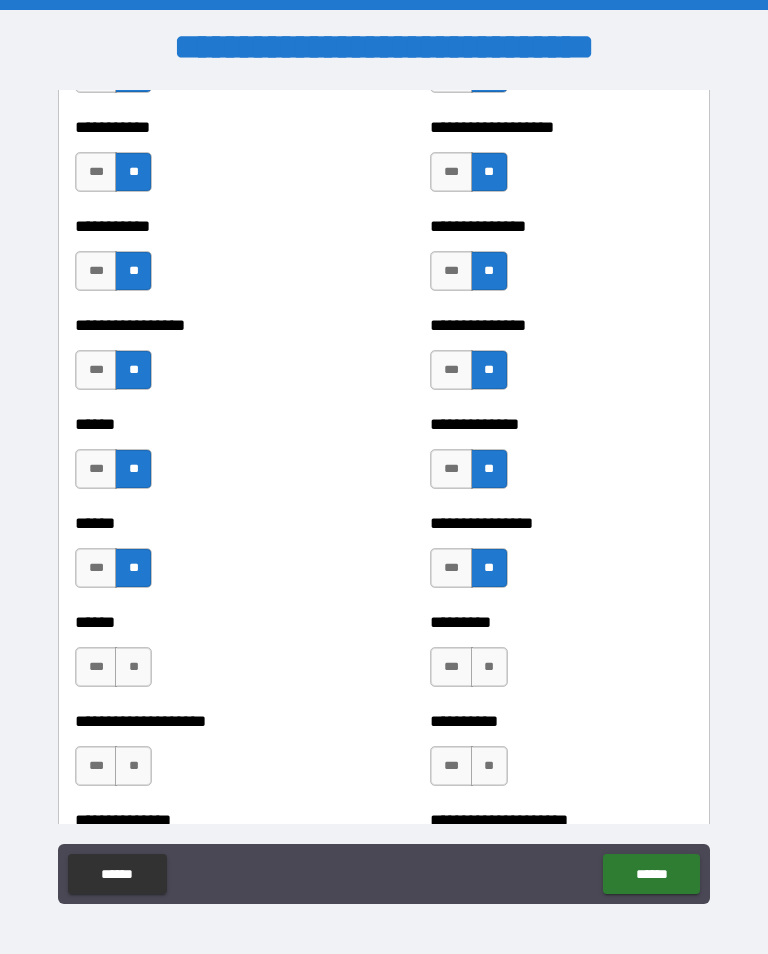 click on "**" at bounding box center (489, 667) 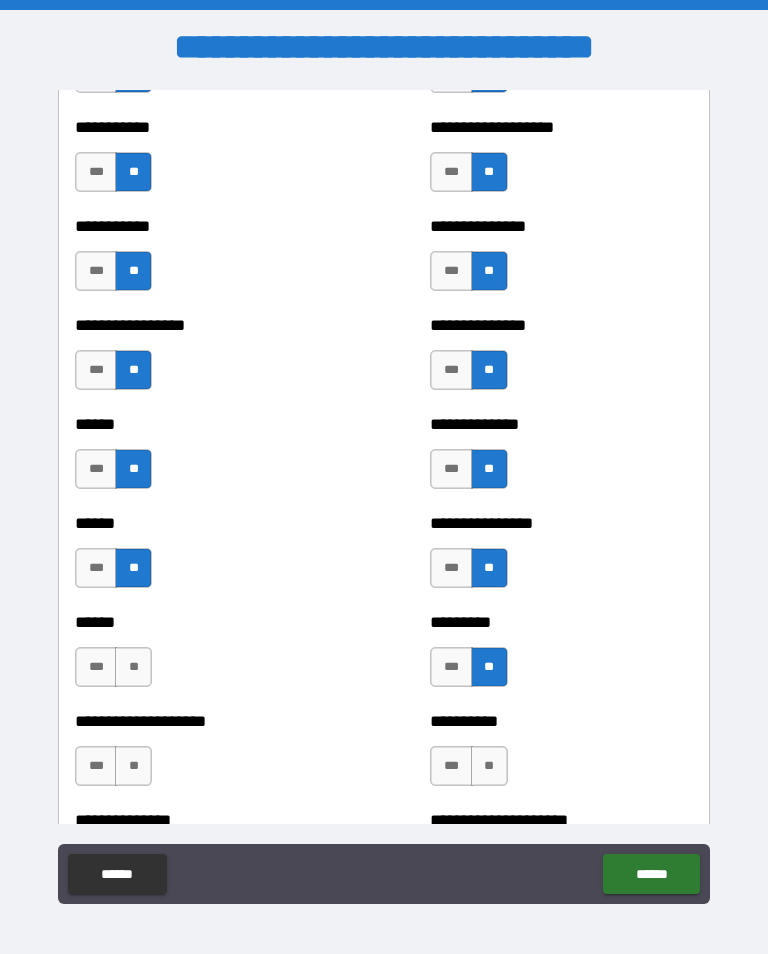 click on "**" at bounding box center (133, 667) 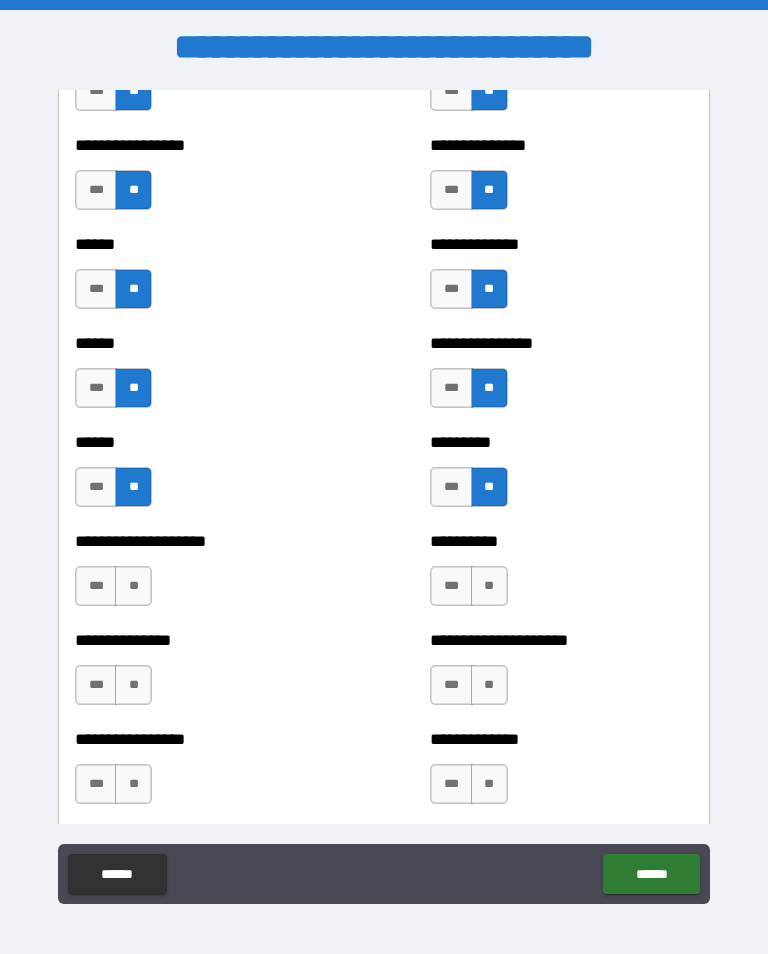 scroll, scrollTop: 3015, scrollLeft: 0, axis: vertical 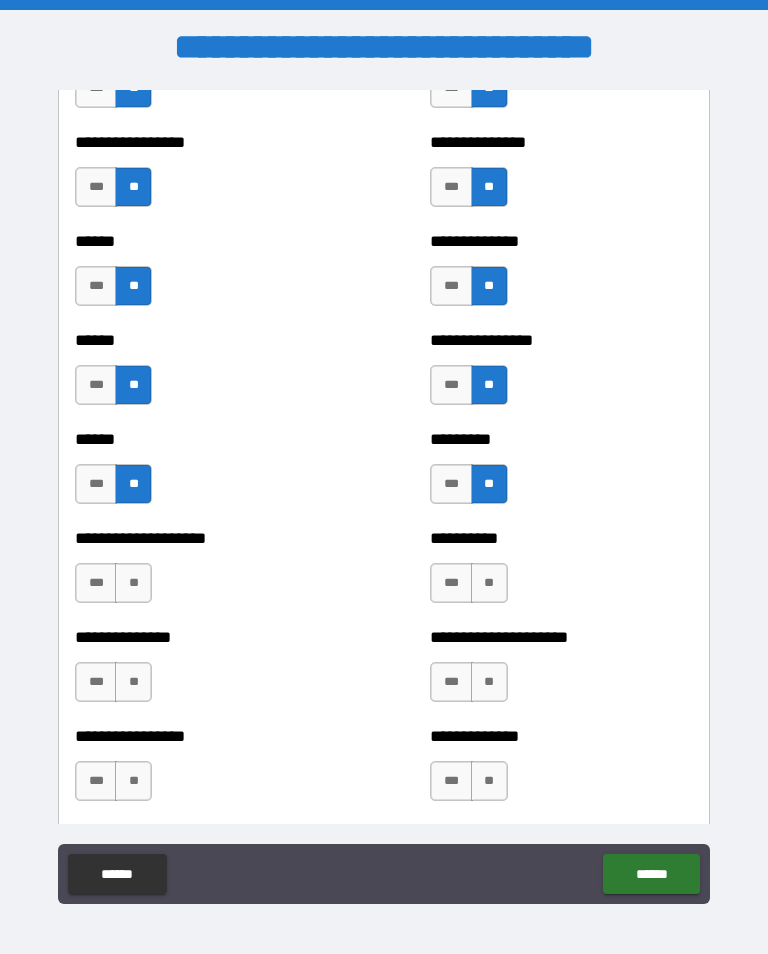 click on "**" at bounding box center (133, 583) 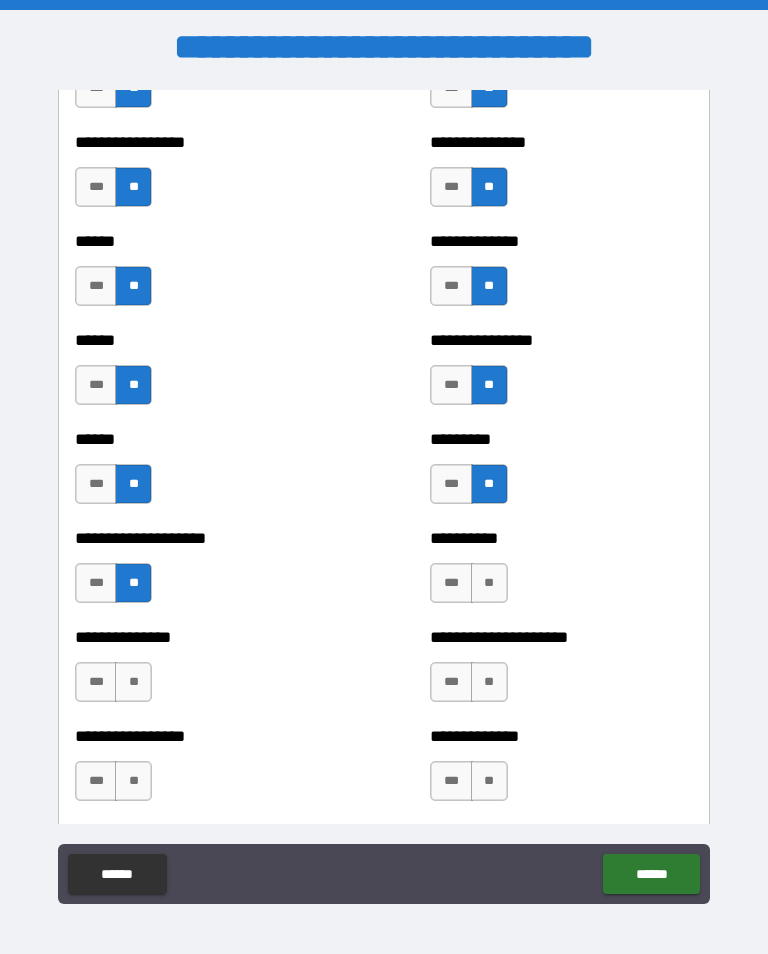 click on "**" at bounding box center [489, 583] 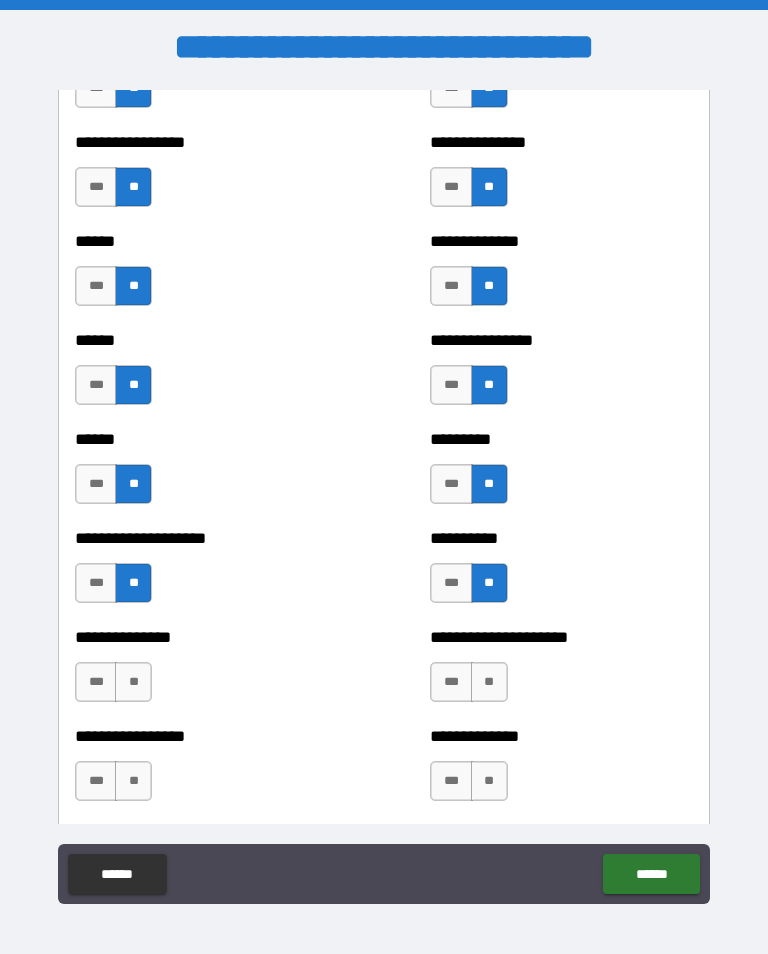 click on "**" at bounding box center [489, 682] 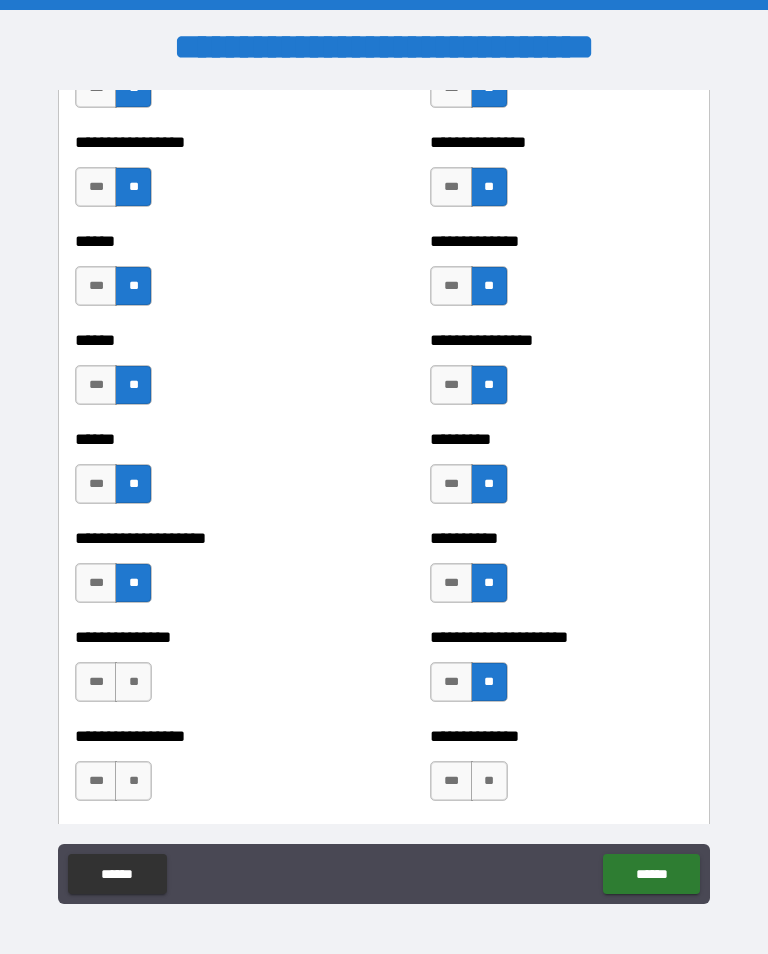 click on "**" at bounding box center [133, 682] 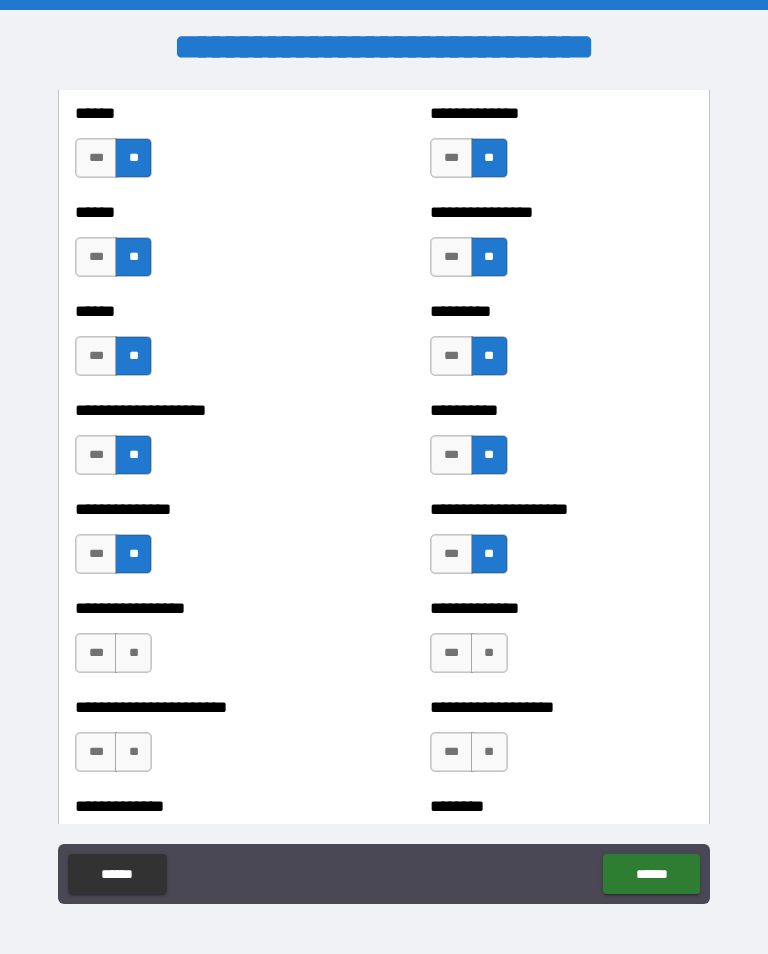 scroll, scrollTop: 3158, scrollLeft: 0, axis: vertical 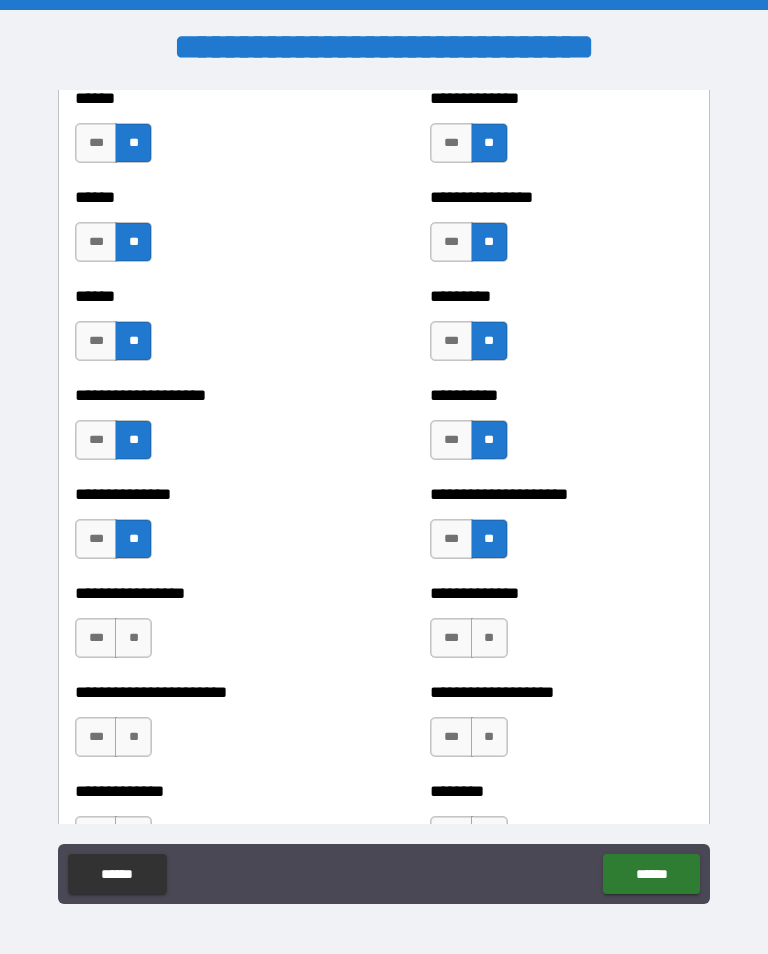 click on "**" at bounding box center [133, 638] 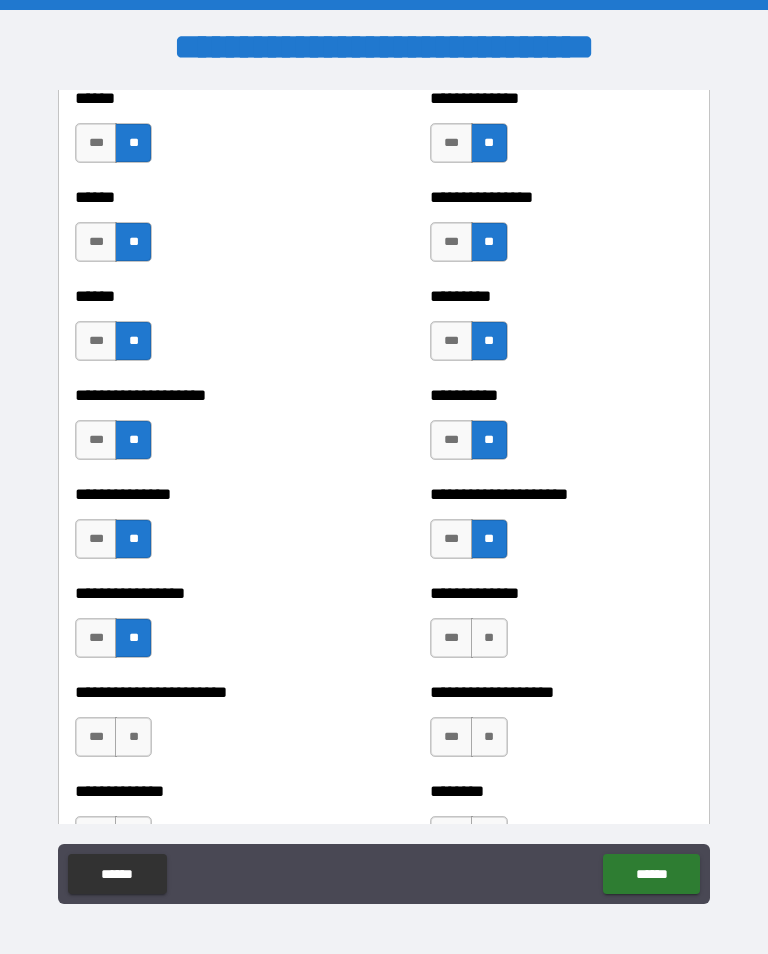 click on "**" at bounding box center (489, 638) 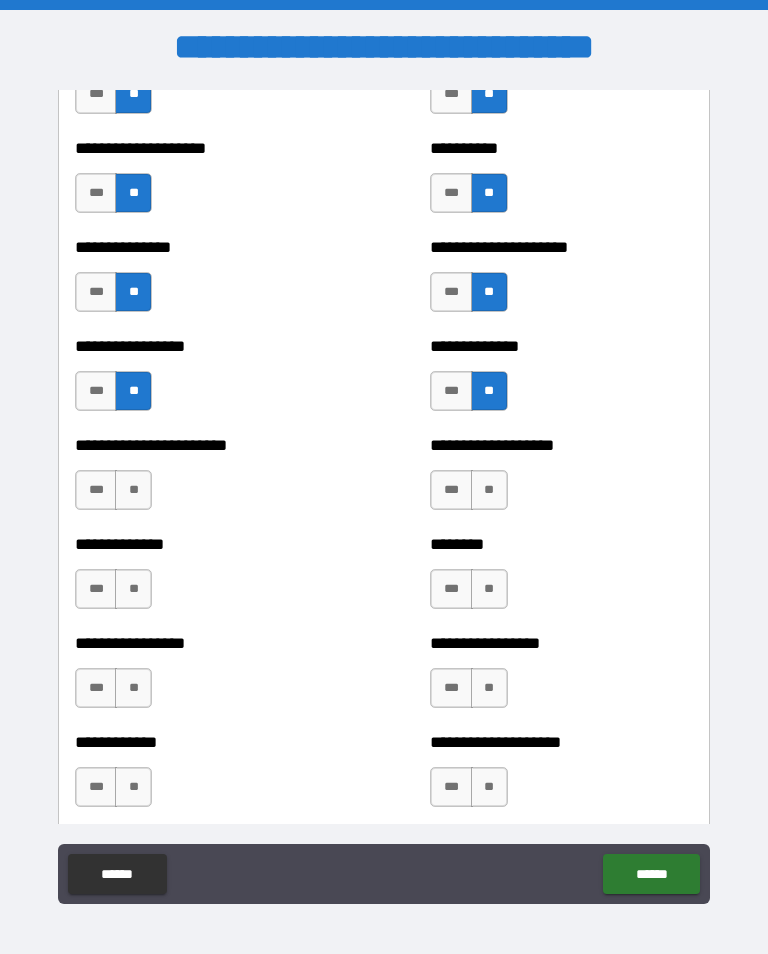 scroll, scrollTop: 3410, scrollLeft: 0, axis: vertical 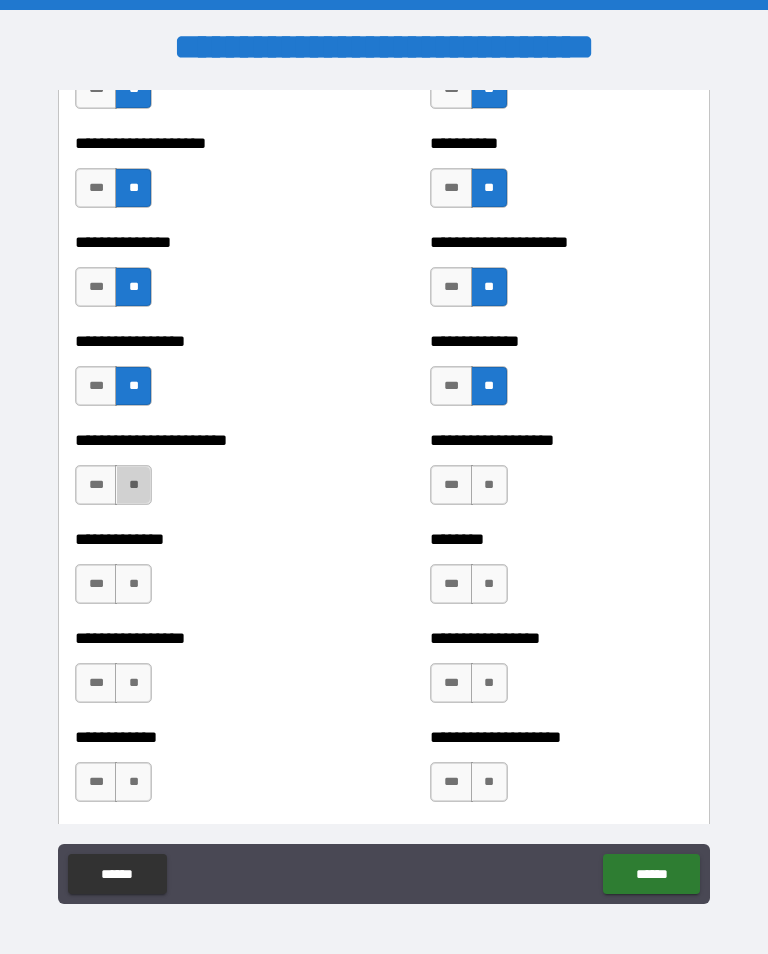 click on "**" at bounding box center (133, 485) 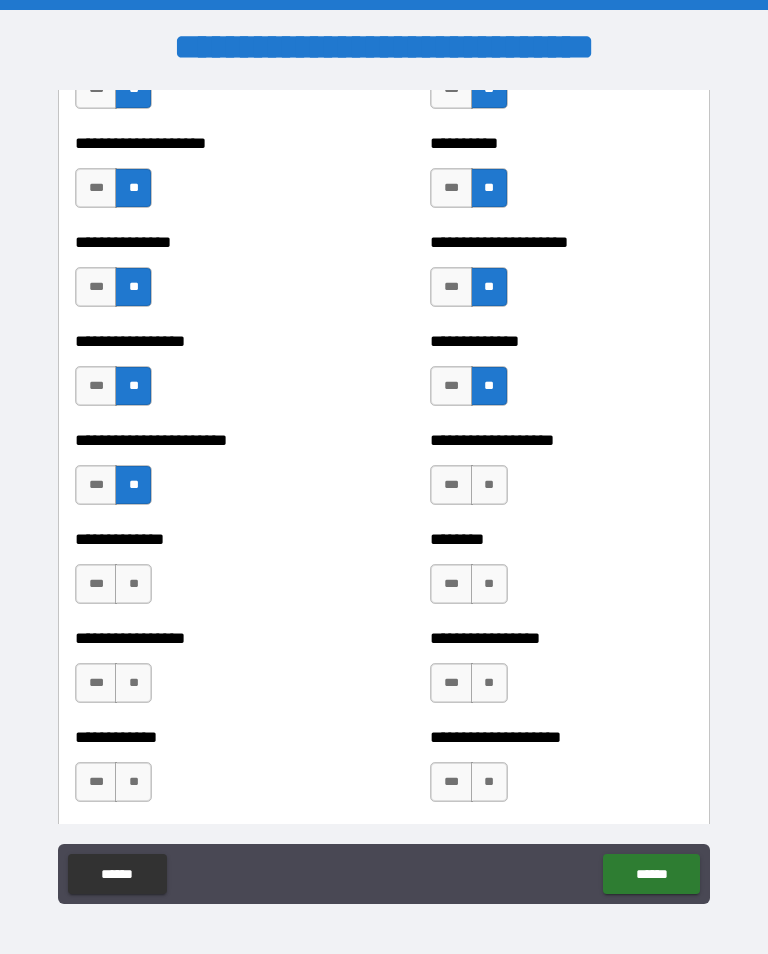 click on "**********" at bounding box center [561, 475] 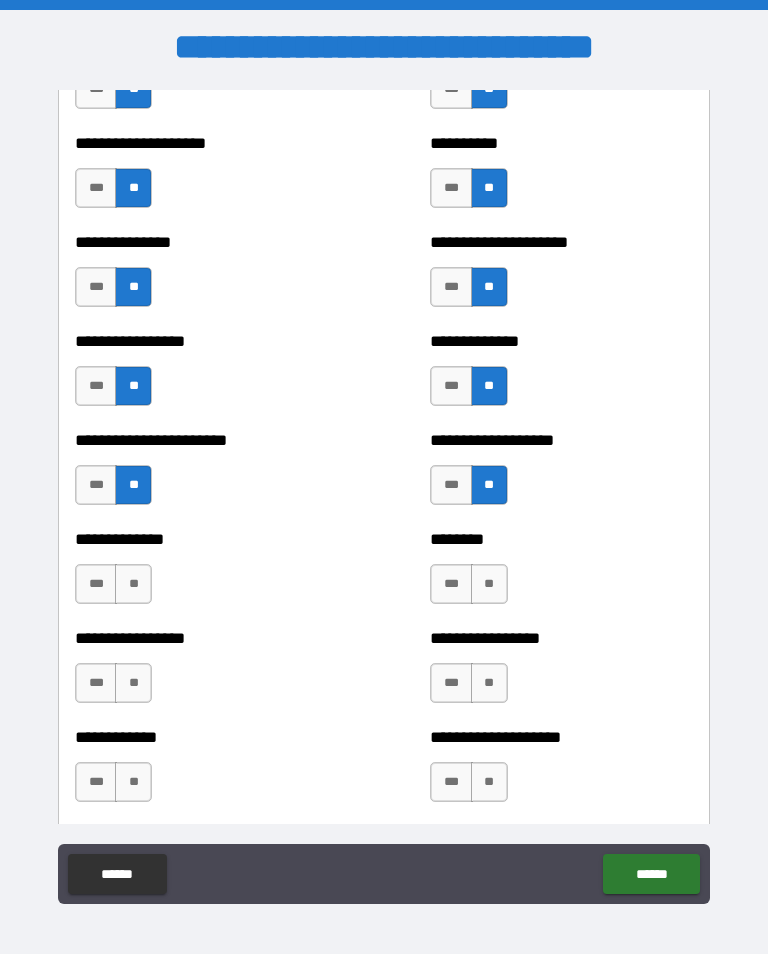 click on "**" at bounding box center (489, 584) 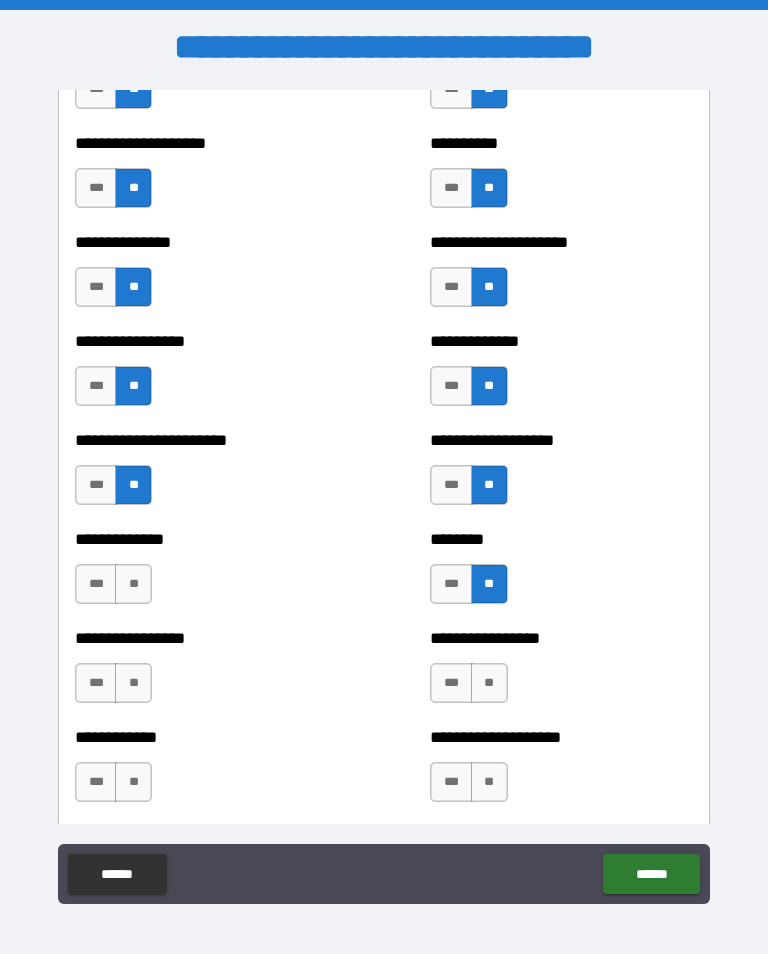 click on "**" at bounding box center [133, 584] 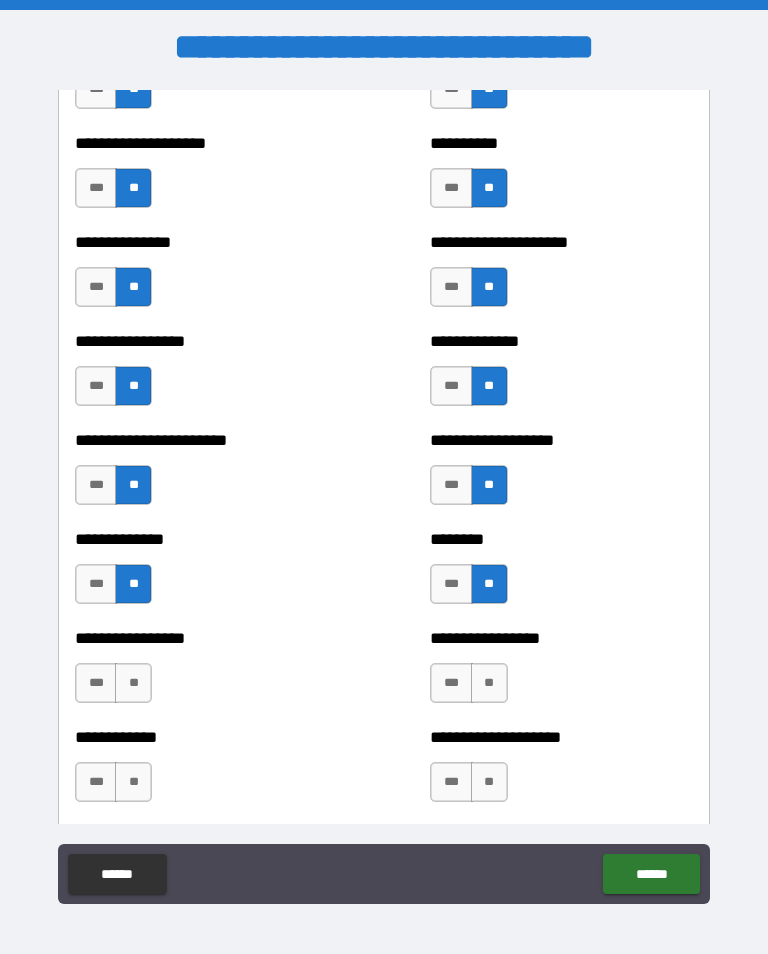 click on "**" at bounding box center (133, 683) 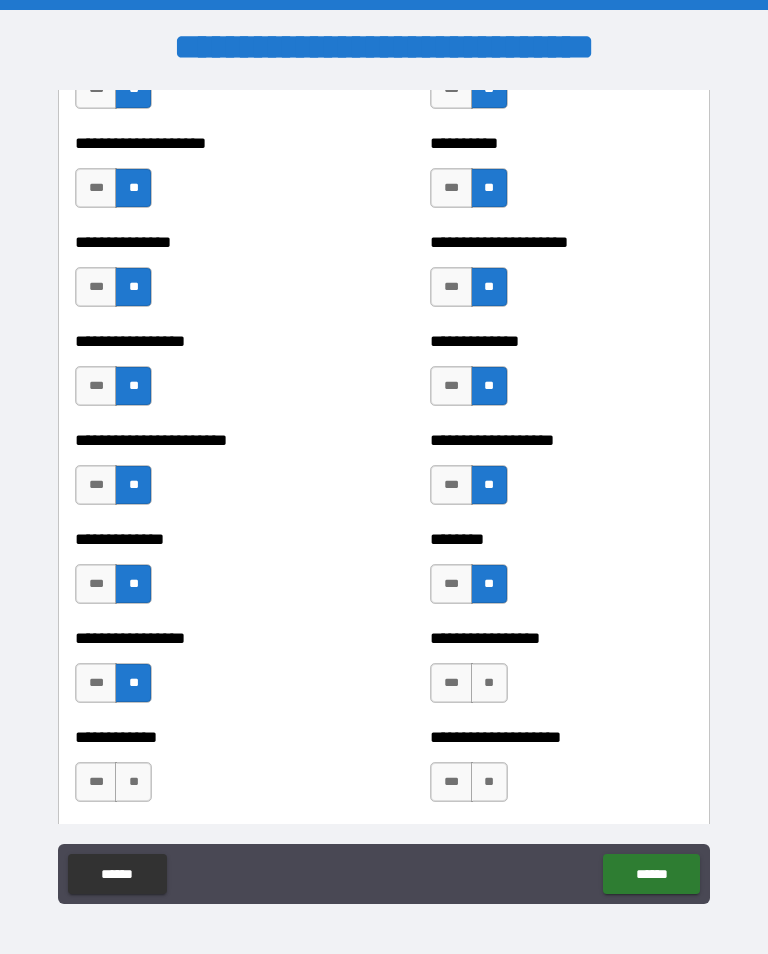 click on "**" at bounding box center [489, 683] 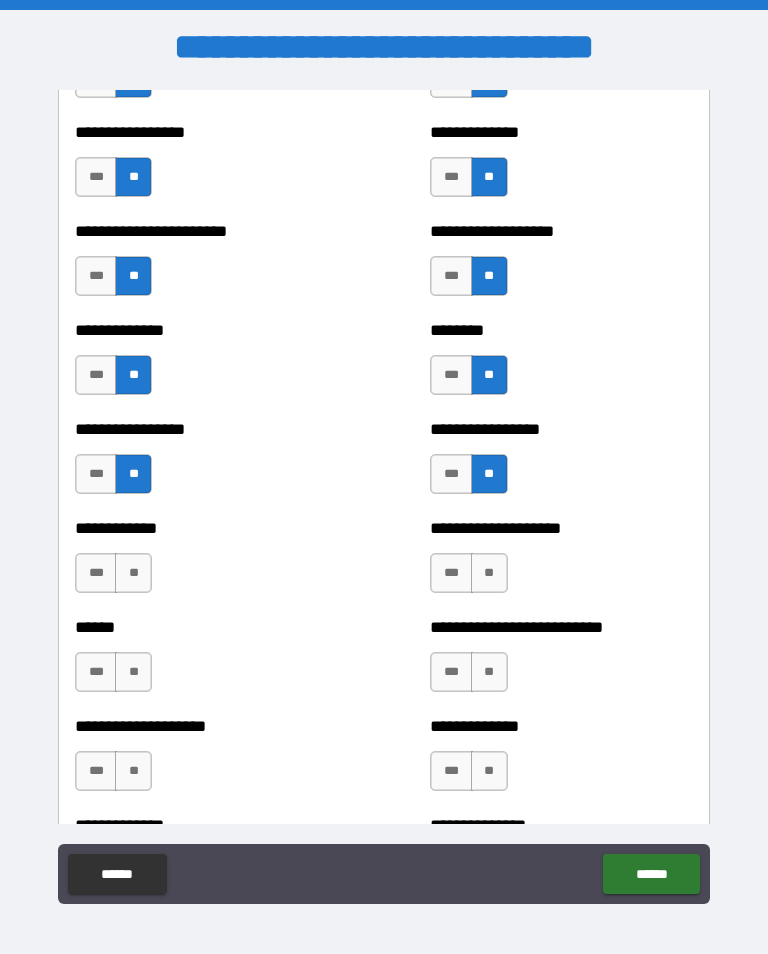 scroll, scrollTop: 3624, scrollLeft: 0, axis: vertical 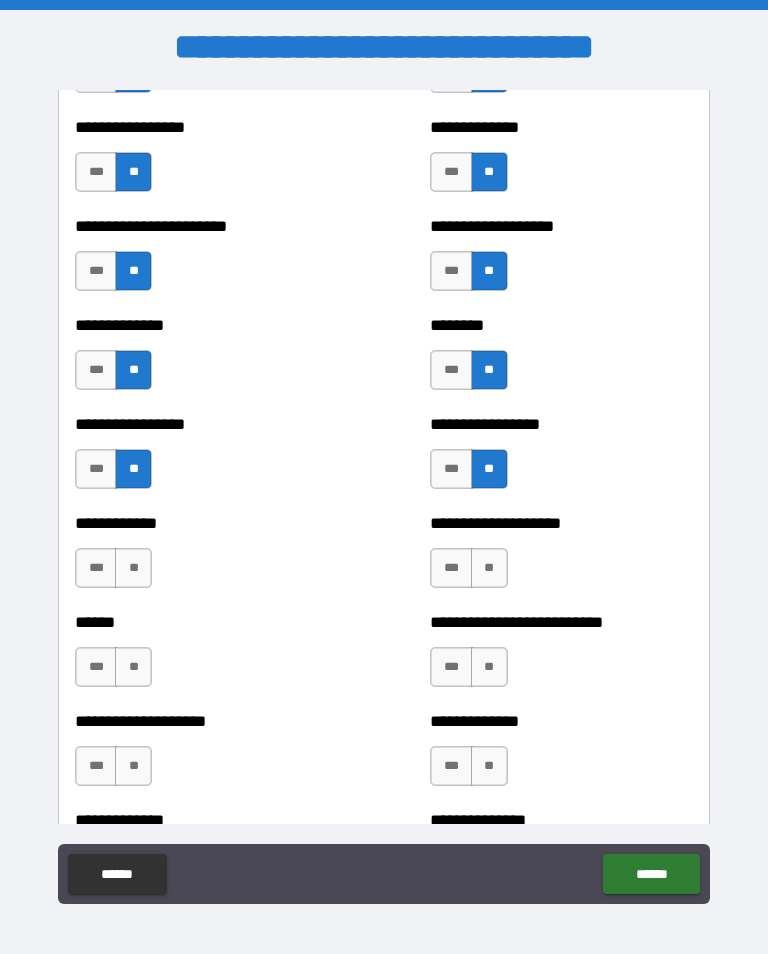 click on "**" at bounding box center (489, 568) 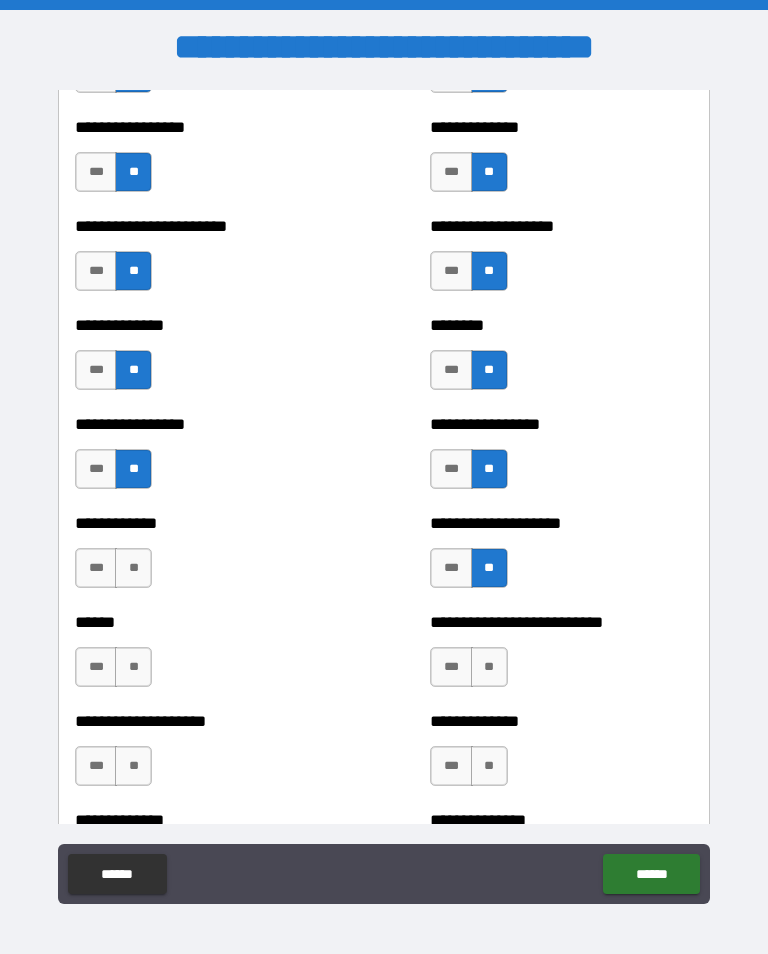 click on "**" at bounding box center [133, 568] 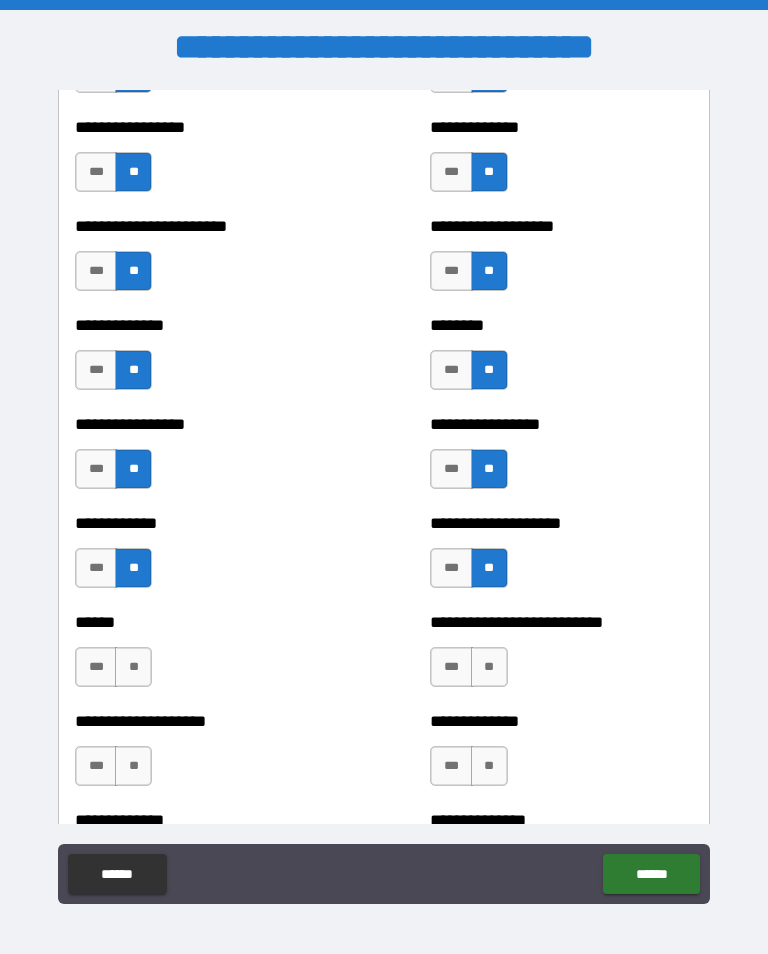 click on "**" at bounding box center (133, 667) 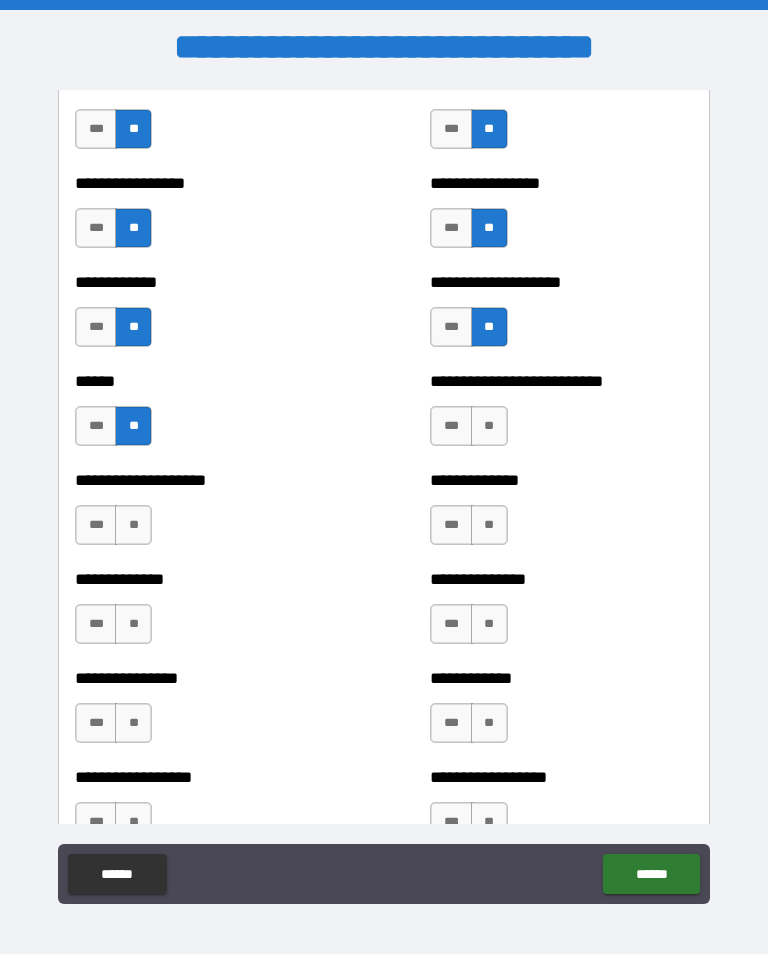 scroll, scrollTop: 3866, scrollLeft: 0, axis: vertical 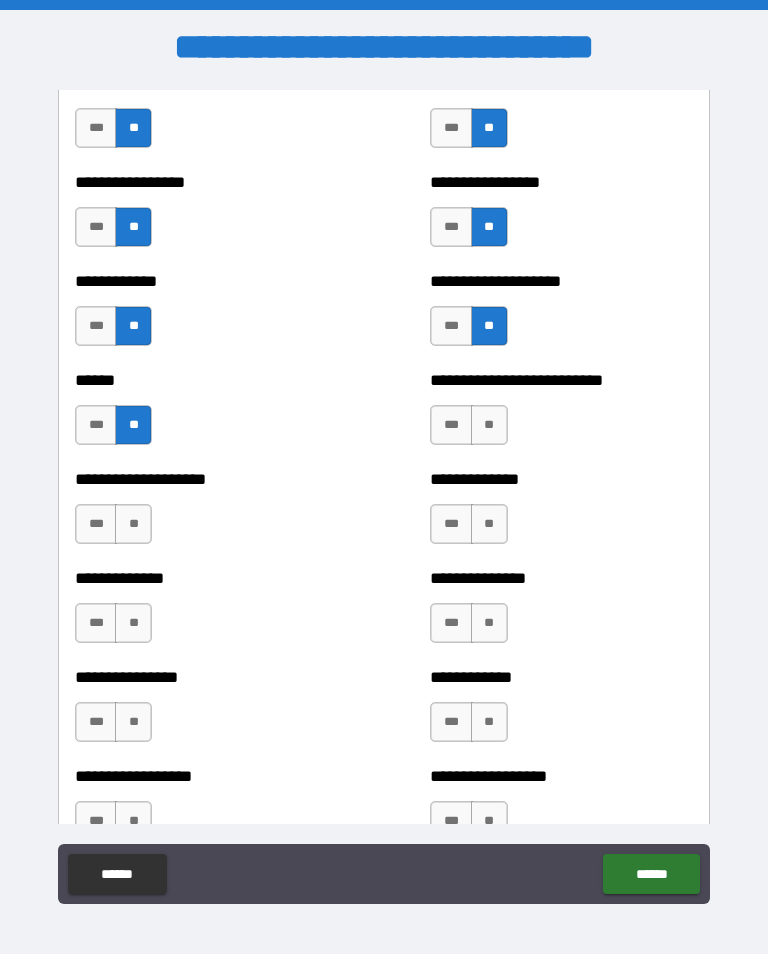 click on "**" at bounding box center [489, 524] 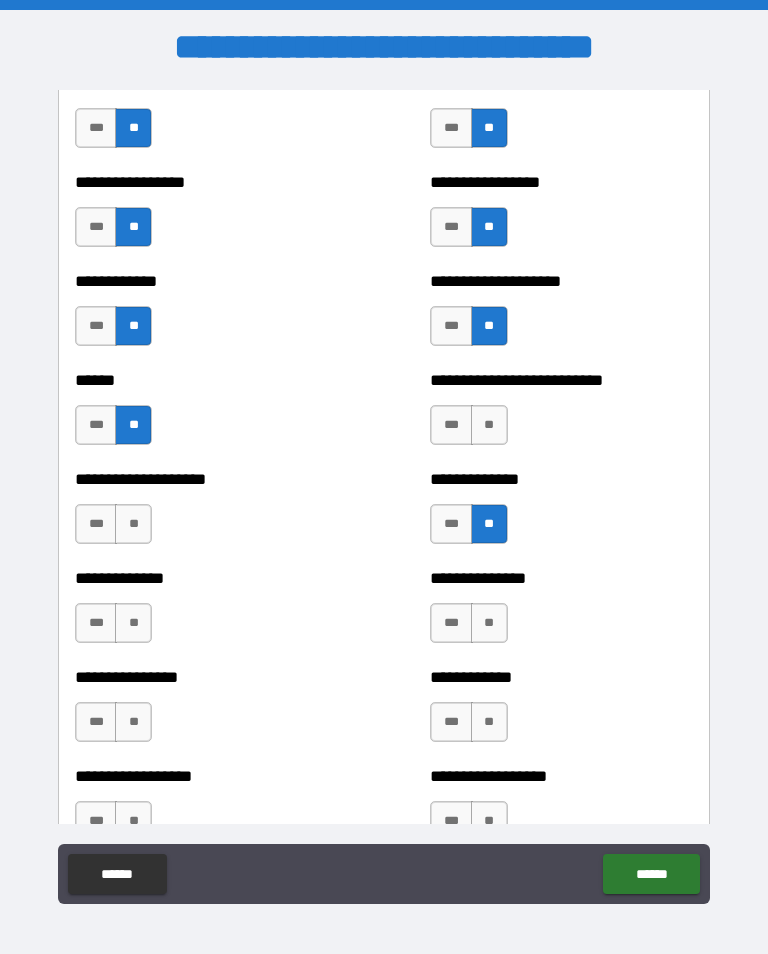 click on "**" at bounding box center [133, 524] 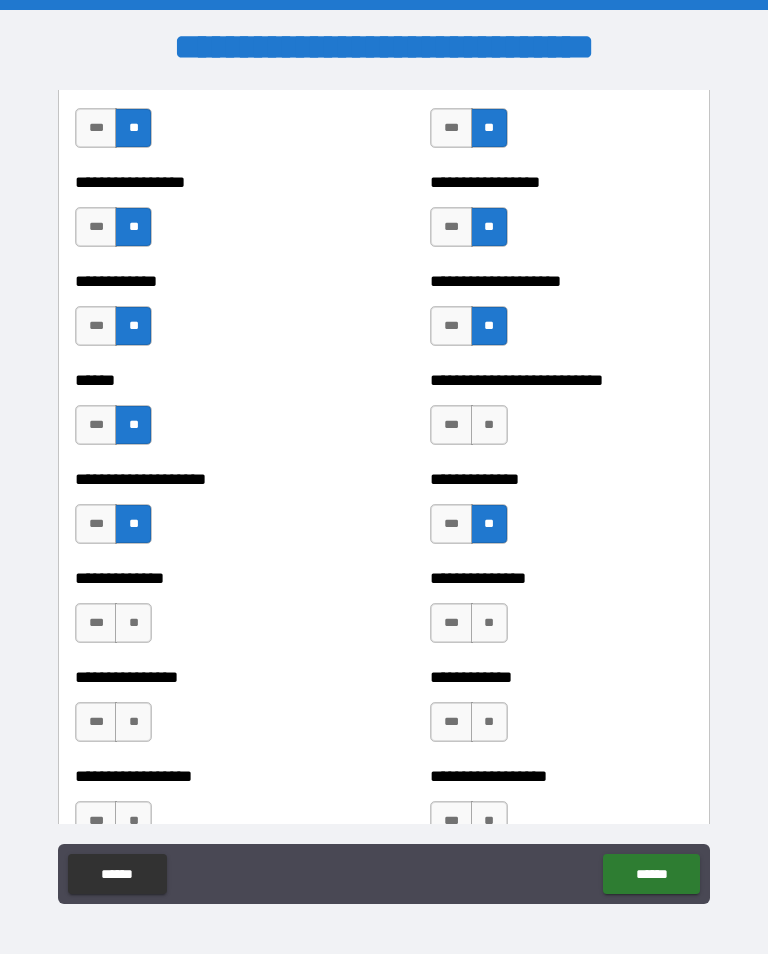 click on "**" at bounding box center [489, 425] 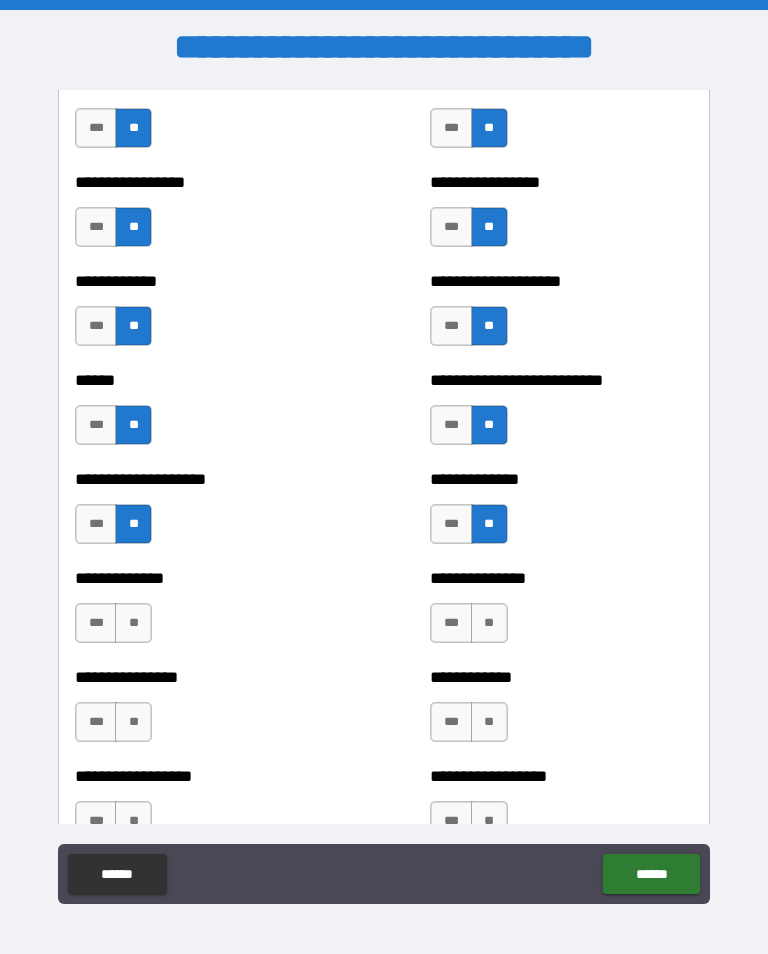 click on "**" at bounding box center [133, 623] 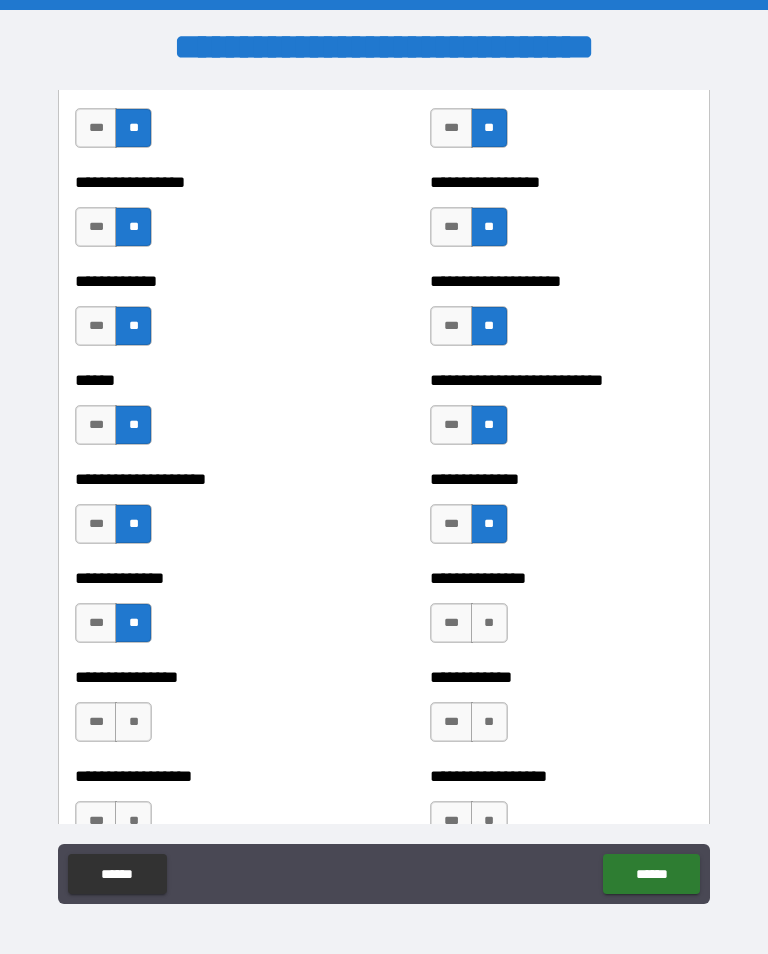 click on "**" at bounding box center [133, 722] 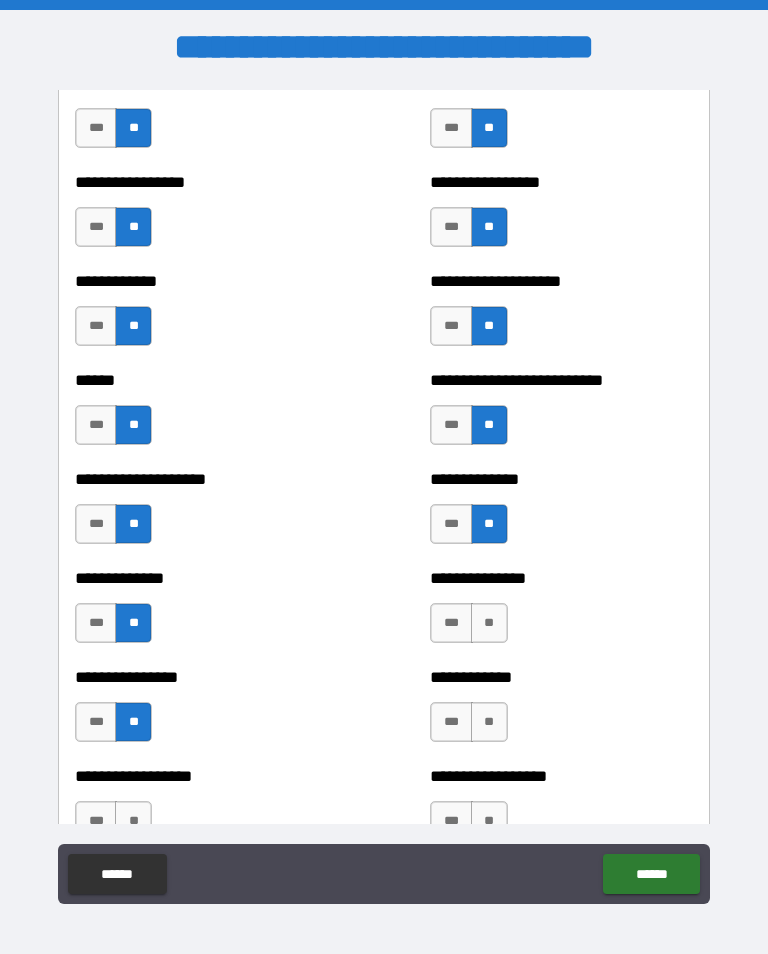 click on "**" at bounding box center [489, 623] 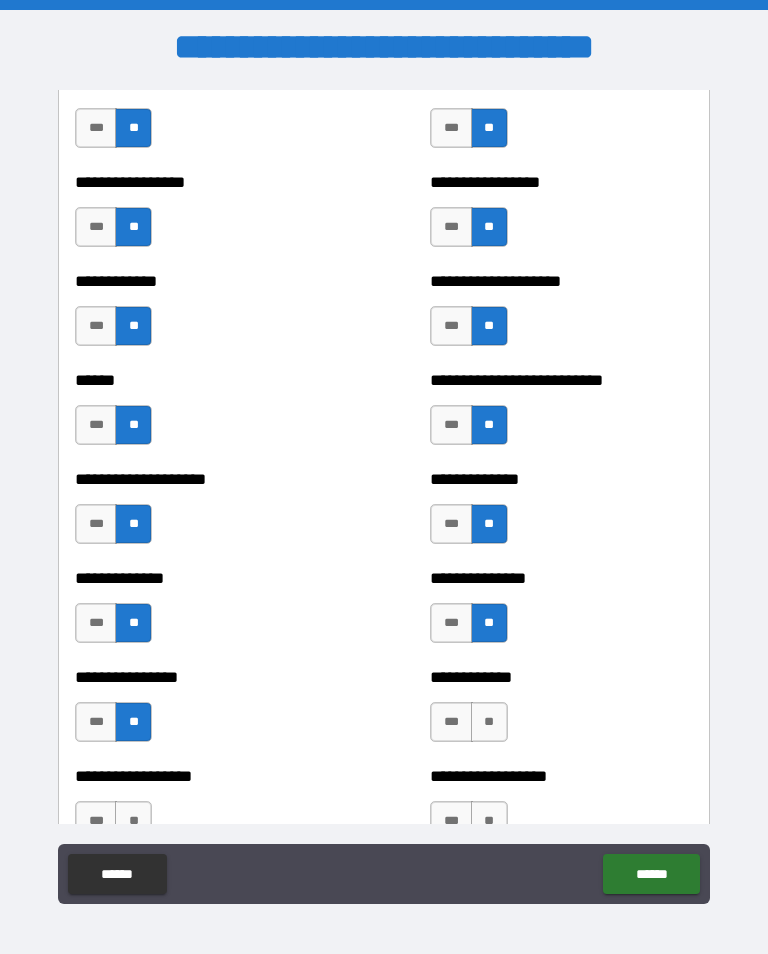 click on "**" at bounding box center (489, 722) 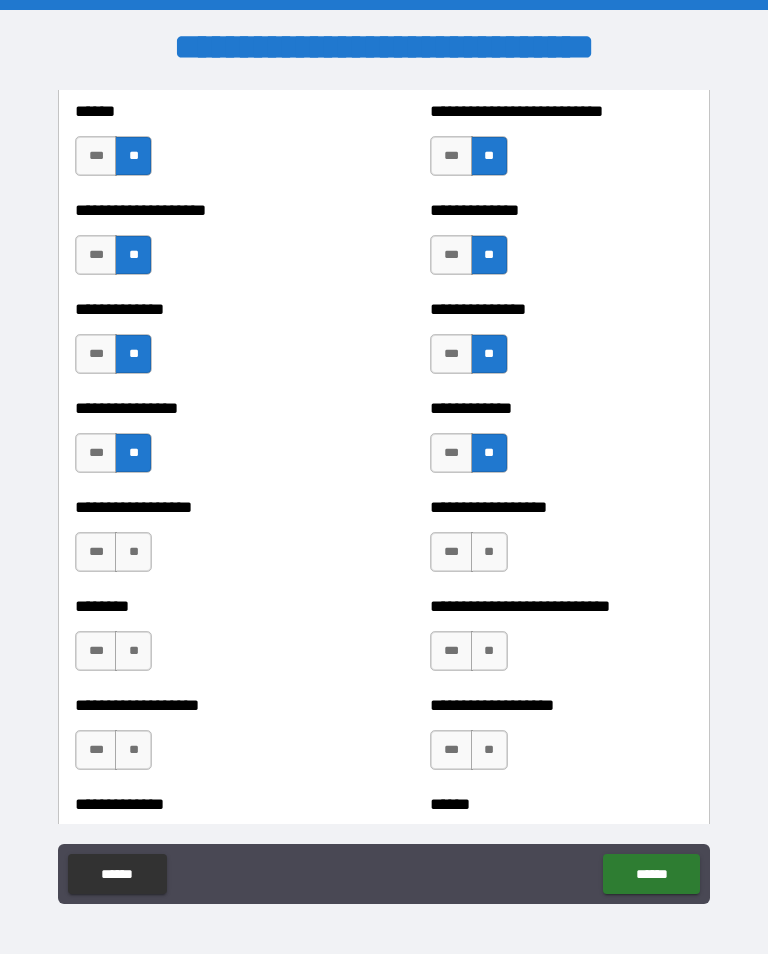 scroll, scrollTop: 4135, scrollLeft: 0, axis: vertical 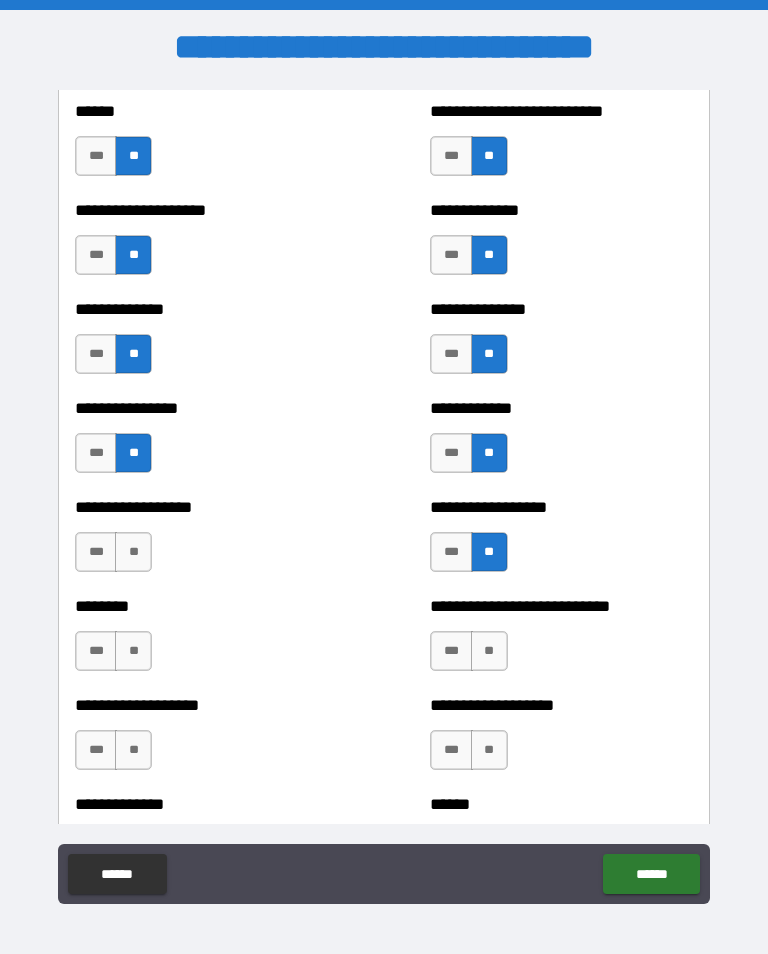 click on "**" at bounding box center (489, 651) 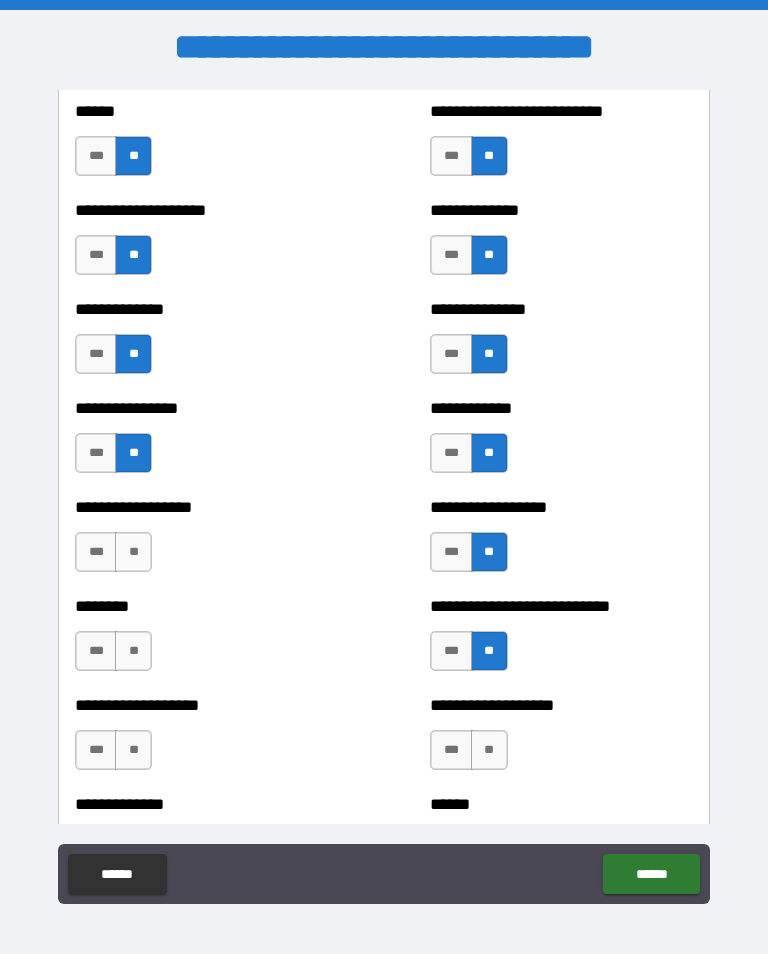 click on "**" at bounding box center [489, 750] 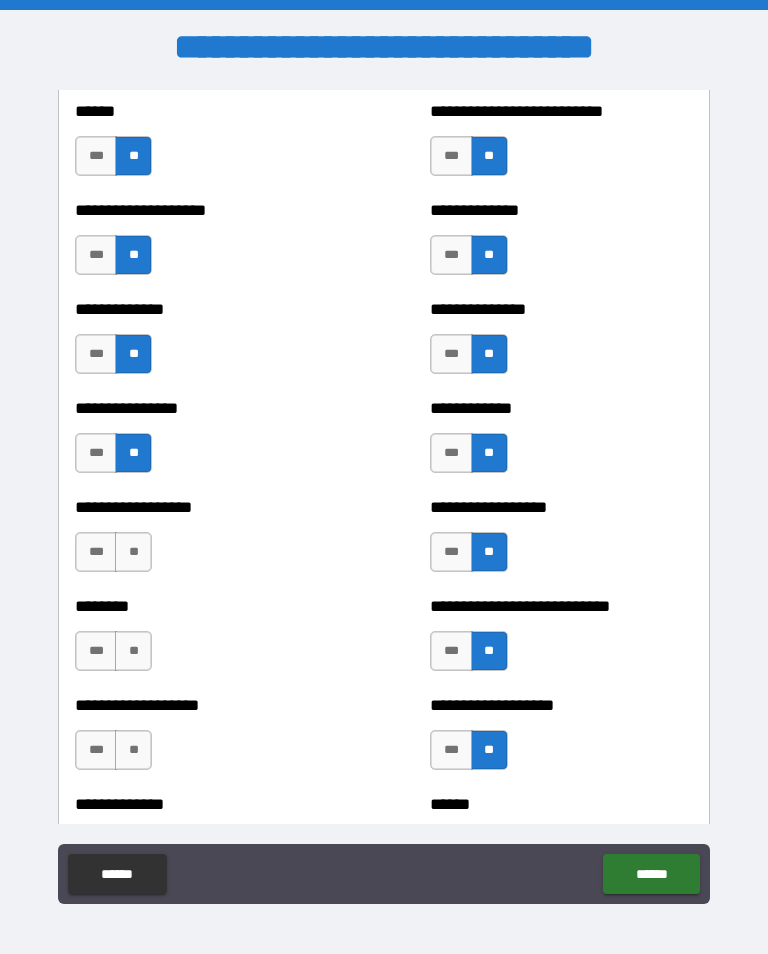 click on "**" at bounding box center [133, 552] 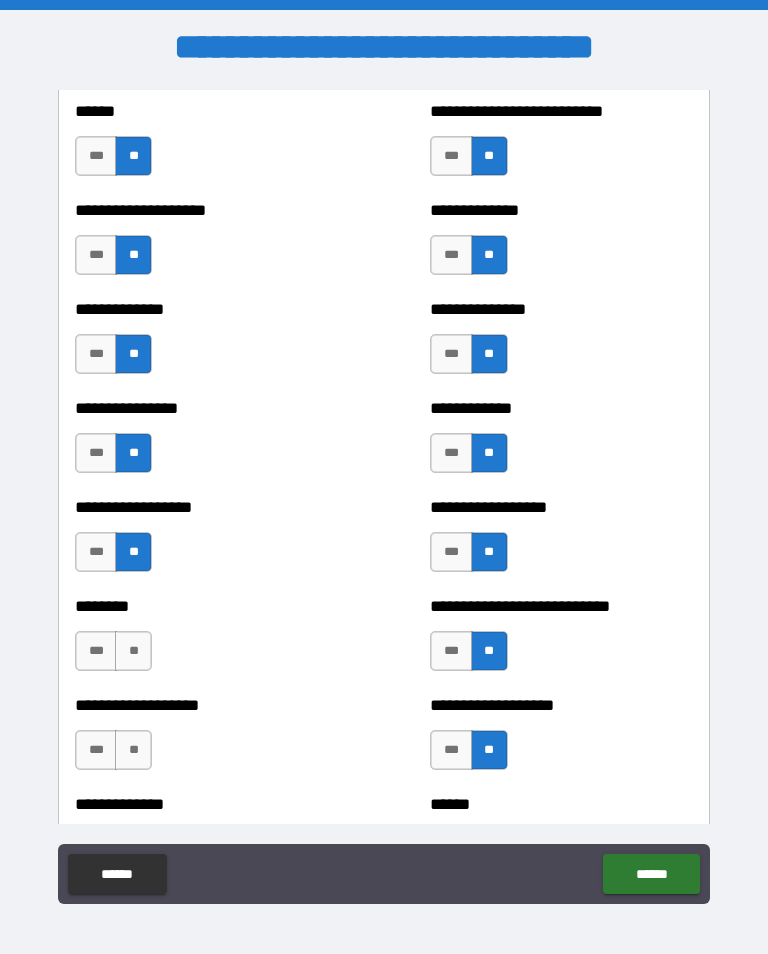 click on "**" at bounding box center (133, 651) 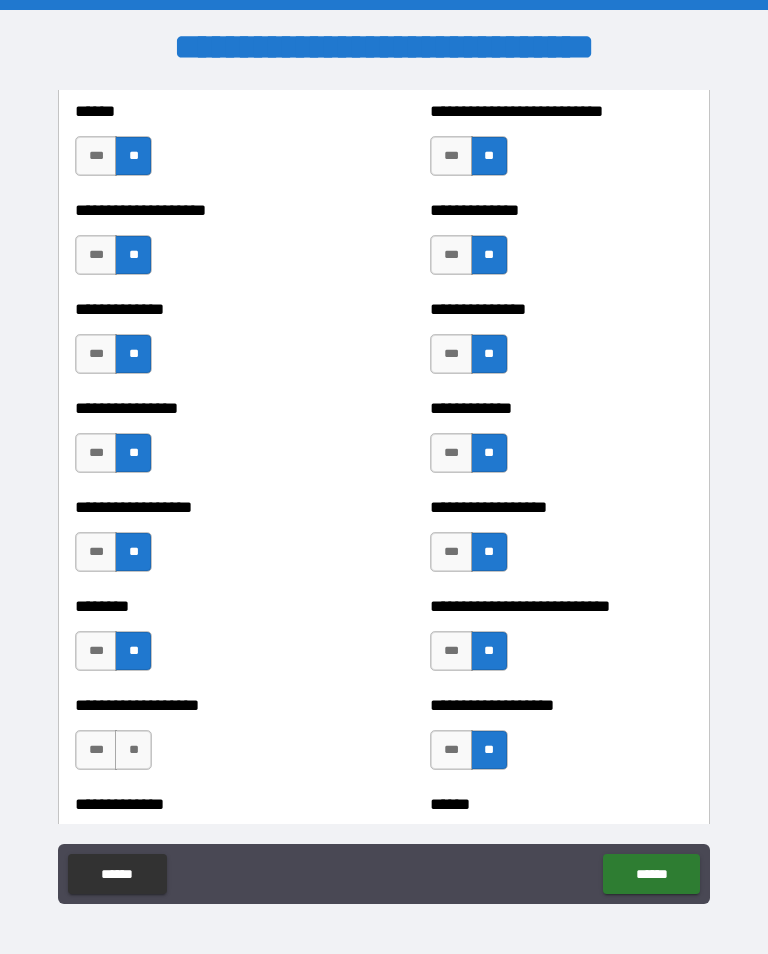 click on "**" at bounding box center [133, 750] 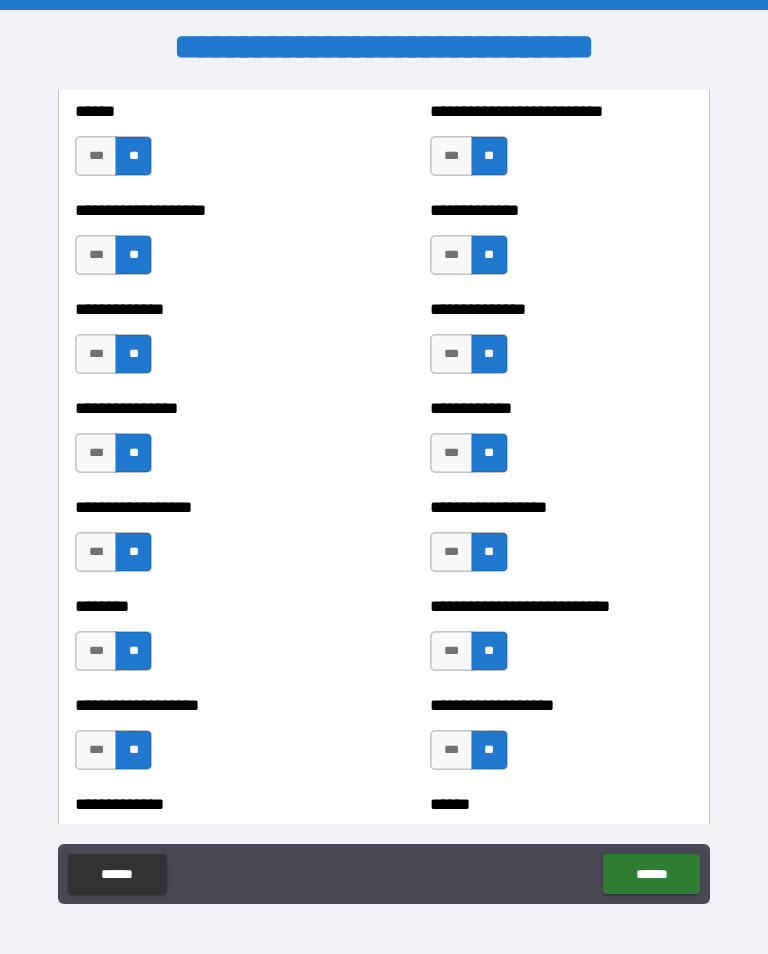 scroll, scrollTop: 4379, scrollLeft: 0, axis: vertical 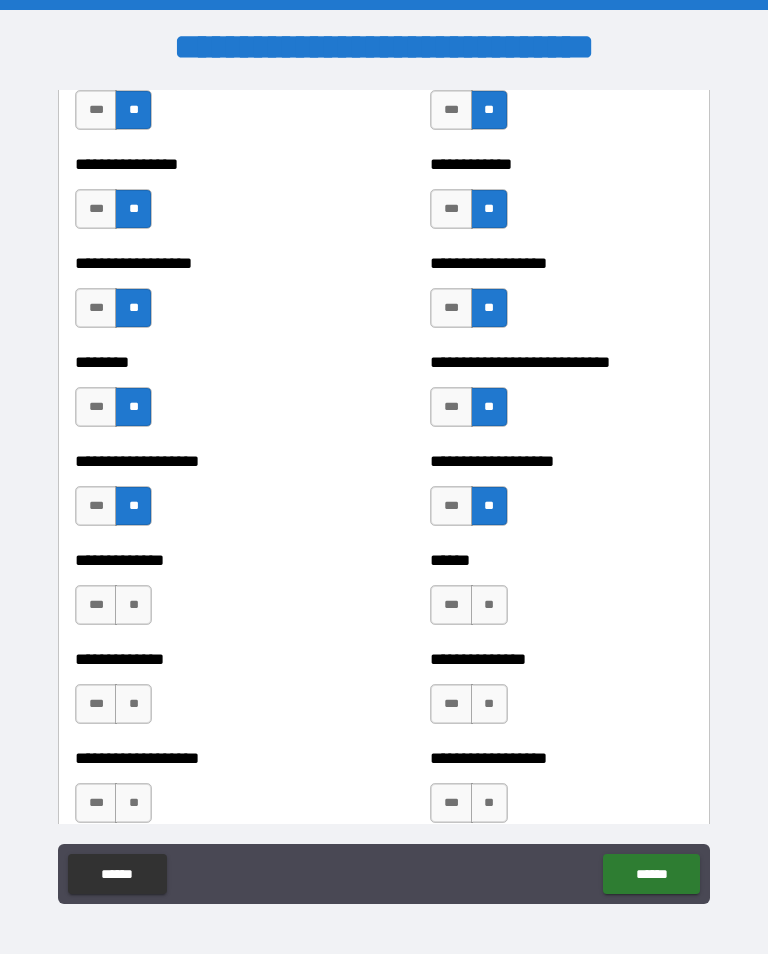 click on "**" at bounding box center [133, 605] 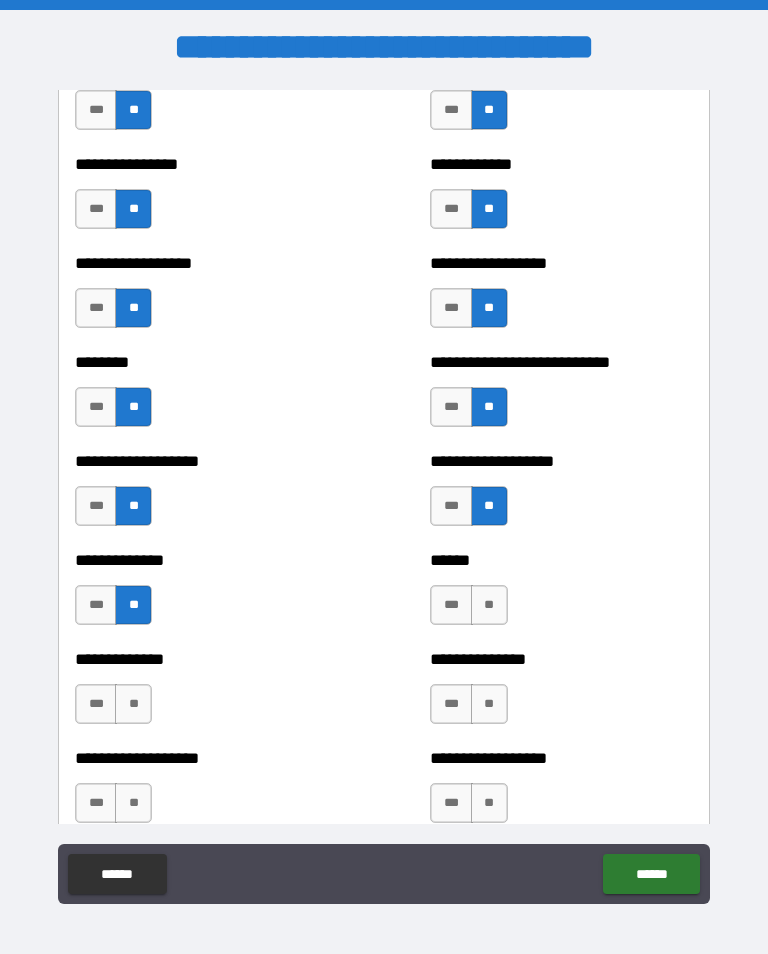 click on "**" at bounding box center [133, 704] 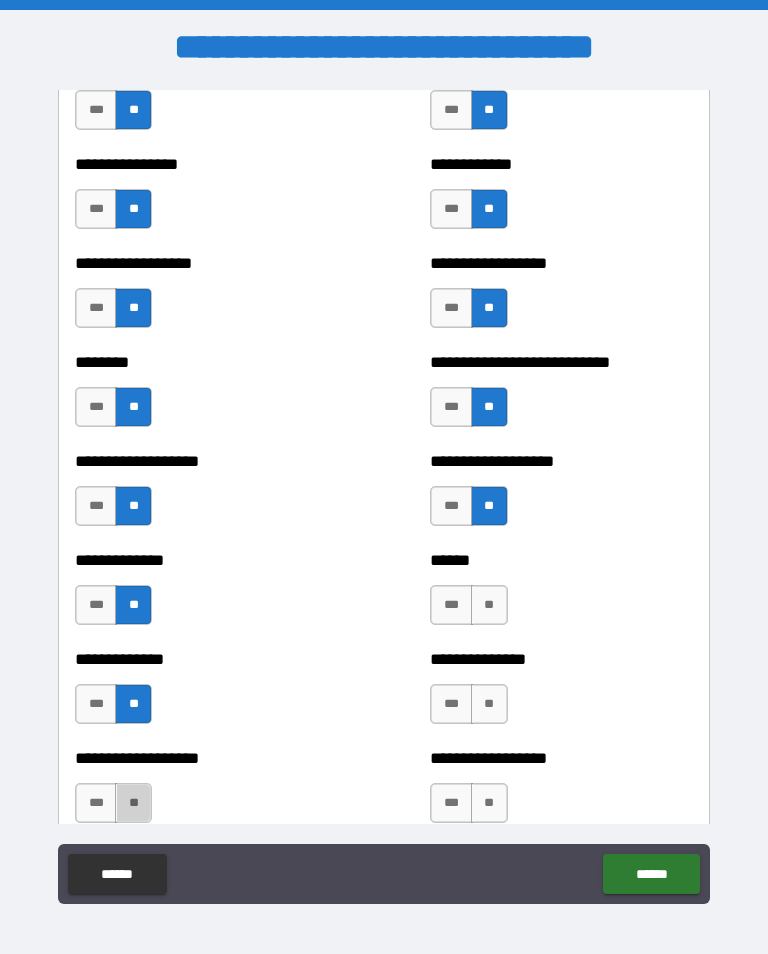 click on "**" at bounding box center (133, 803) 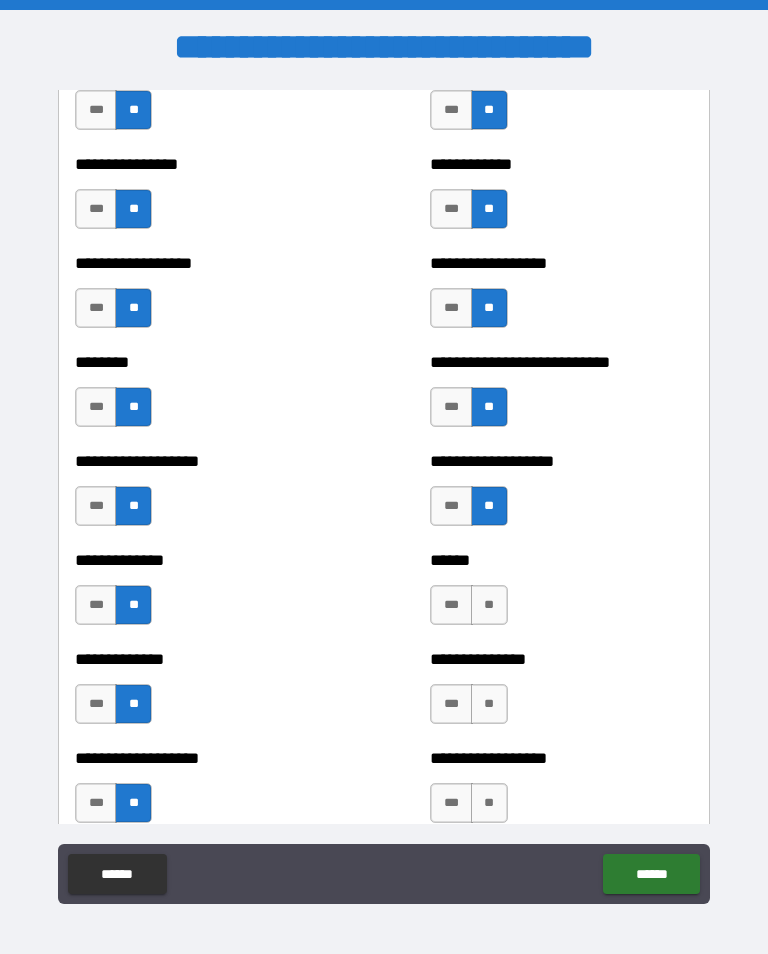 click on "**" at bounding box center [489, 605] 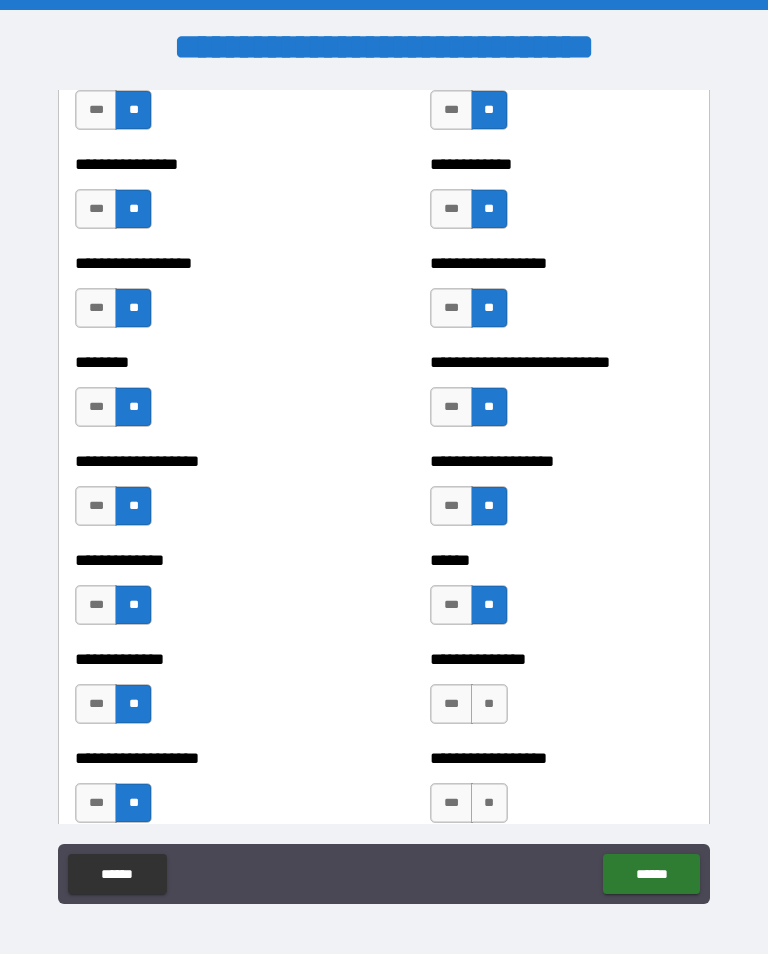 click on "**" at bounding box center [489, 704] 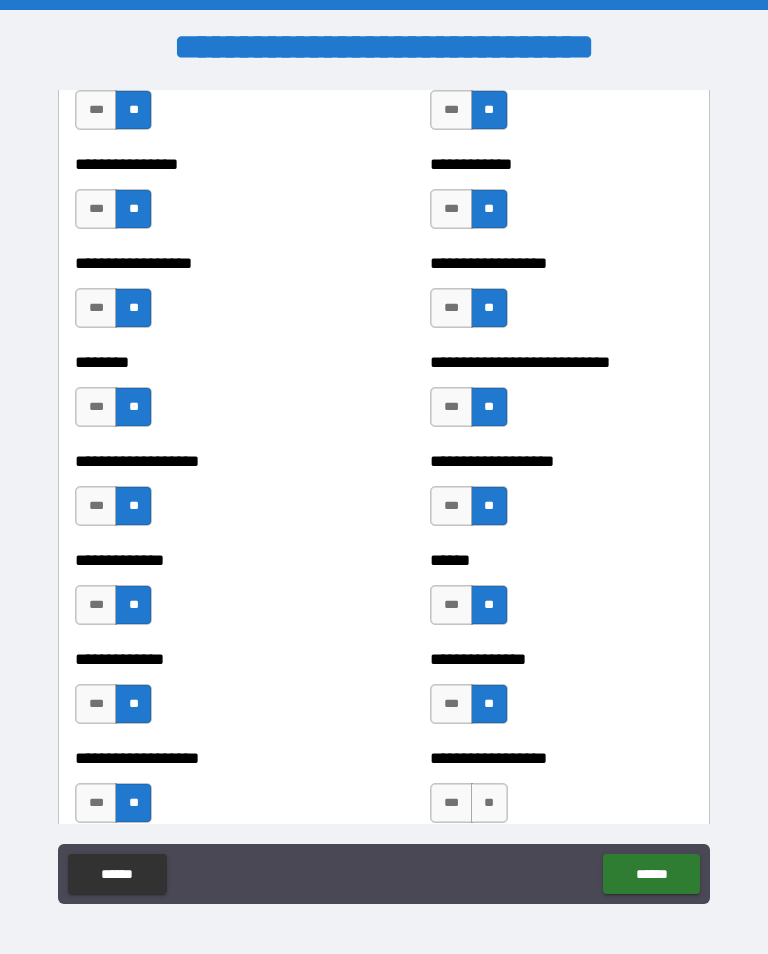 click on "**" at bounding box center (489, 803) 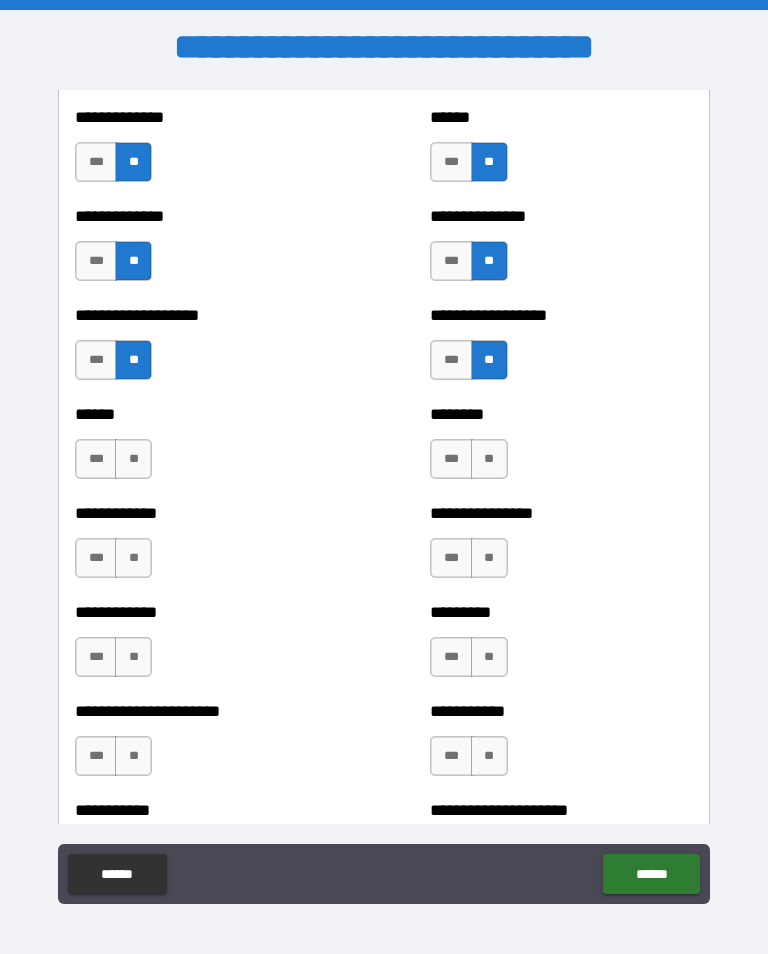 scroll, scrollTop: 4844, scrollLeft: 0, axis: vertical 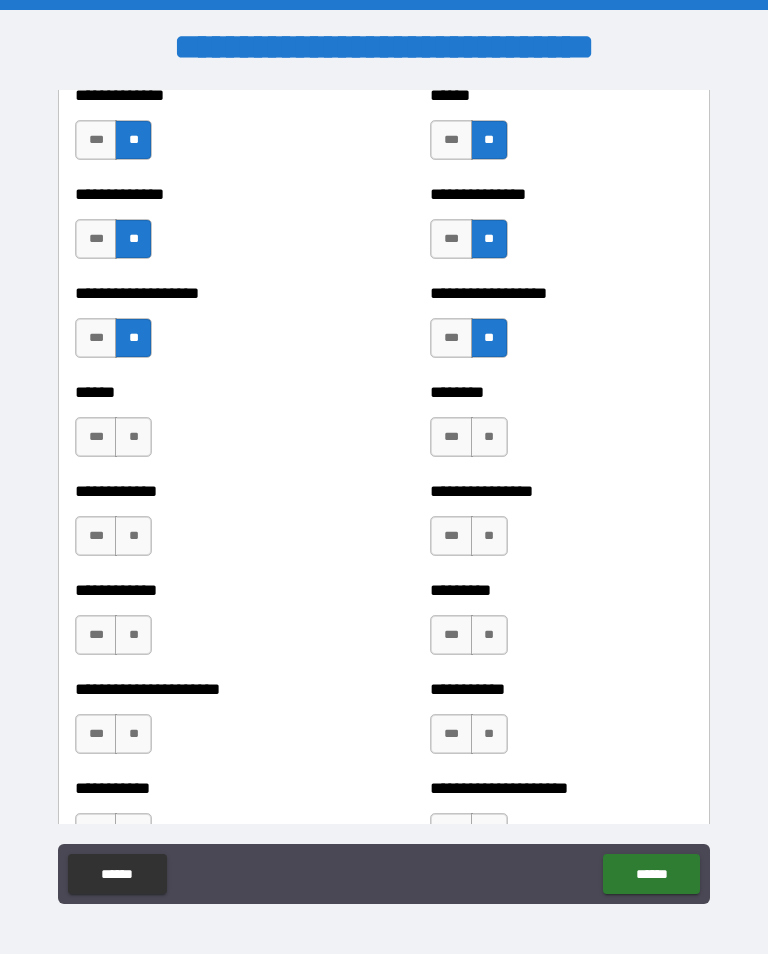 click on "**" at bounding box center (489, 437) 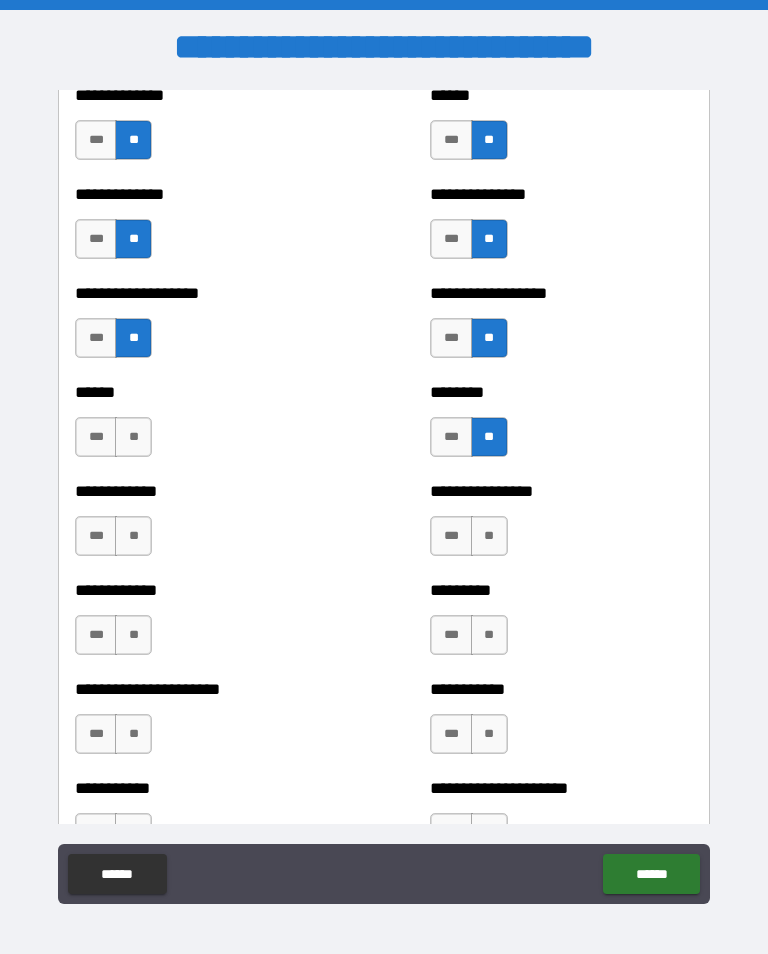 click on "**" at bounding box center [489, 536] 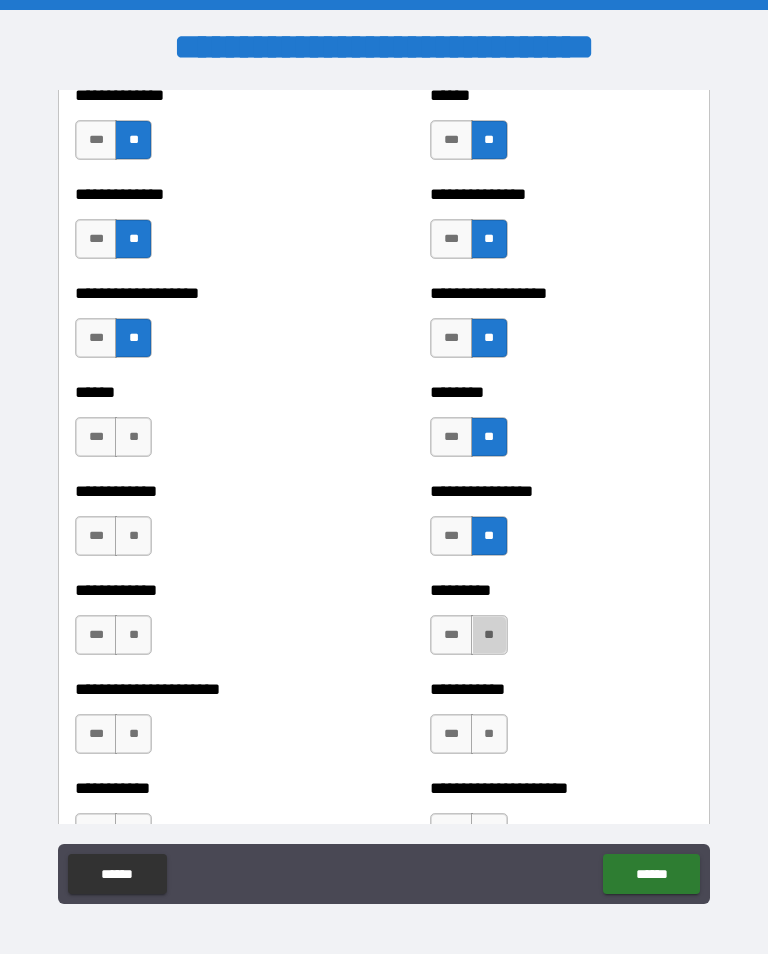 click on "**" at bounding box center [489, 635] 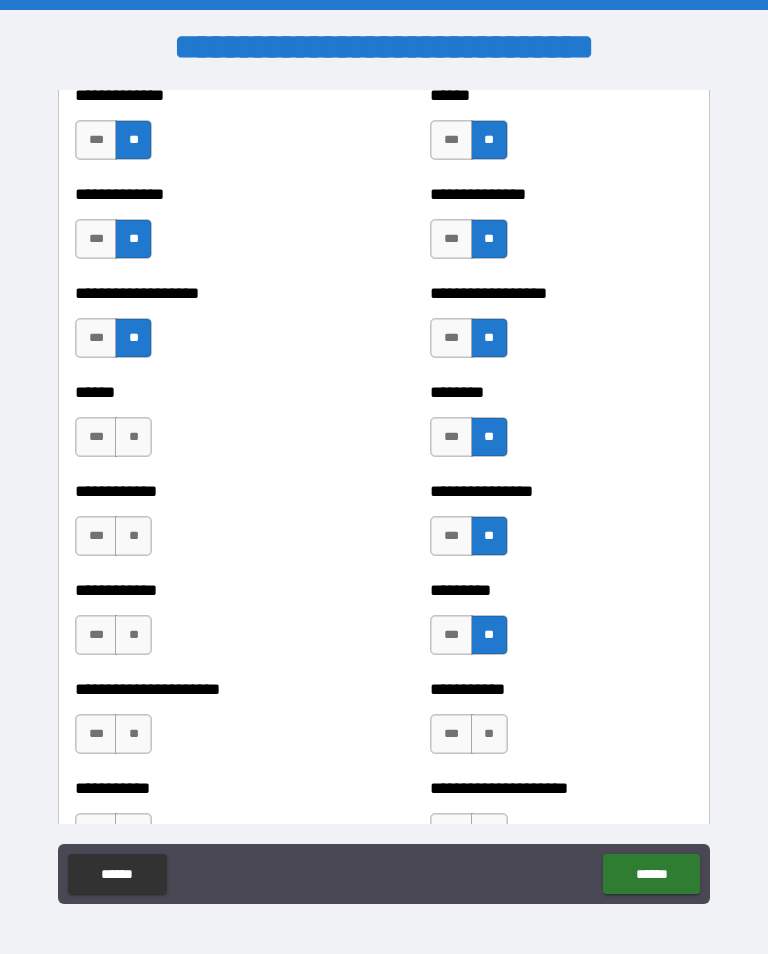 click on "**" at bounding box center [133, 437] 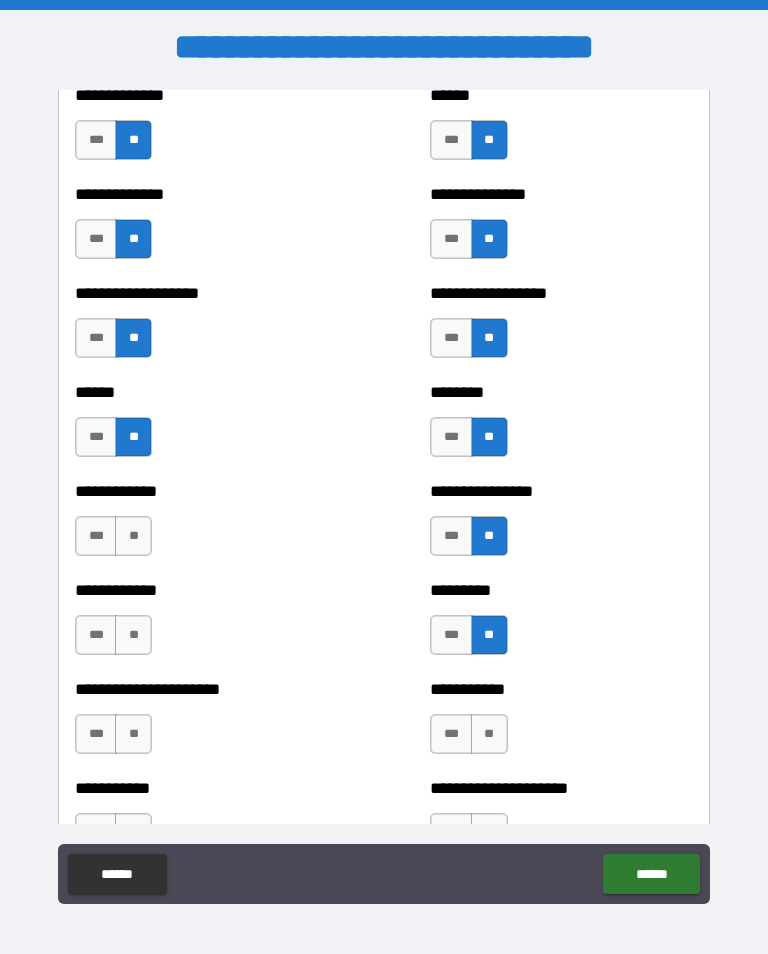click on "**" at bounding box center [133, 536] 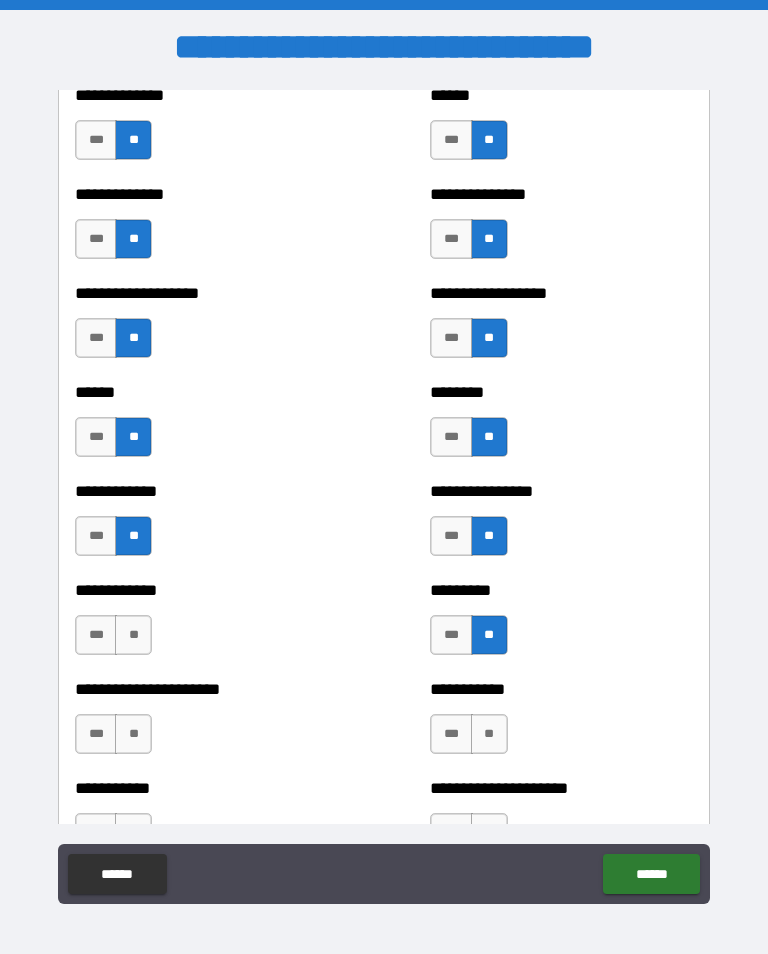 click on "**" at bounding box center [133, 635] 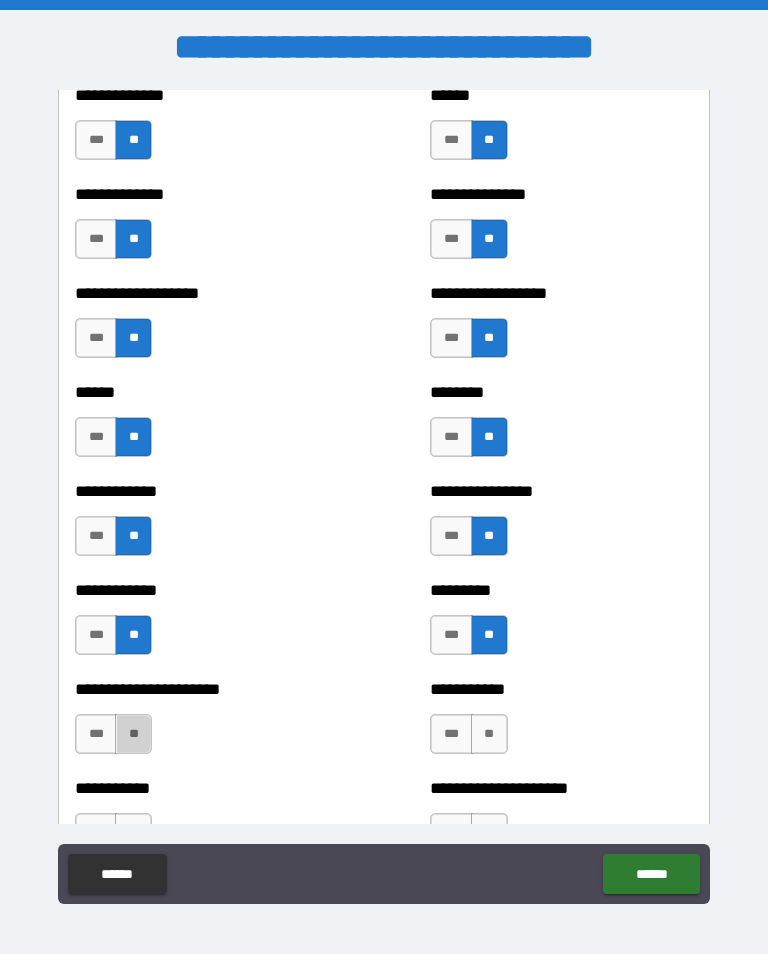 click on "**" at bounding box center (133, 734) 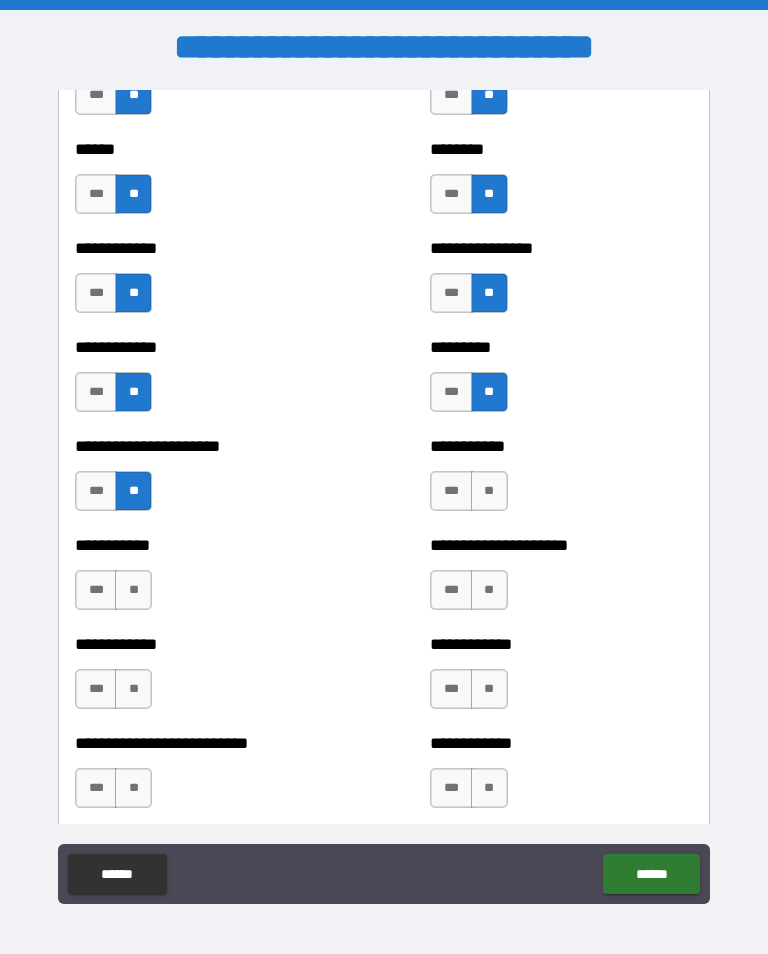 scroll, scrollTop: 5087, scrollLeft: 0, axis: vertical 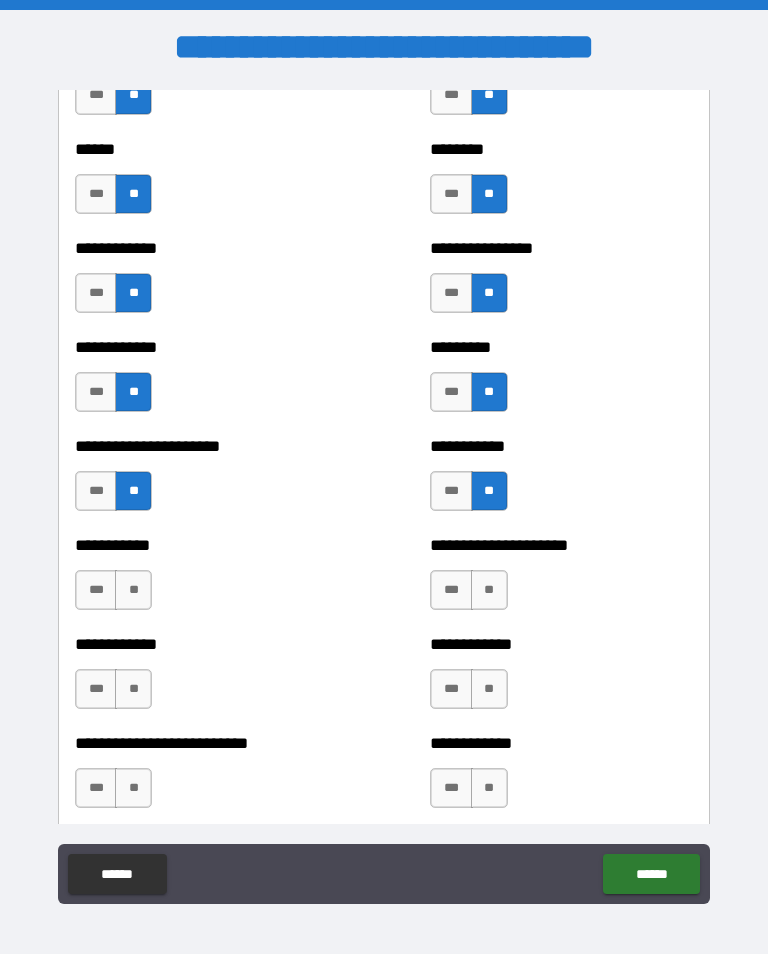 click on "**" at bounding box center [489, 590] 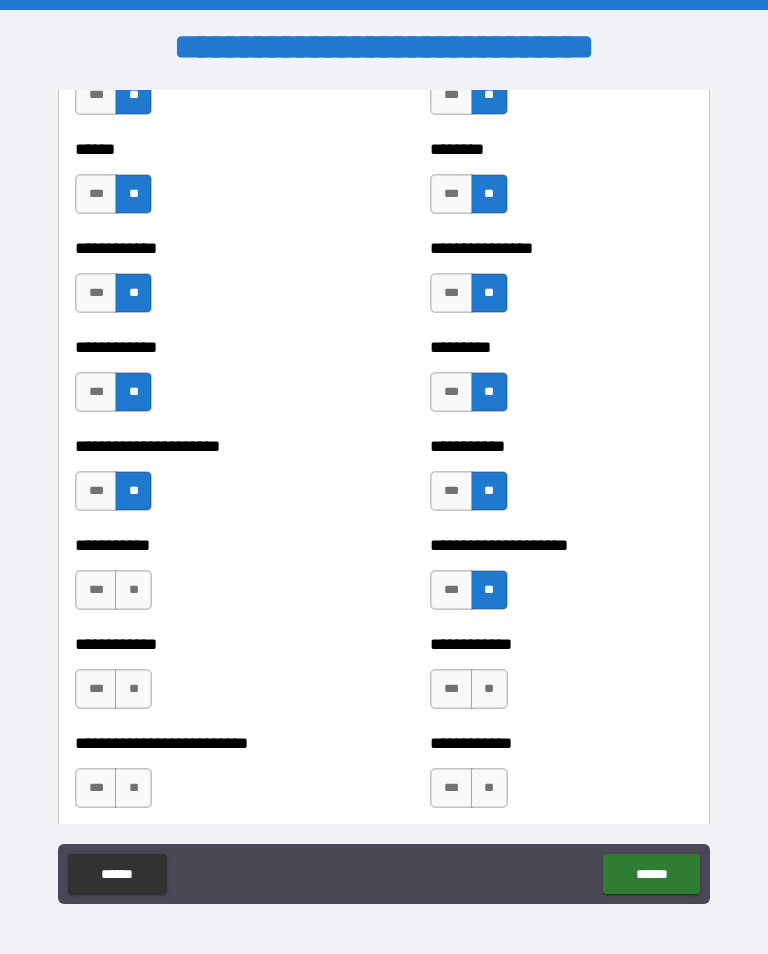 click on "**" at bounding box center [489, 689] 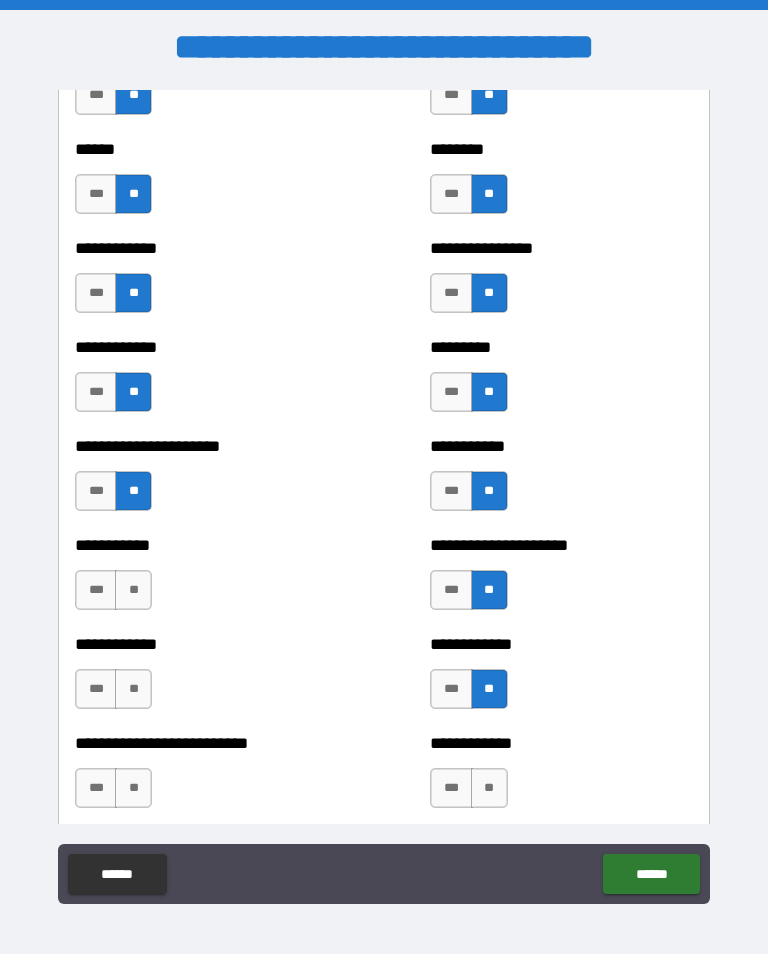 click on "**" at bounding box center (133, 590) 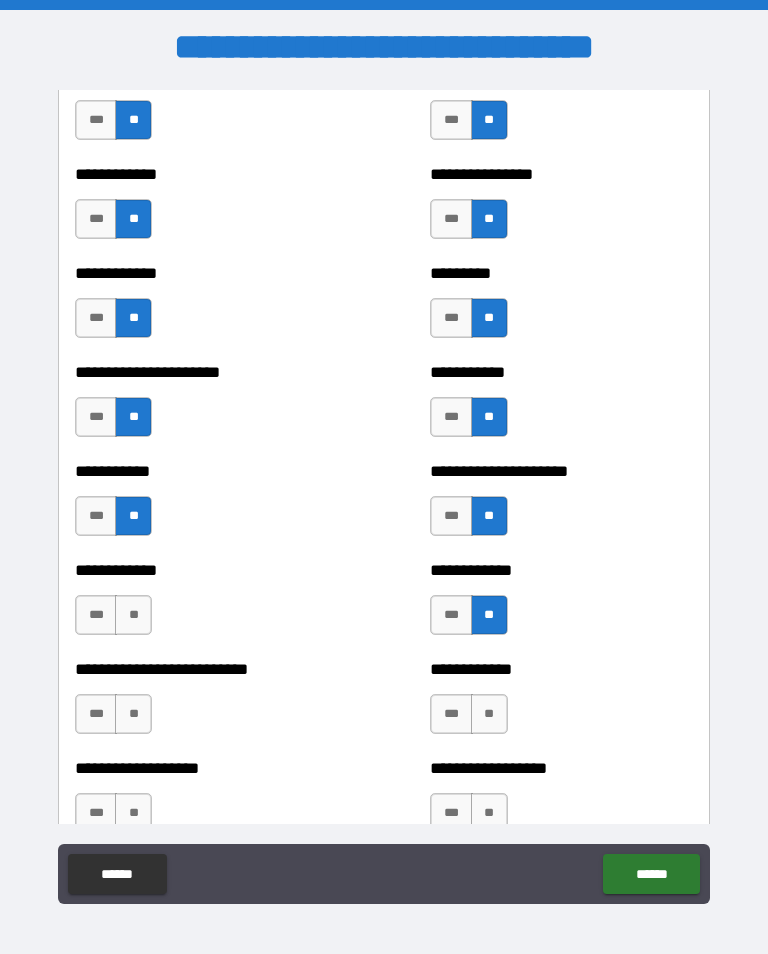 scroll, scrollTop: 5173, scrollLeft: 0, axis: vertical 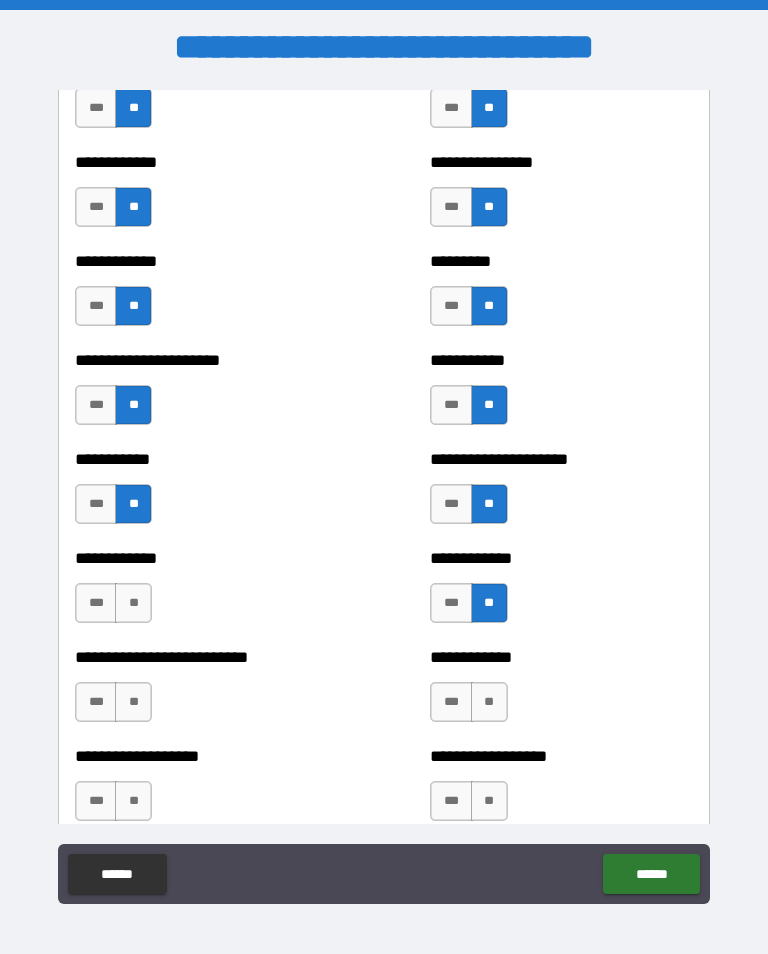click on "**" at bounding box center (133, 603) 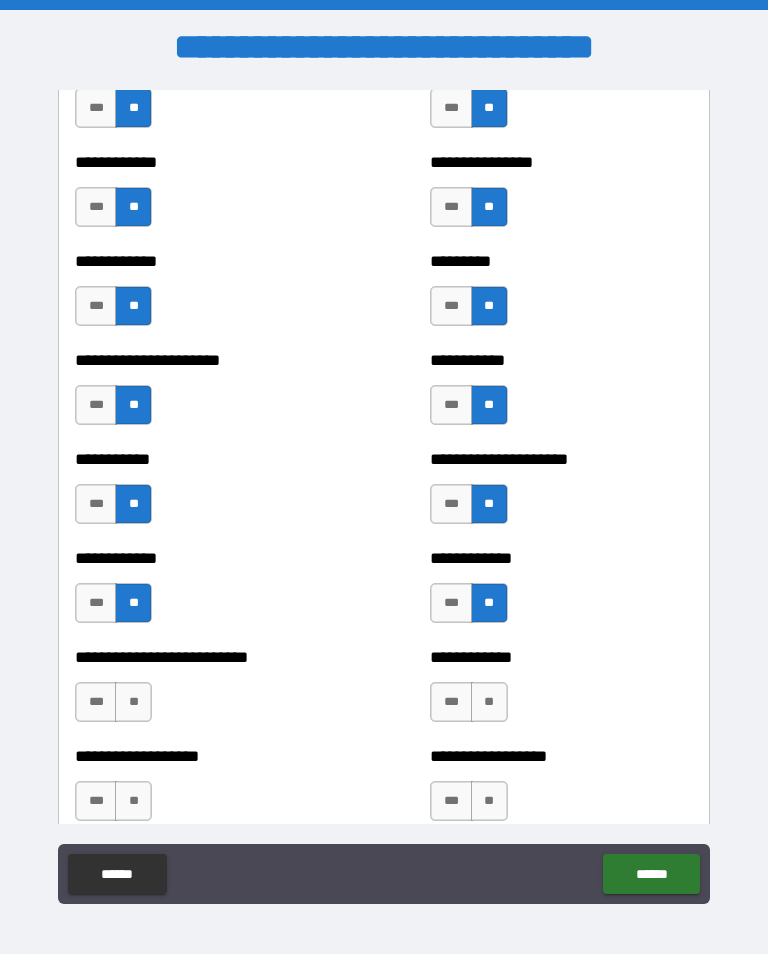click on "**" at bounding box center (133, 702) 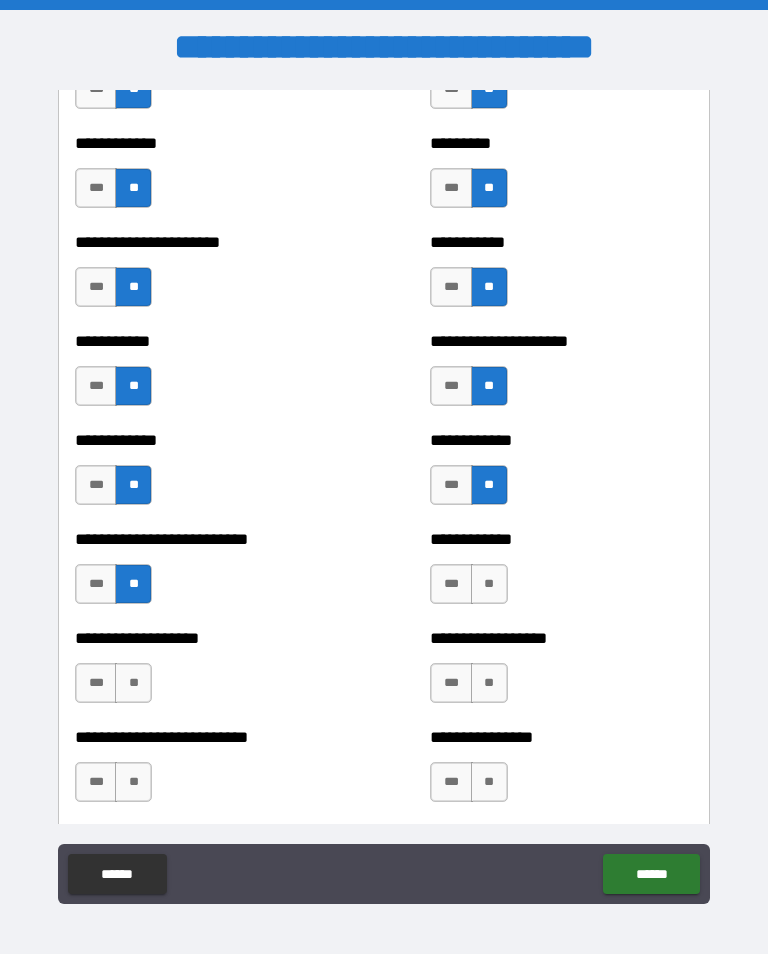 scroll, scrollTop: 5330, scrollLeft: 0, axis: vertical 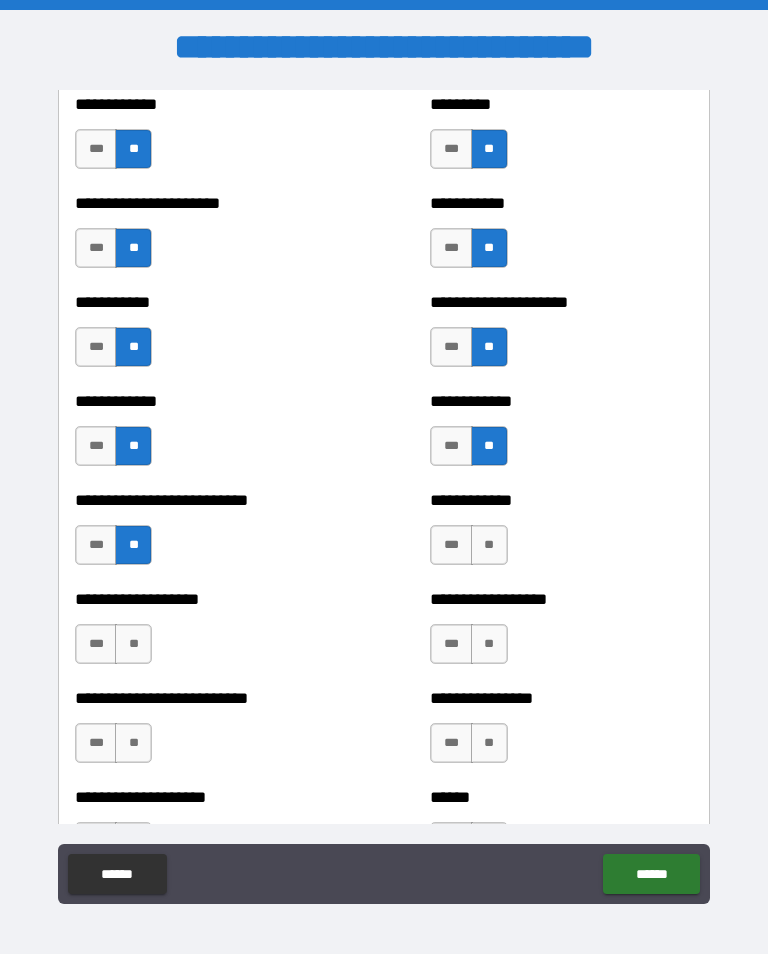 click on "**" at bounding box center (489, 545) 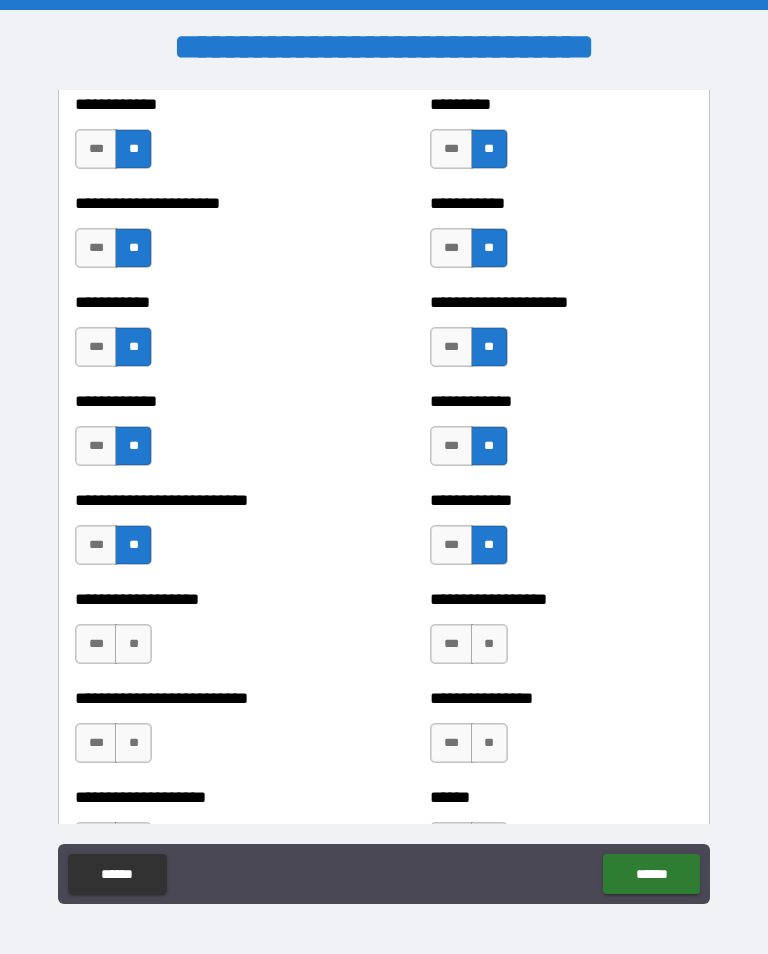 click on "**" at bounding box center (133, 644) 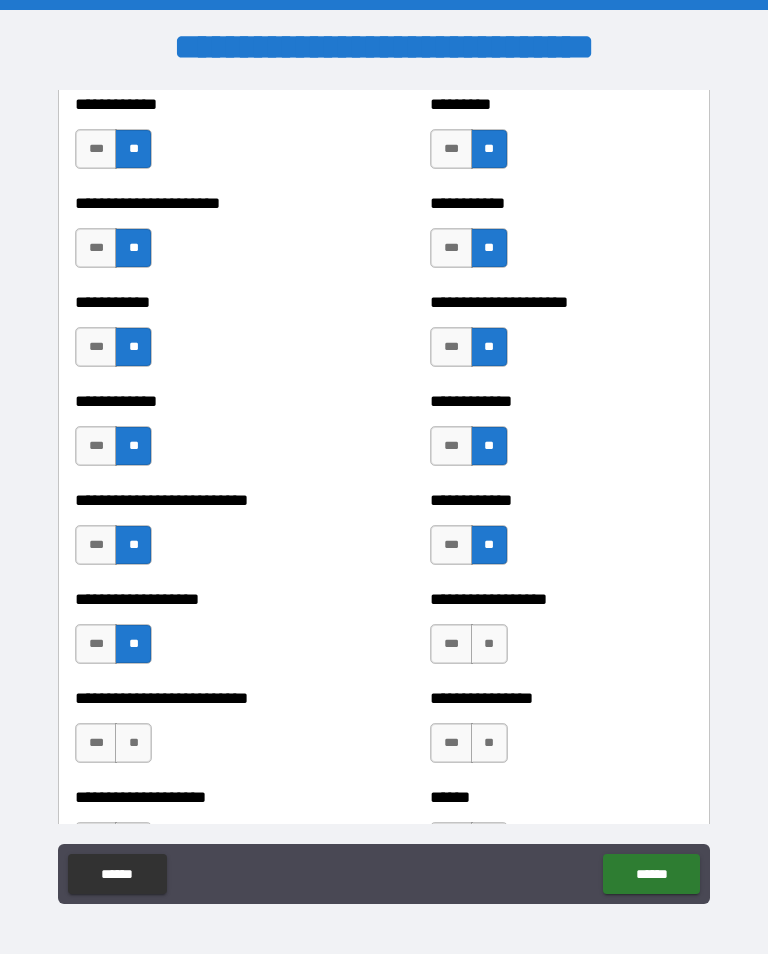 click on "**" at bounding box center (133, 743) 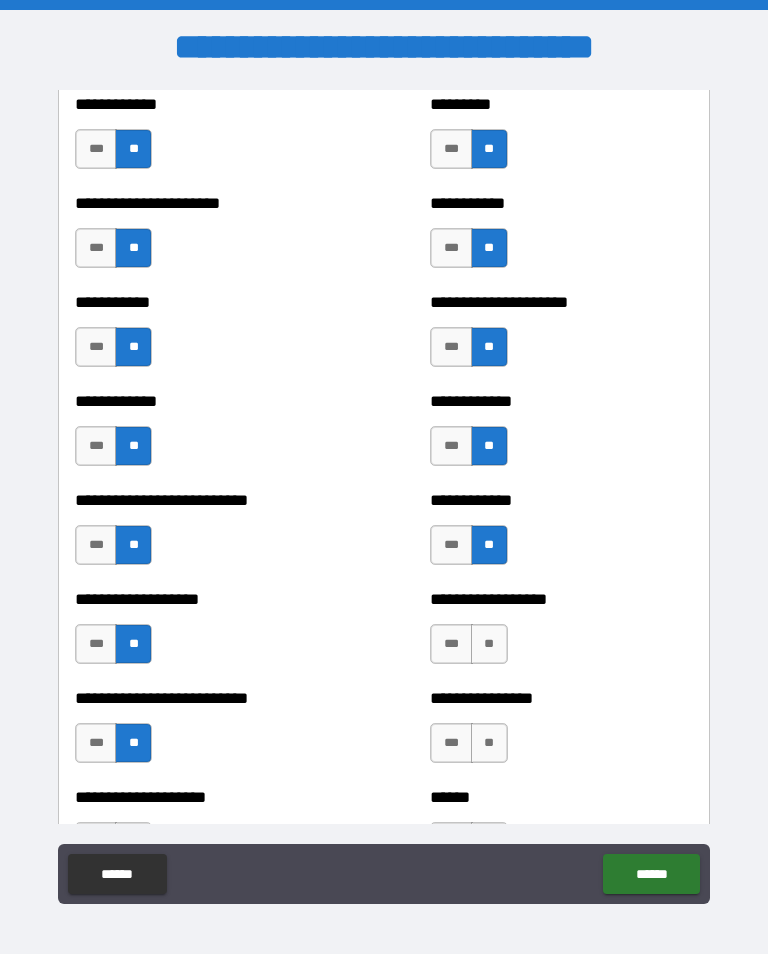 click on "**" at bounding box center [489, 644] 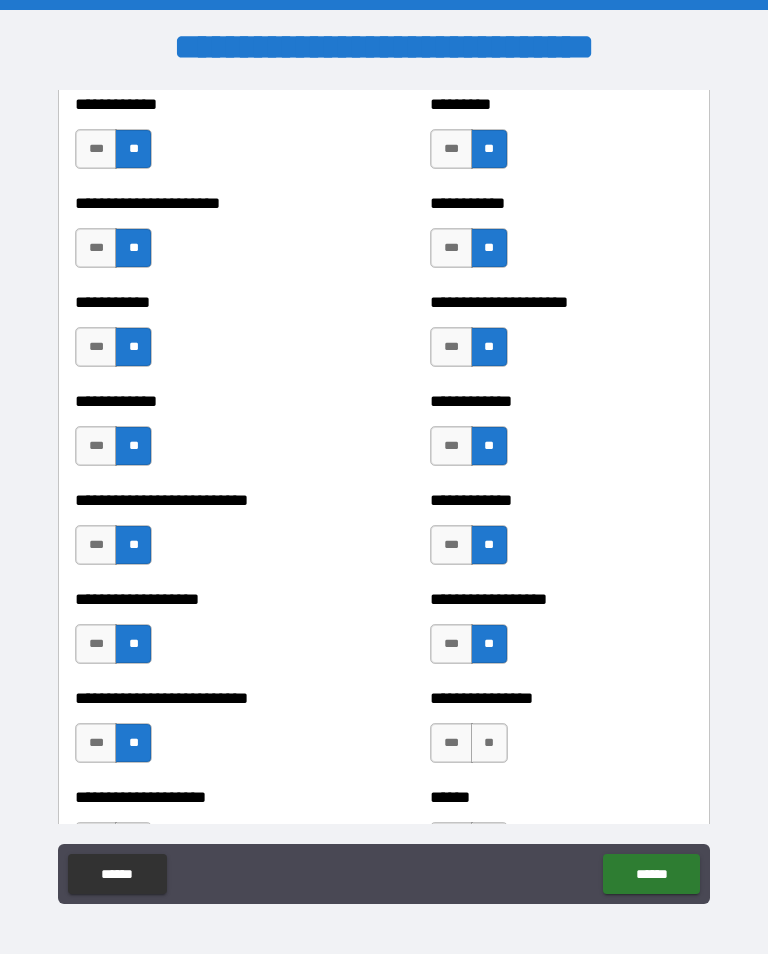 click on "**" at bounding box center (489, 743) 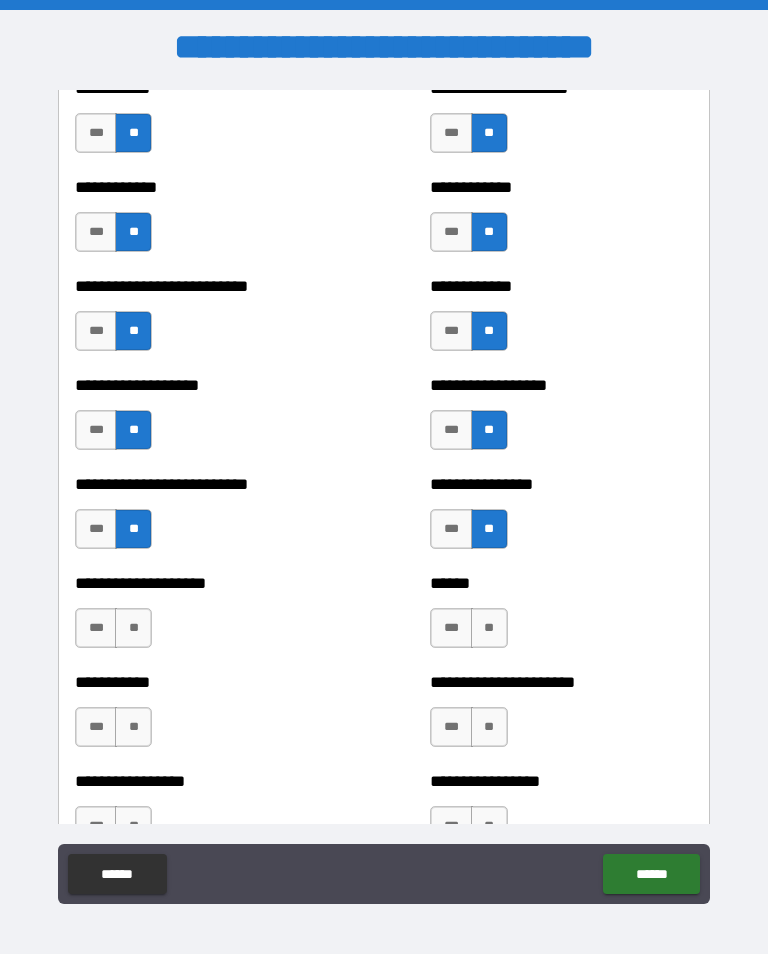 scroll, scrollTop: 5566, scrollLeft: 0, axis: vertical 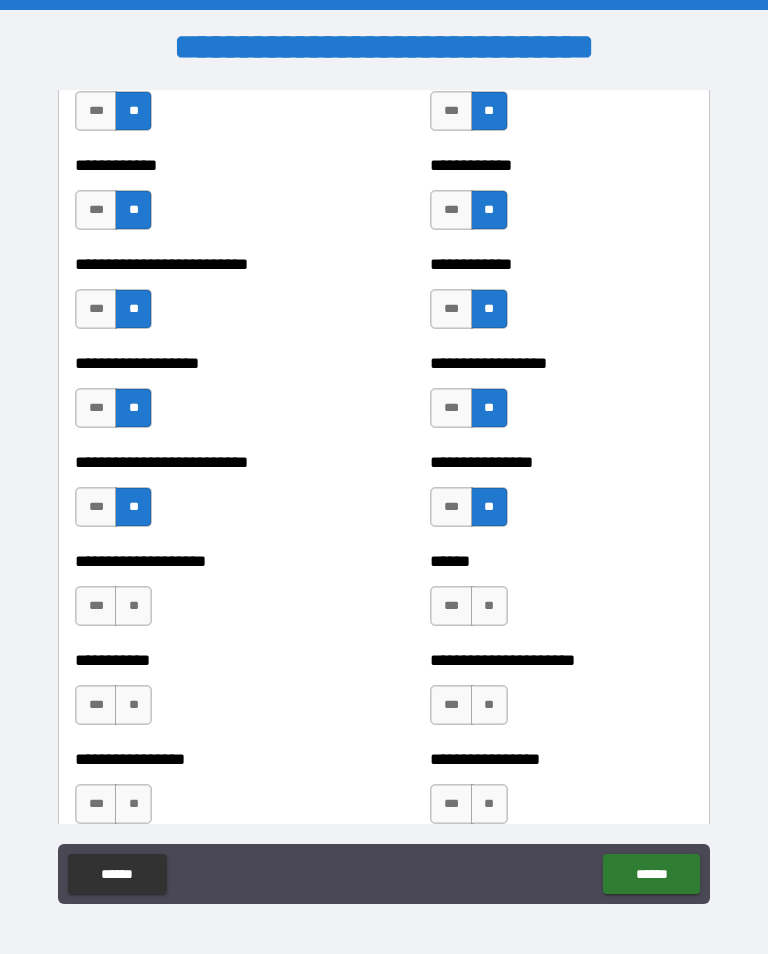 click on "**" at bounding box center (133, 606) 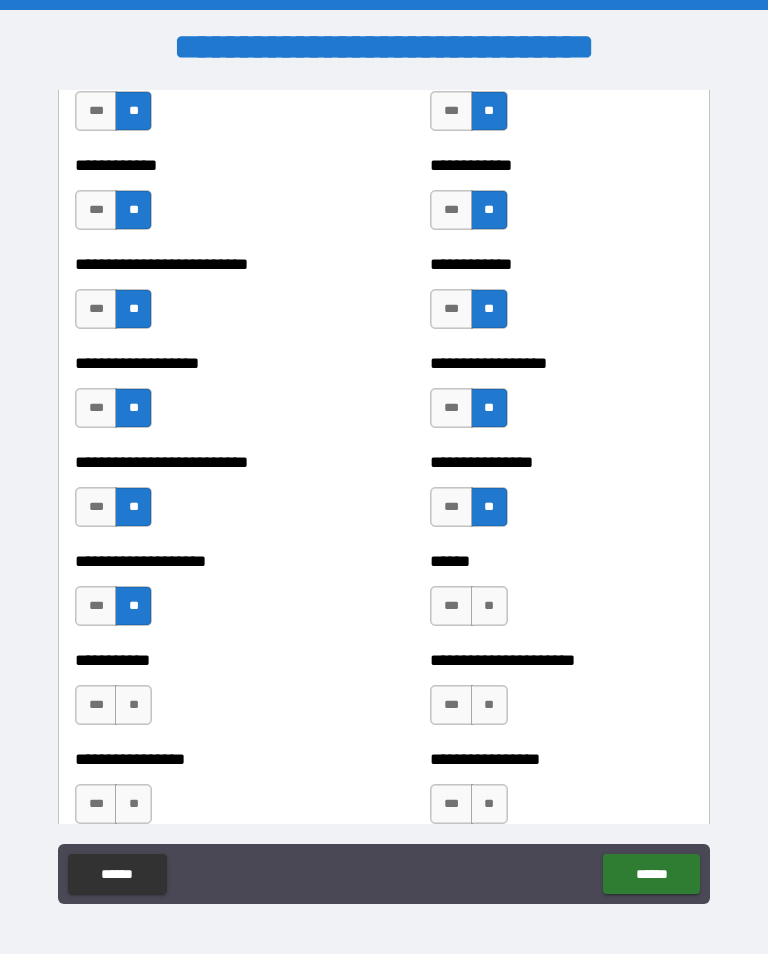 click on "**" at bounding box center [489, 606] 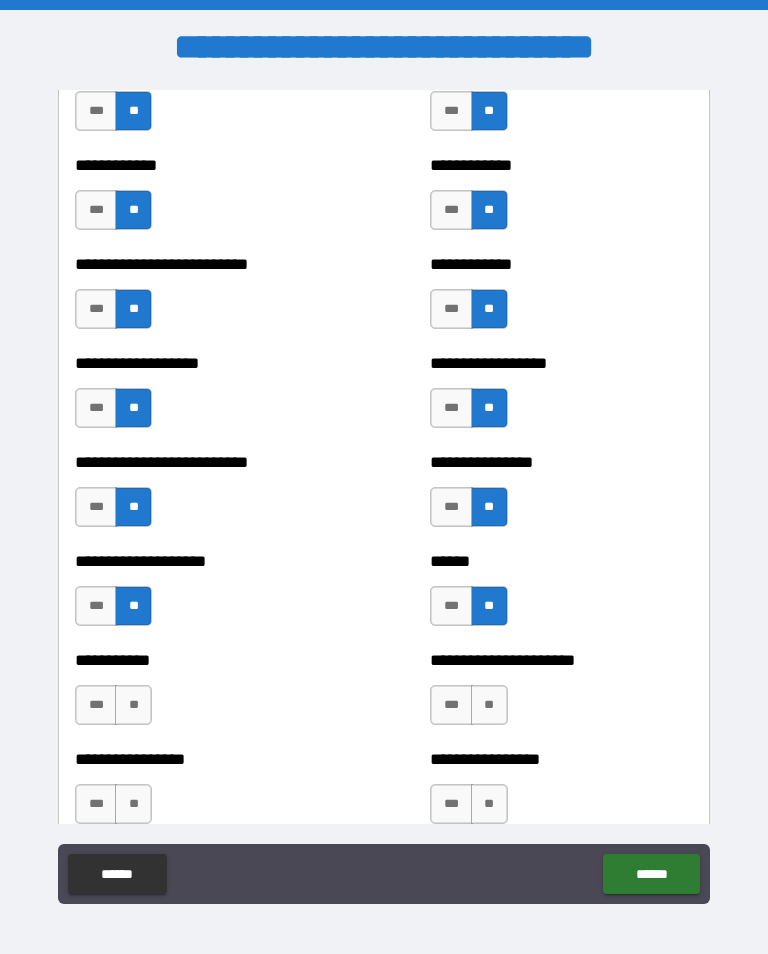 click on "**" at bounding box center (489, 705) 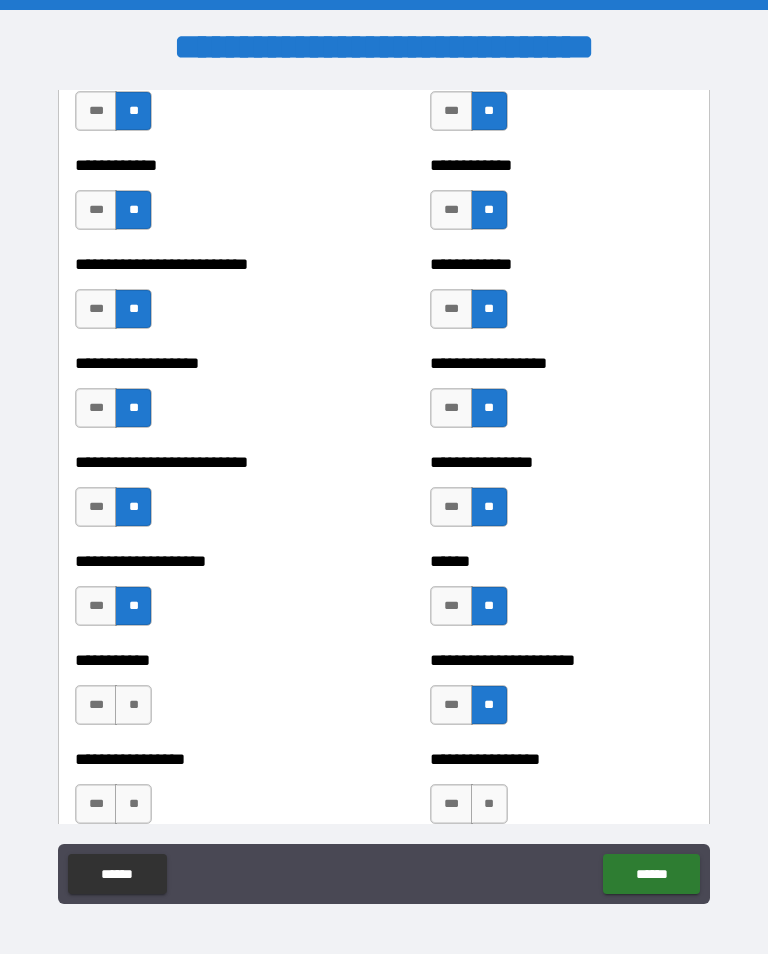 click on "**" at bounding box center [133, 705] 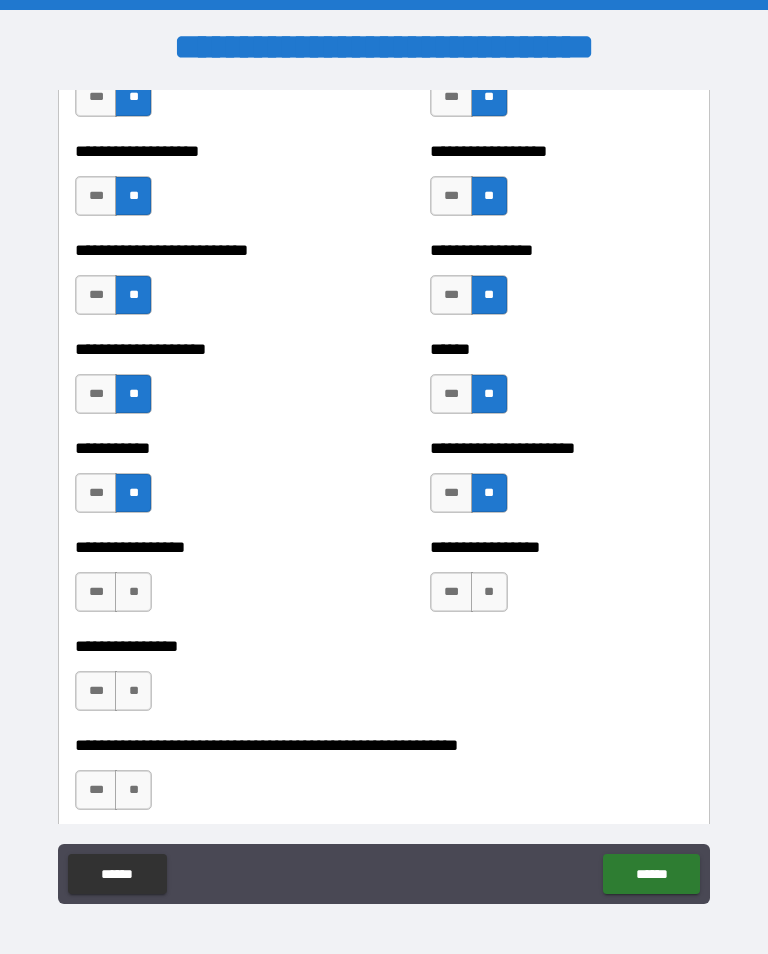 scroll, scrollTop: 5785, scrollLeft: 0, axis: vertical 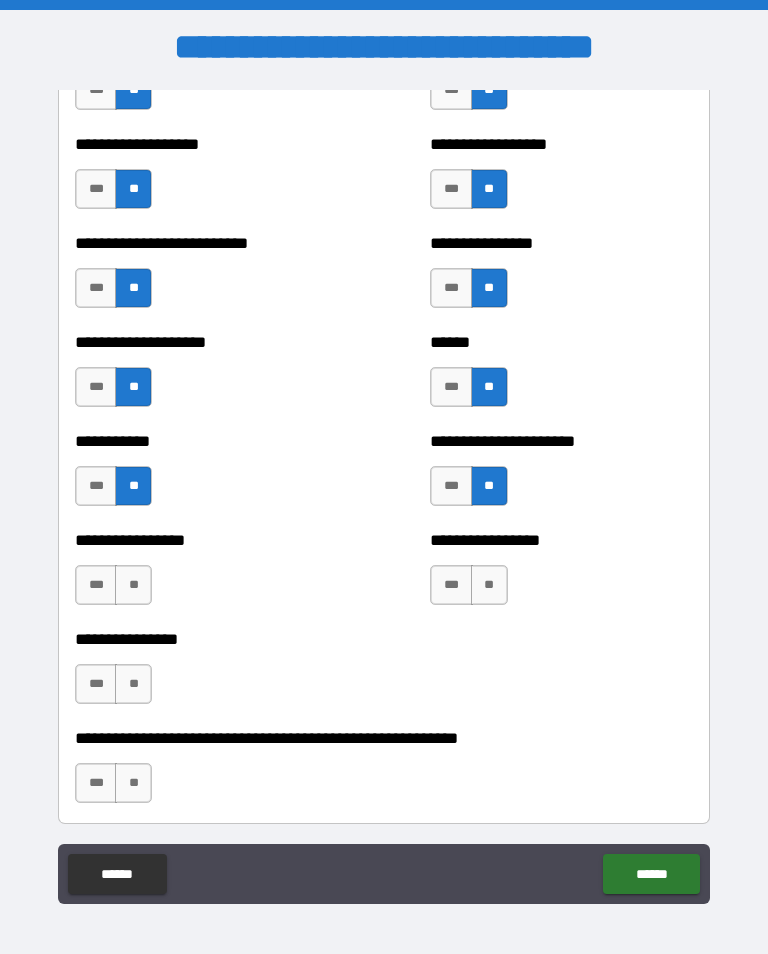 click on "**********" at bounding box center [206, 575] 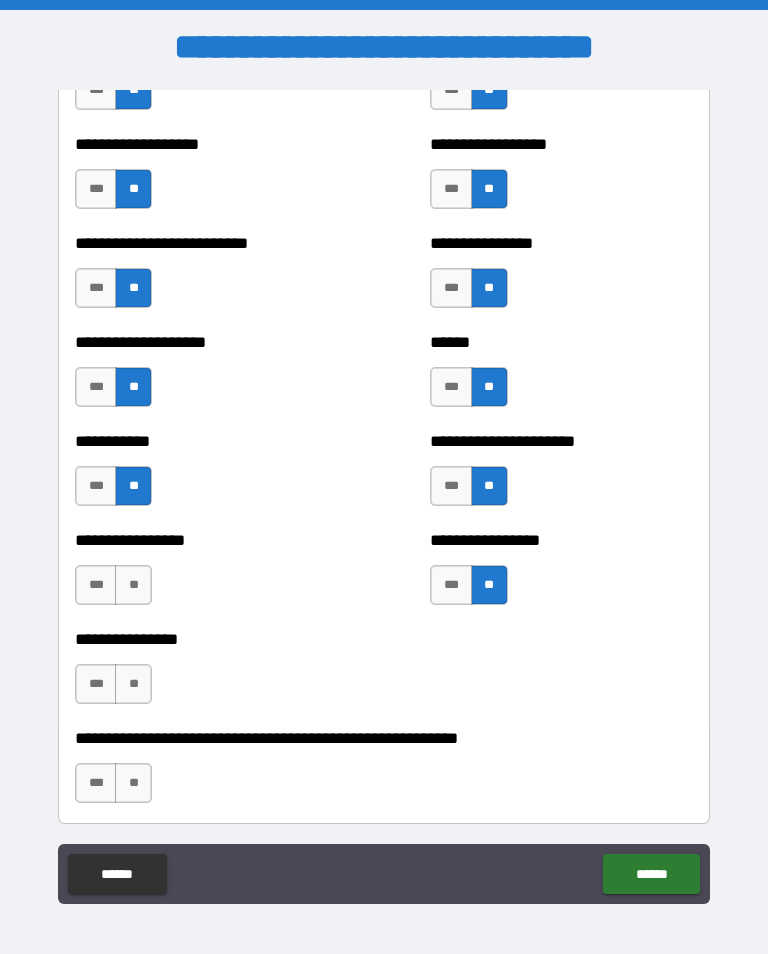 click on "**" at bounding box center [133, 585] 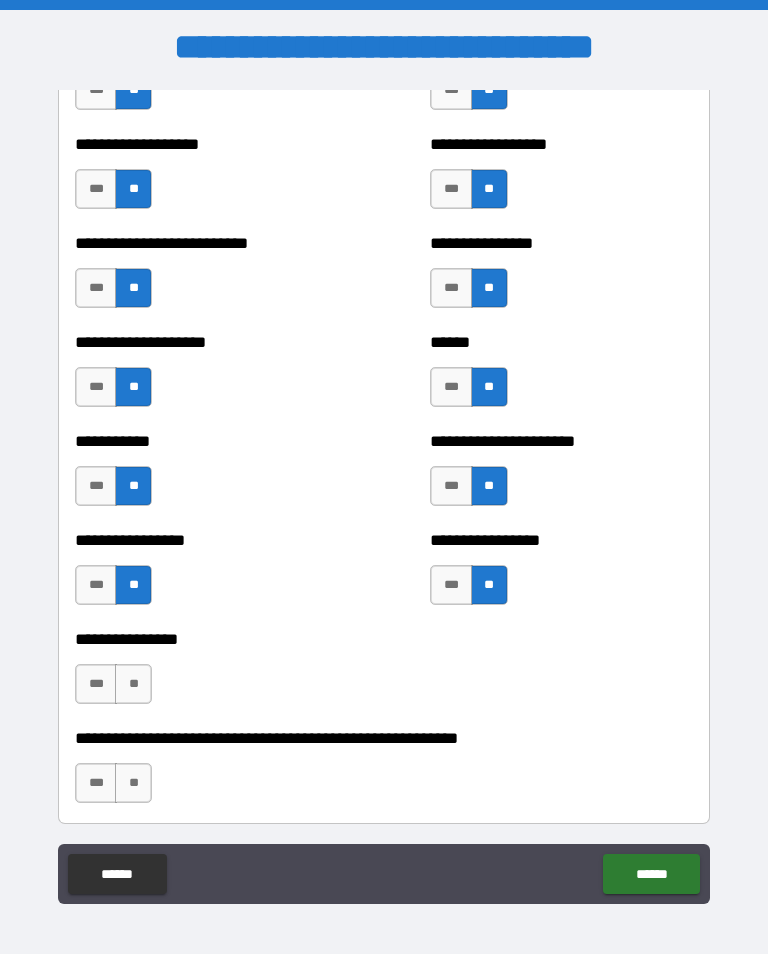 click on "**" at bounding box center [133, 684] 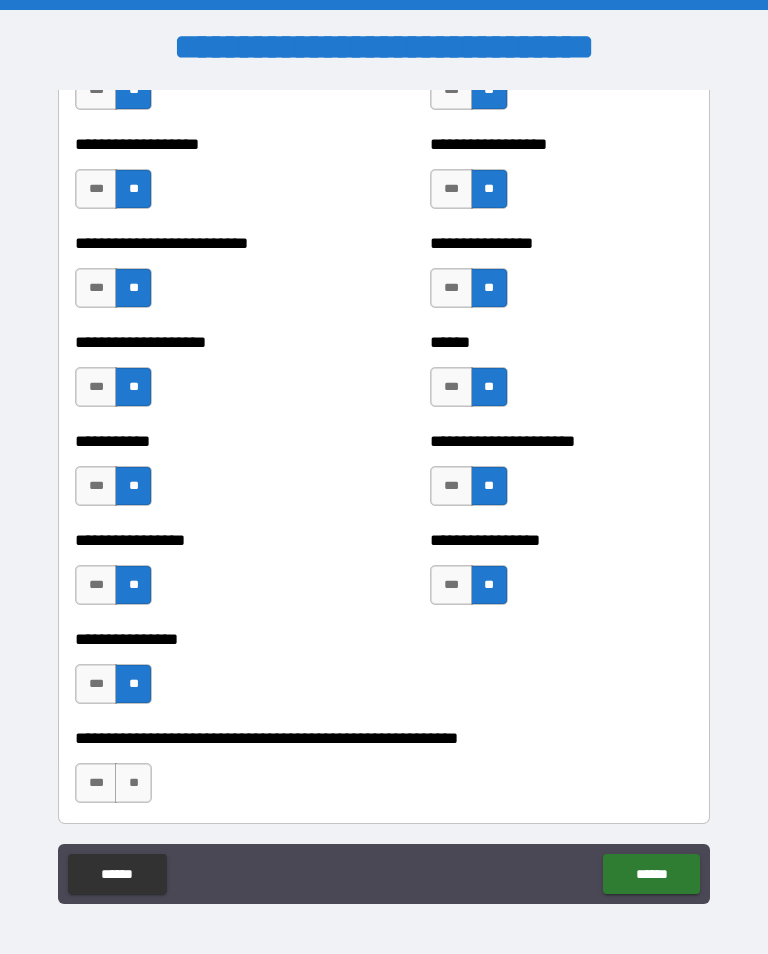 click on "**" at bounding box center [133, 783] 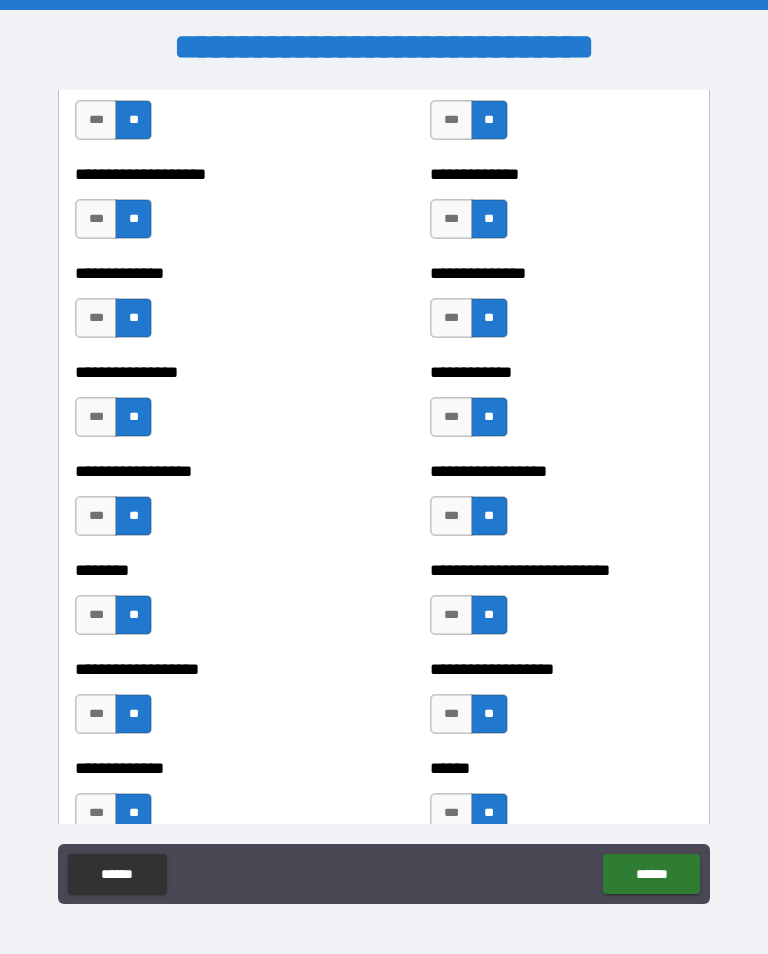 scroll, scrollTop: 4174, scrollLeft: 0, axis: vertical 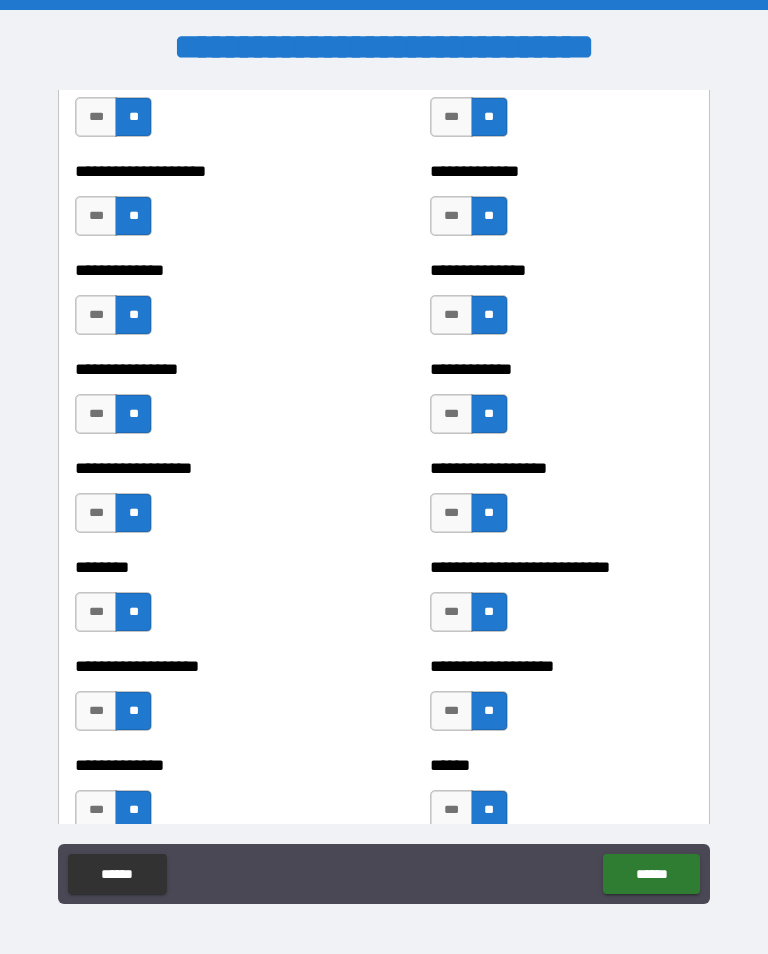 click on "***" at bounding box center [451, 711] 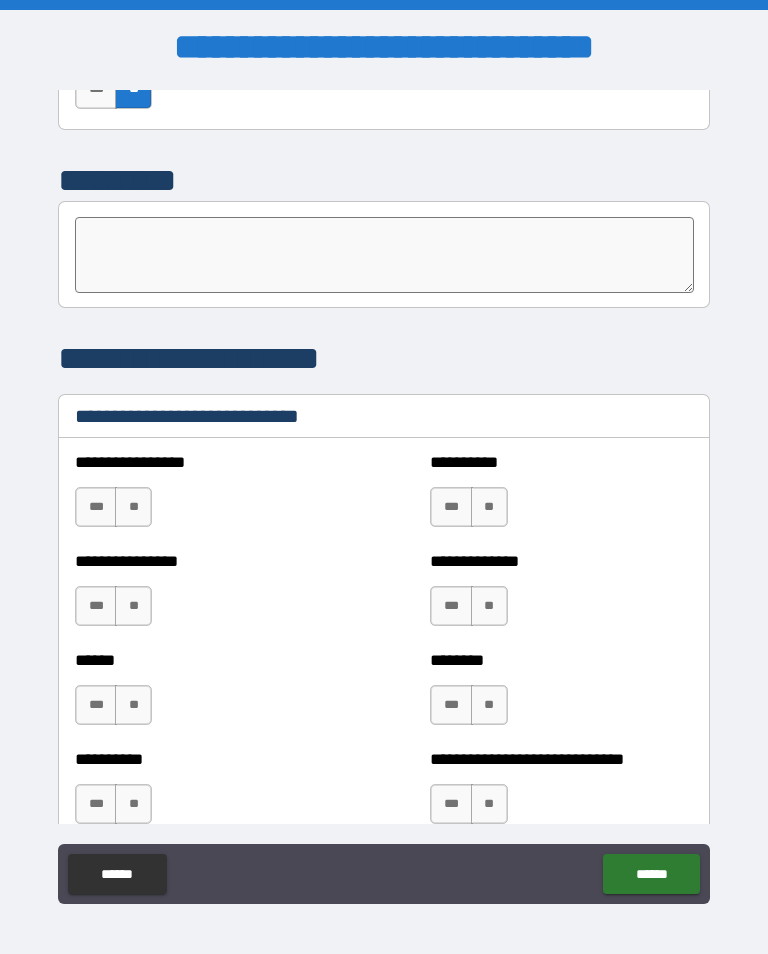 scroll, scrollTop: 6482, scrollLeft: 0, axis: vertical 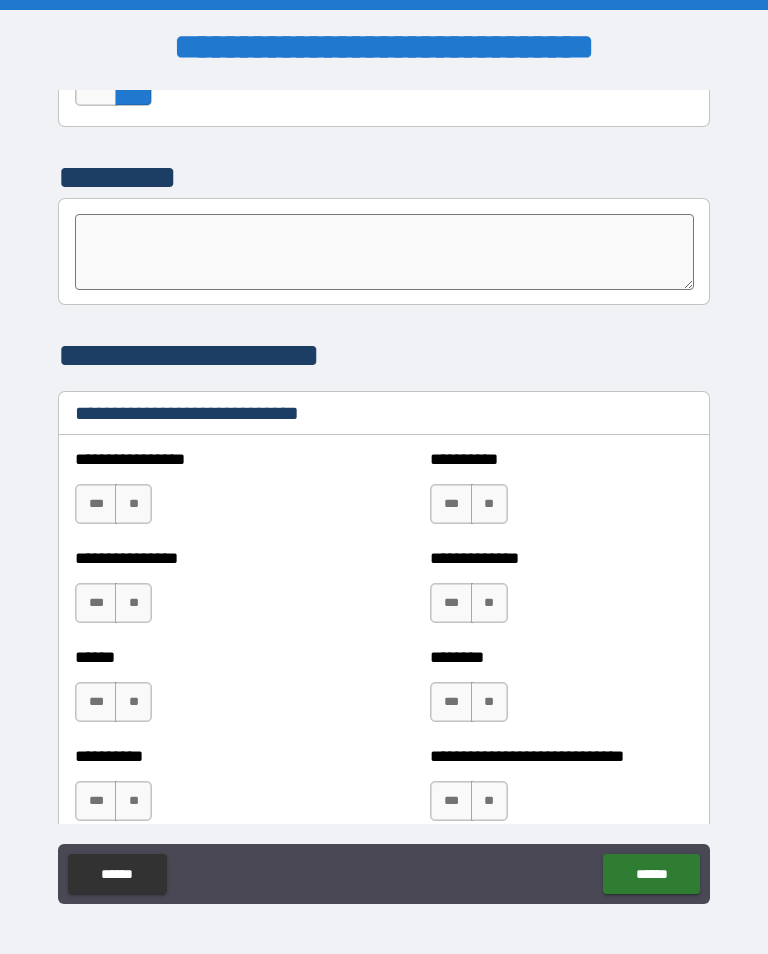 click on "**" at bounding box center [133, 504] 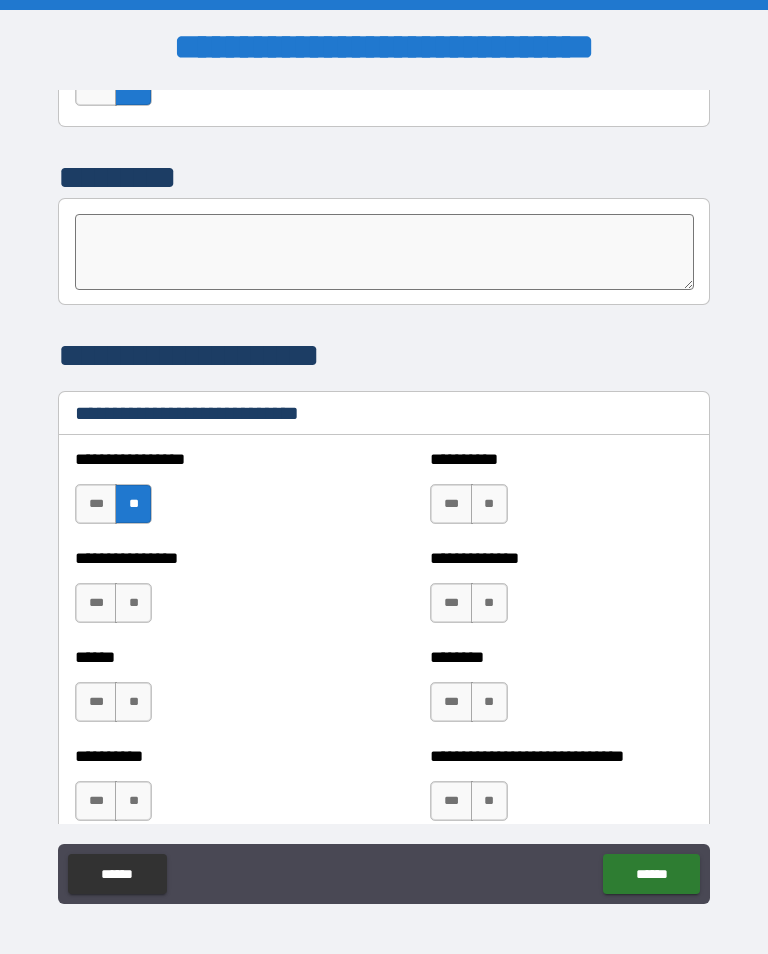 click on "**" at bounding box center (489, 504) 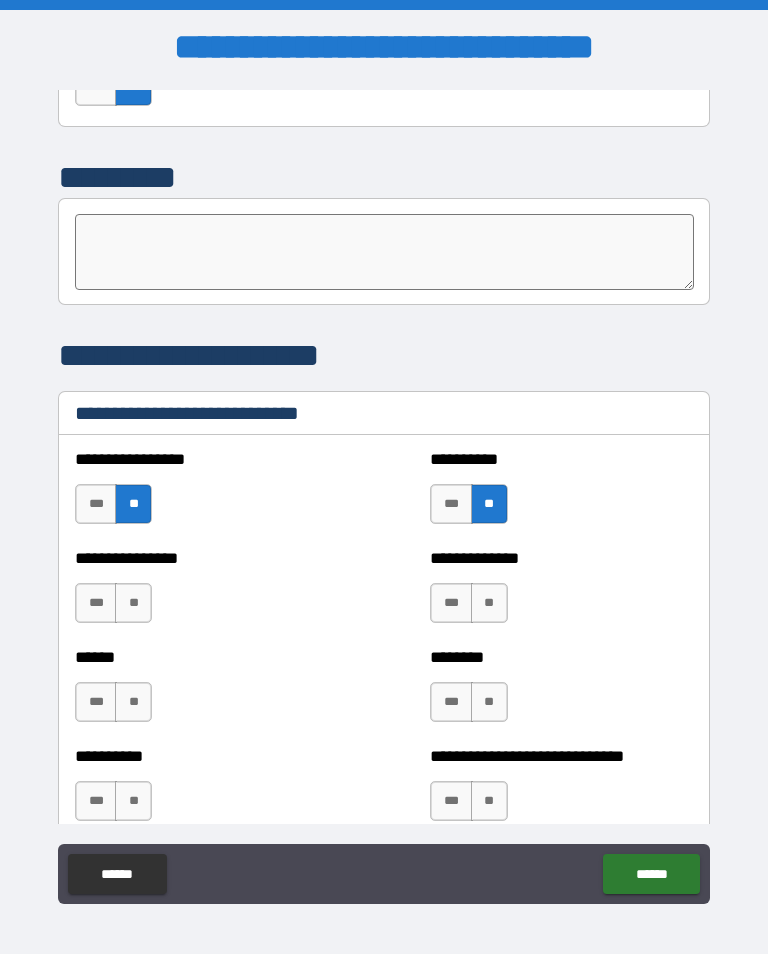 click on "**" at bounding box center (489, 603) 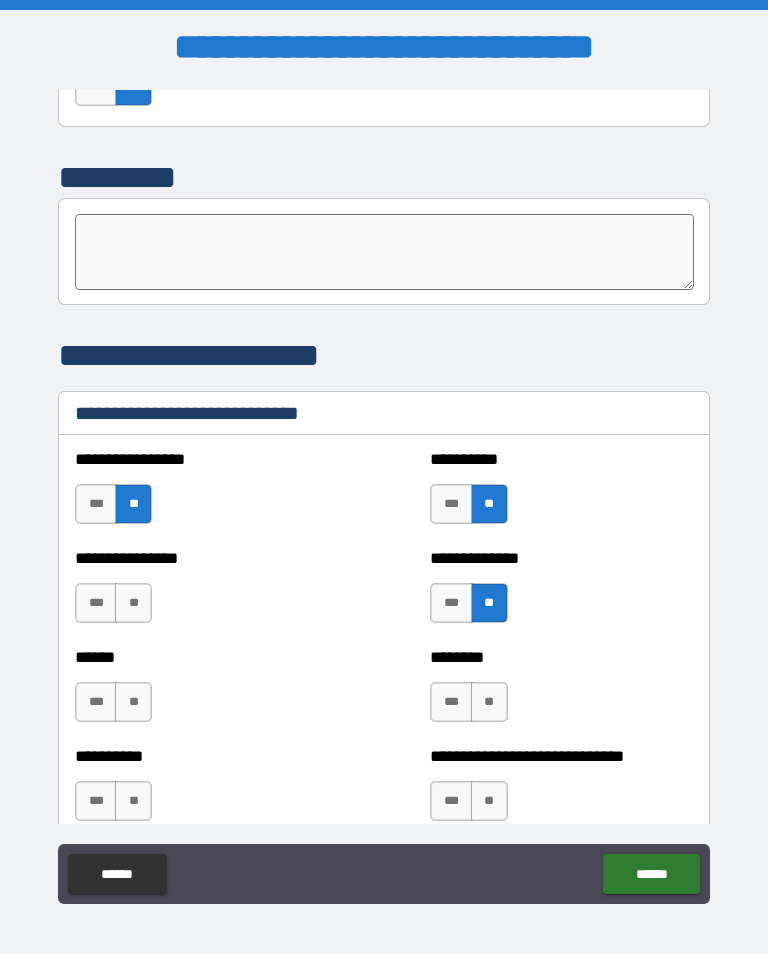 click on "**" at bounding box center (133, 603) 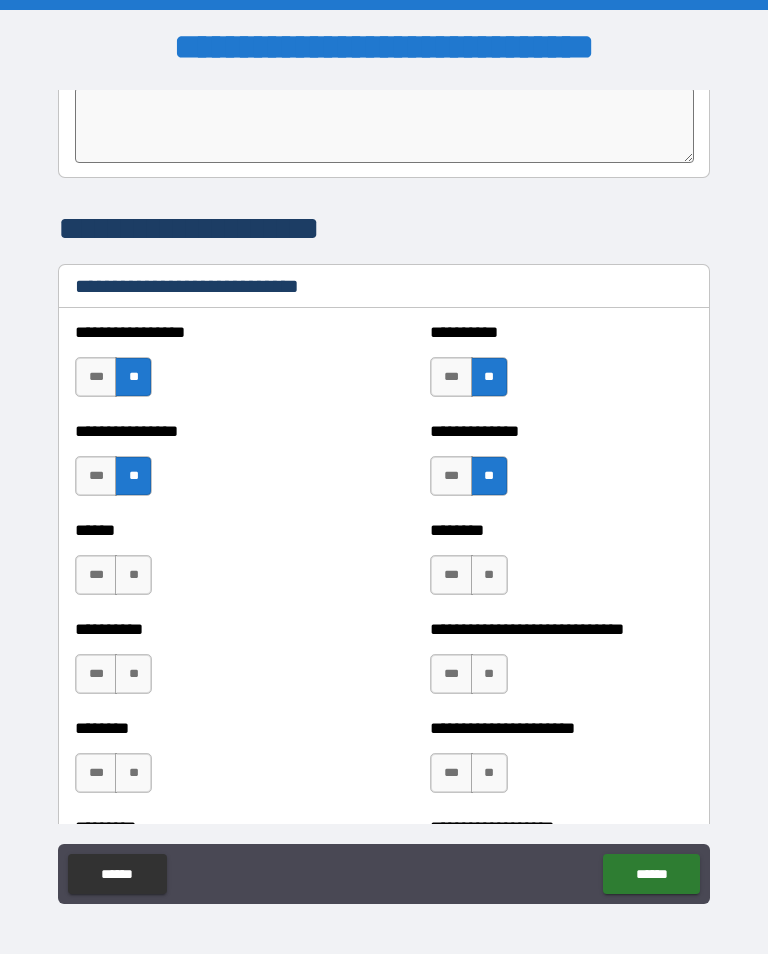 scroll, scrollTop: 6631, scrollLeft: 0, axis: vertical 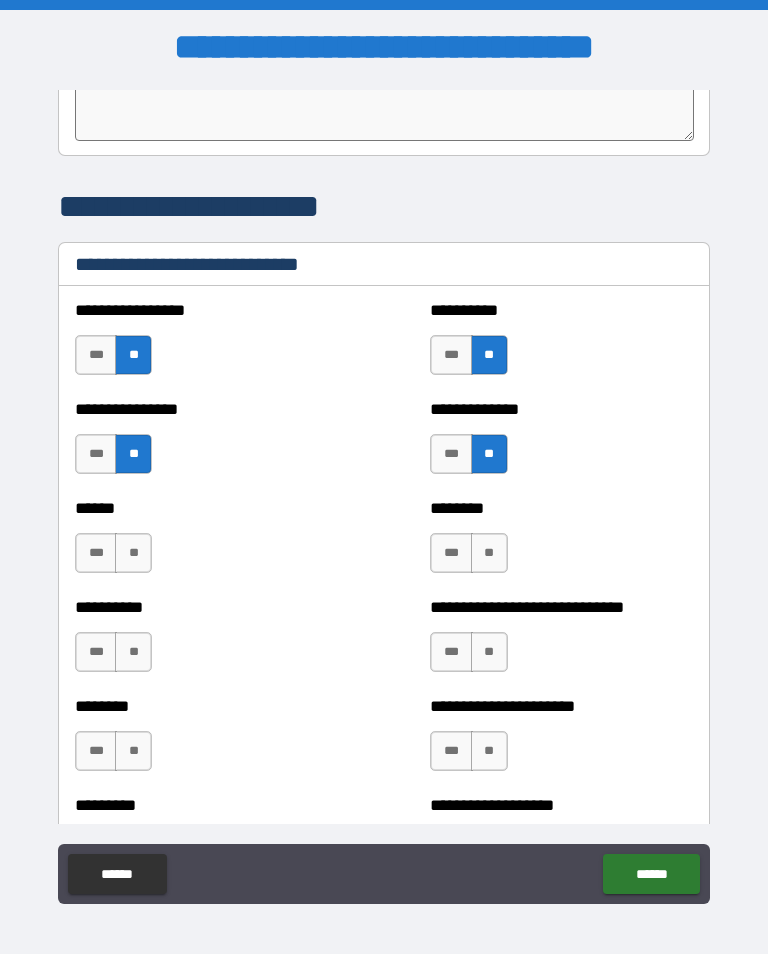 click on "**" at bounding box center (133, 553) 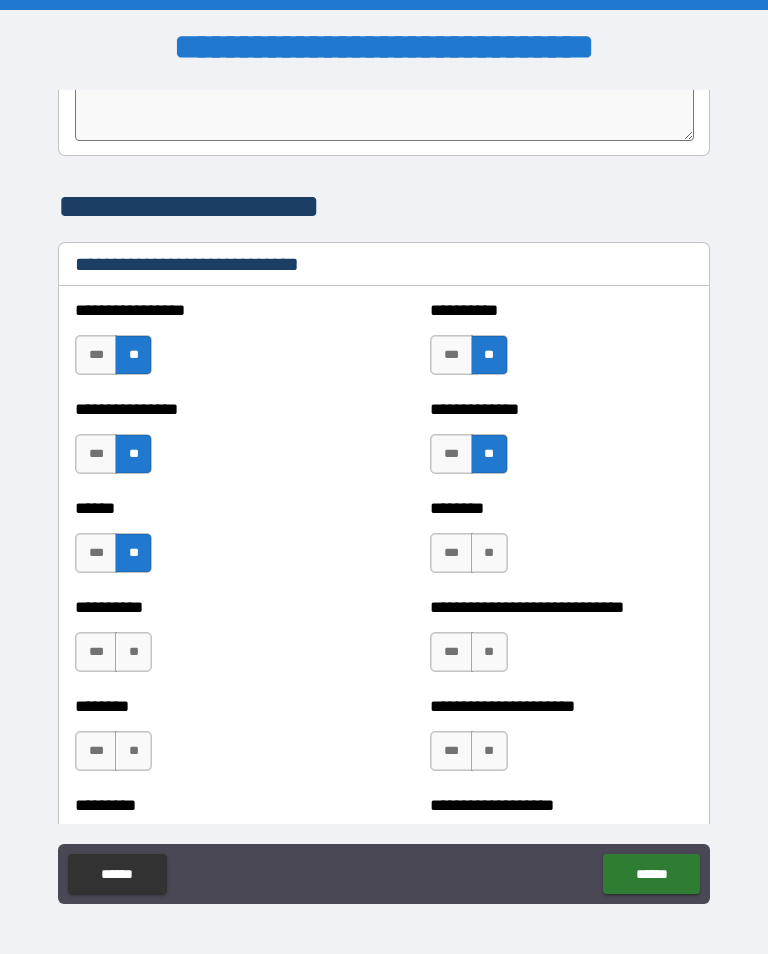 click on "**" at bounding box center [489, 553] 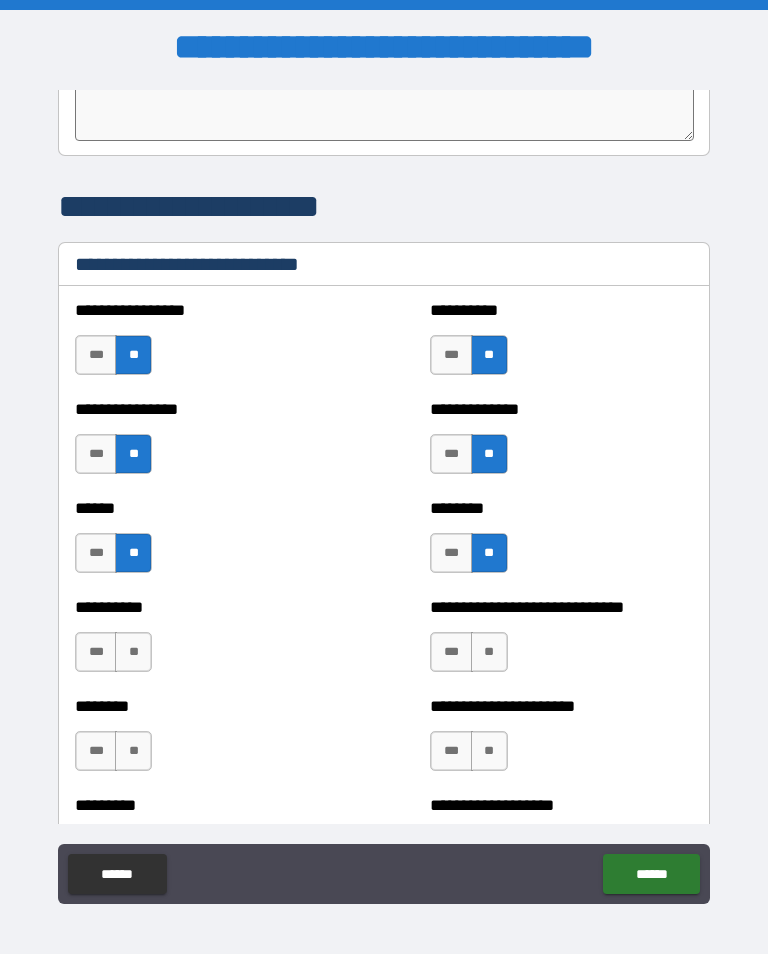click on "**" at bounding box center [133, 652] 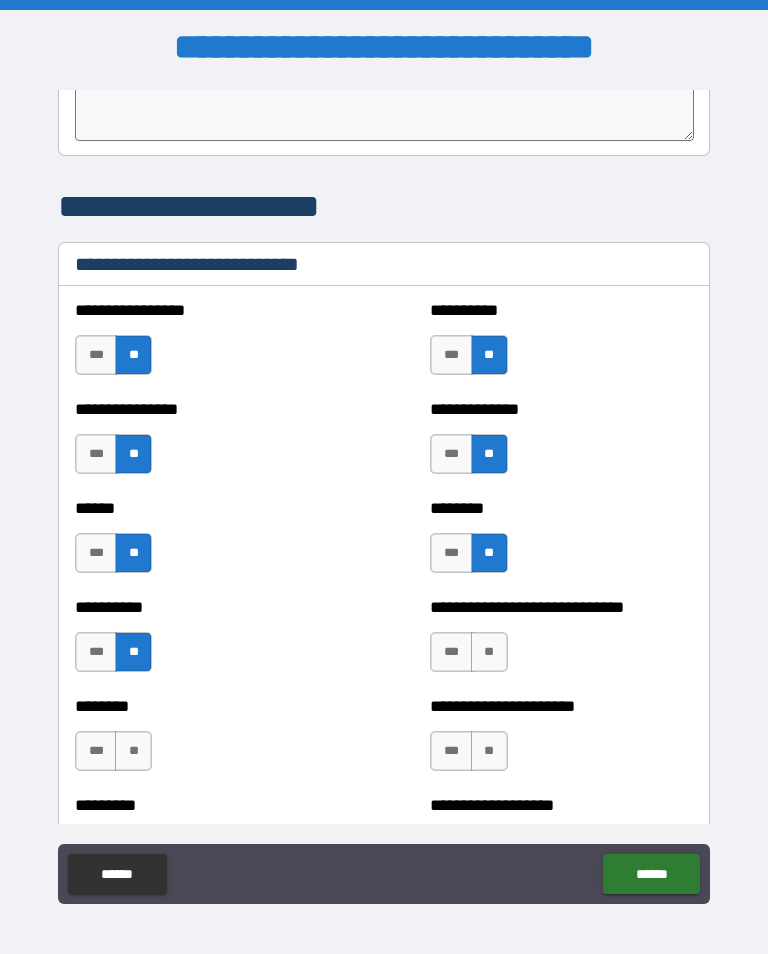 click on "**" at bounding box center (489, 652) 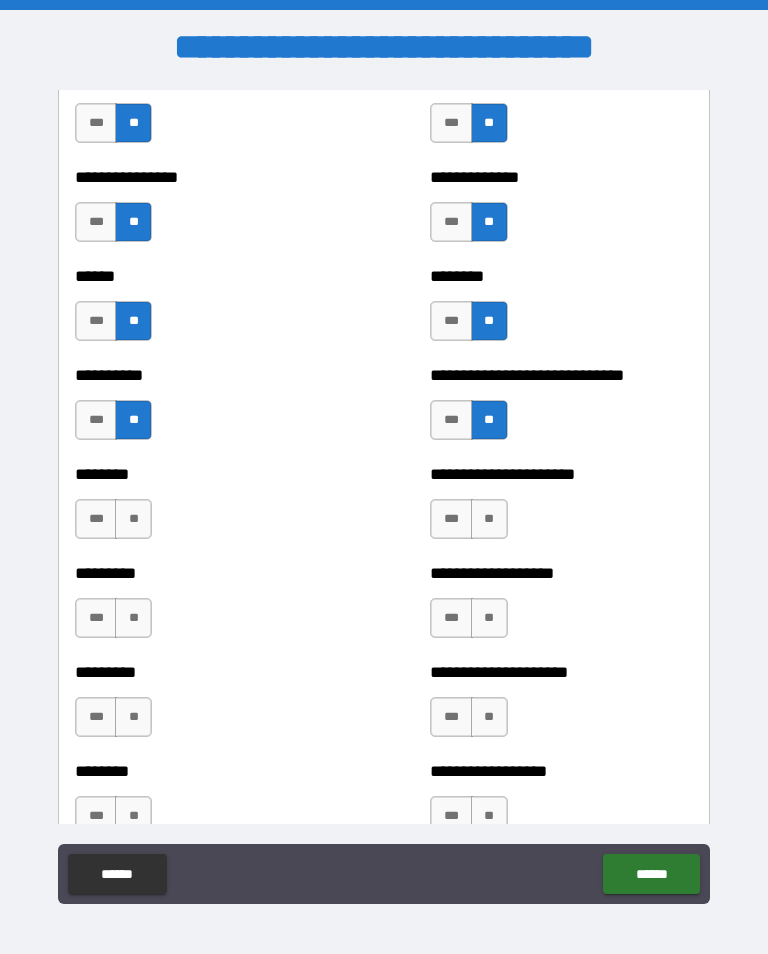 scroll, scrollTop: 6866, scrollLeft: 0, axis: vertical 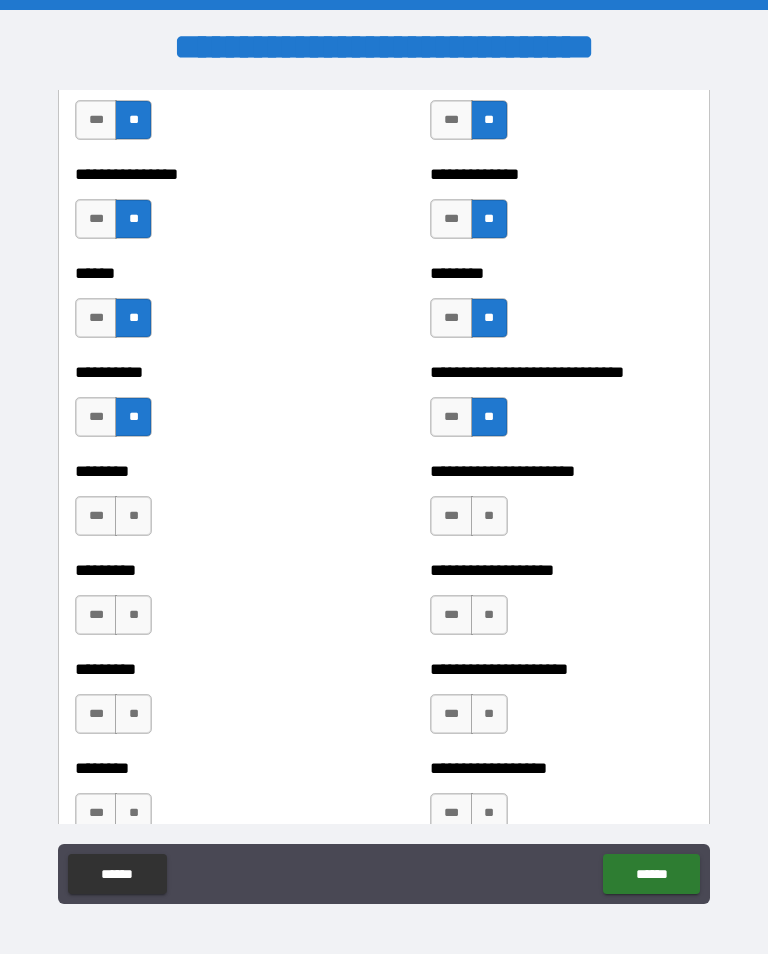 click on "**" at bounding box center (133, 516) 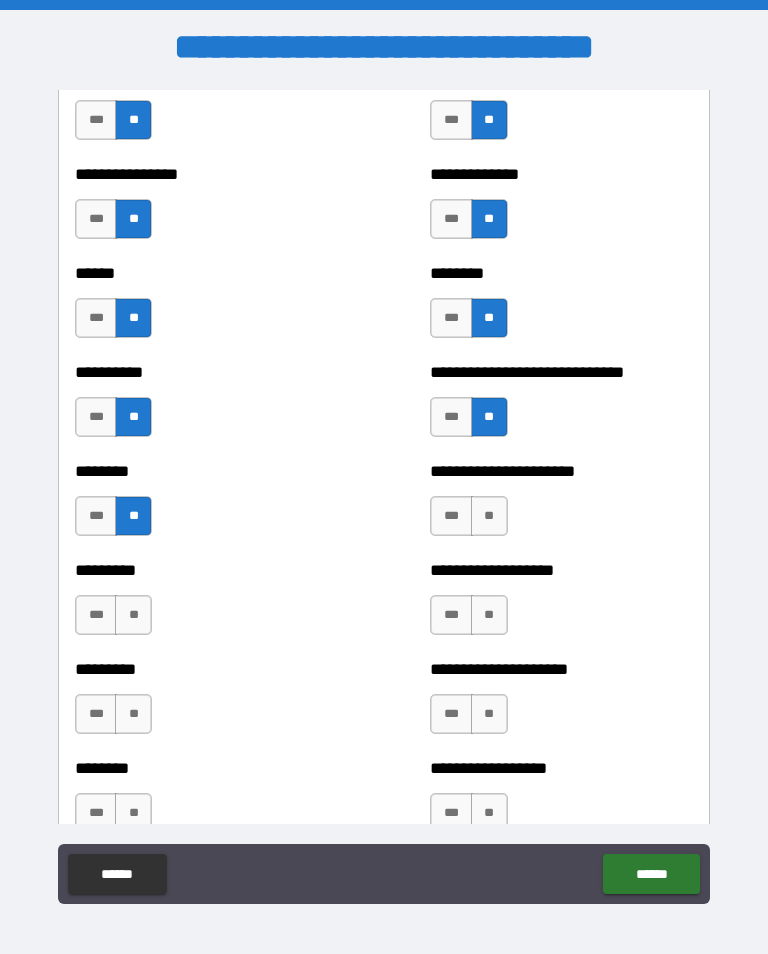click on "**" at bounding box center (133, 615) 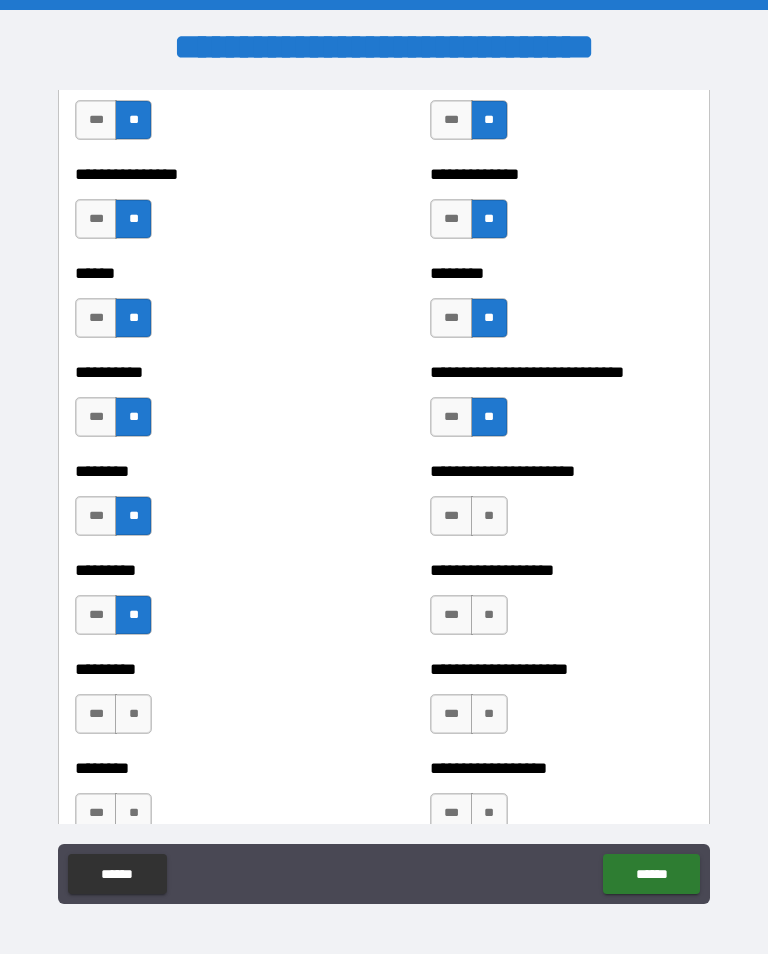 scroll, scrollTop: 6908, scrollLeft: 0, axis: vertical 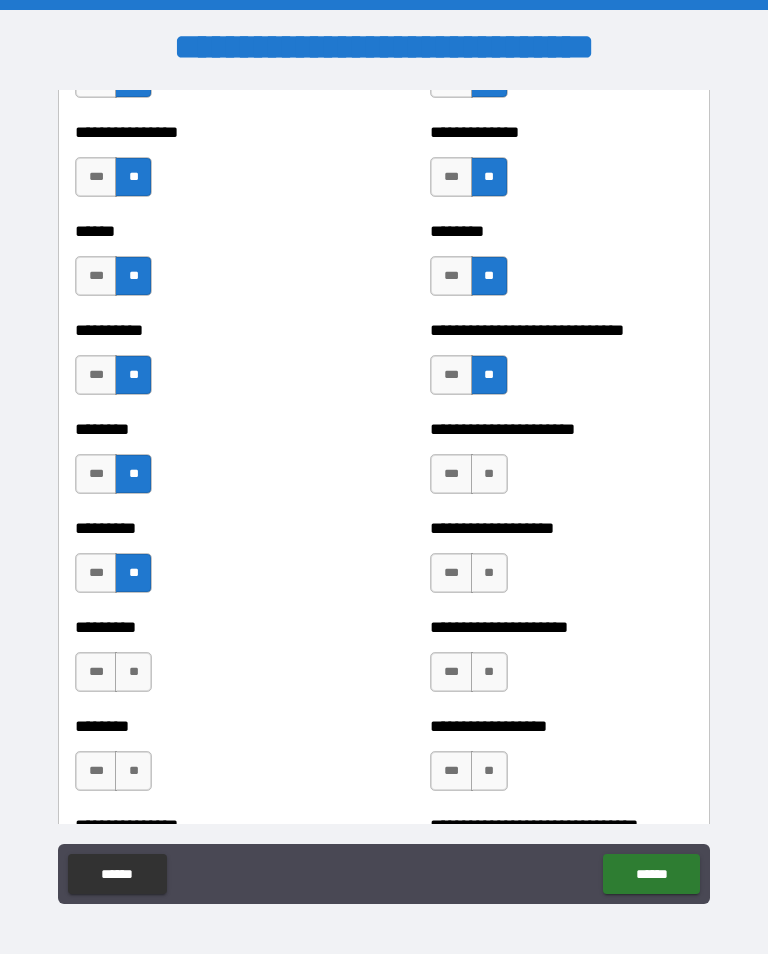 click on "***" at bounding box center (96, 672) 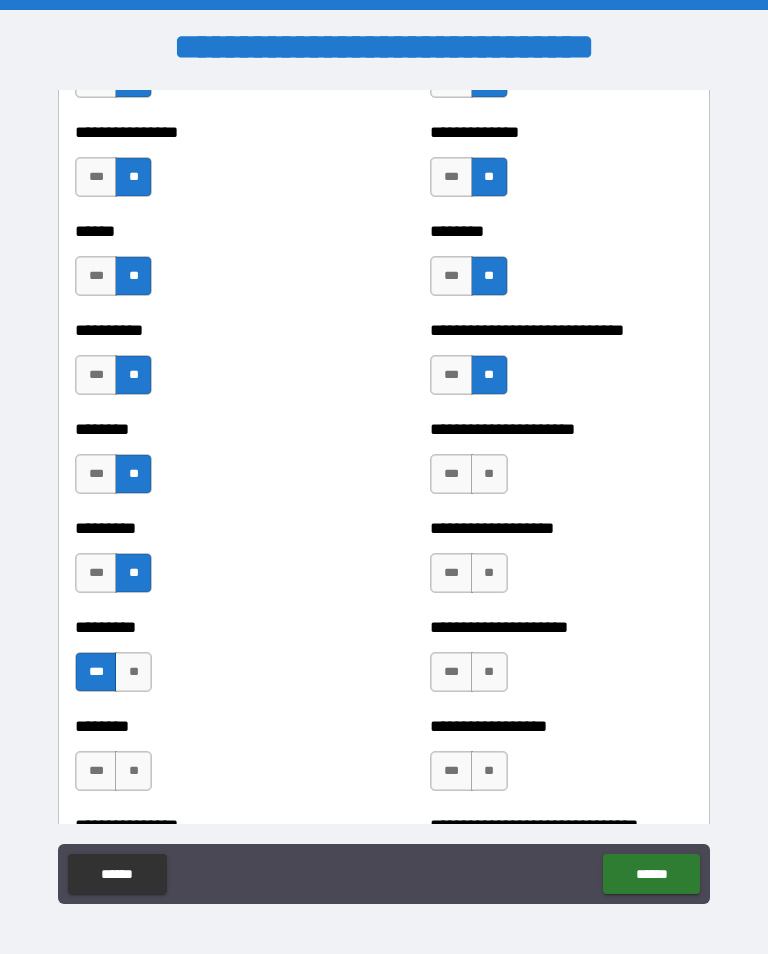 click on "**" at bounding box center (489, 573) 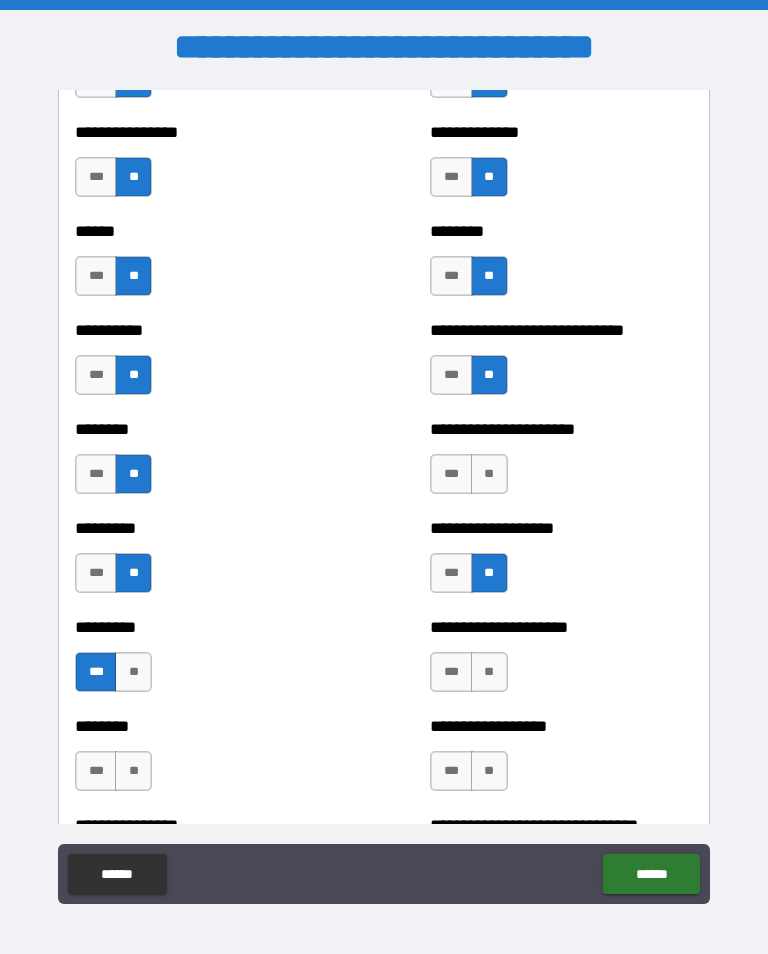 click on "**" at bounding box center [489, 672] 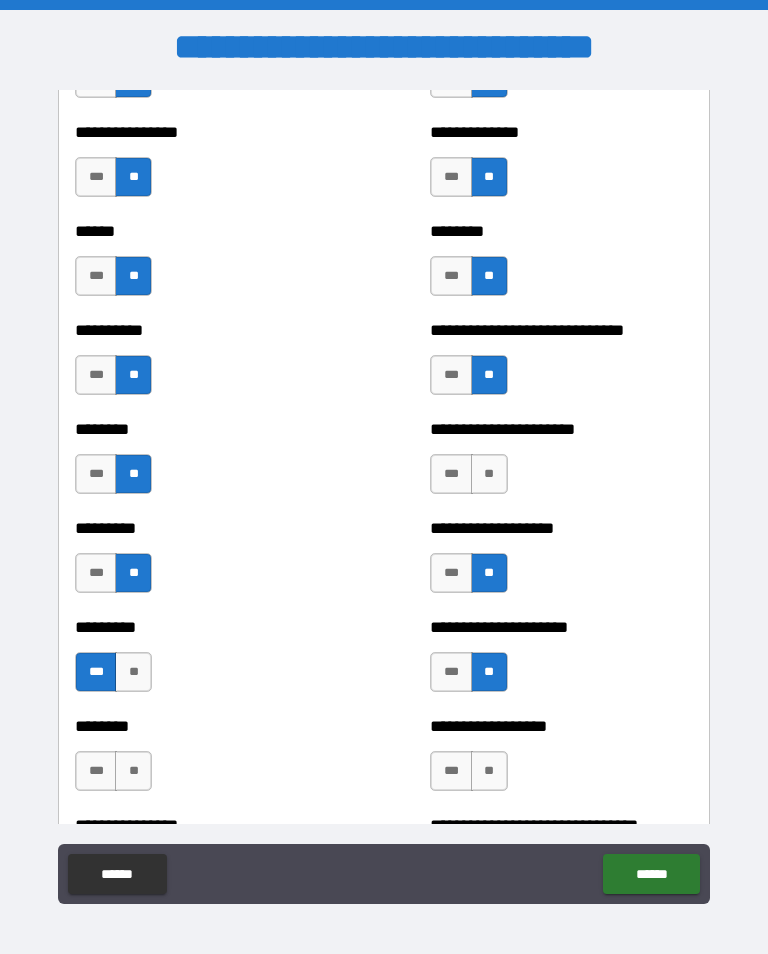 click on "**" at bounding box center (489, 474) 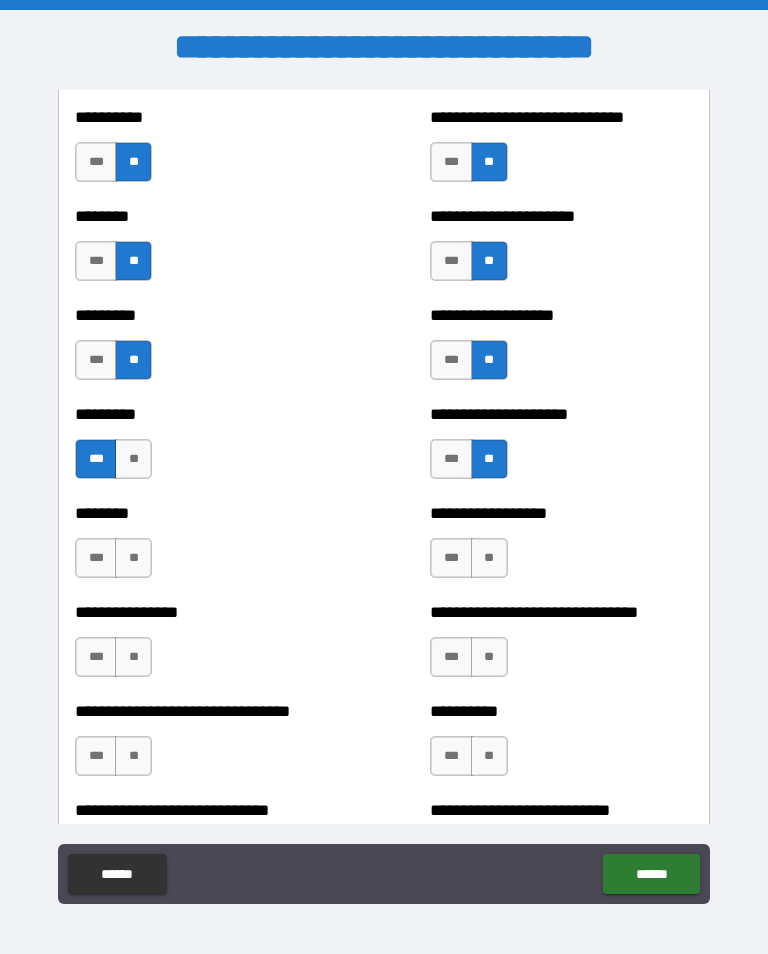 scroll, scrollTop: 7125, scrollLeft: 0, axis: vertical 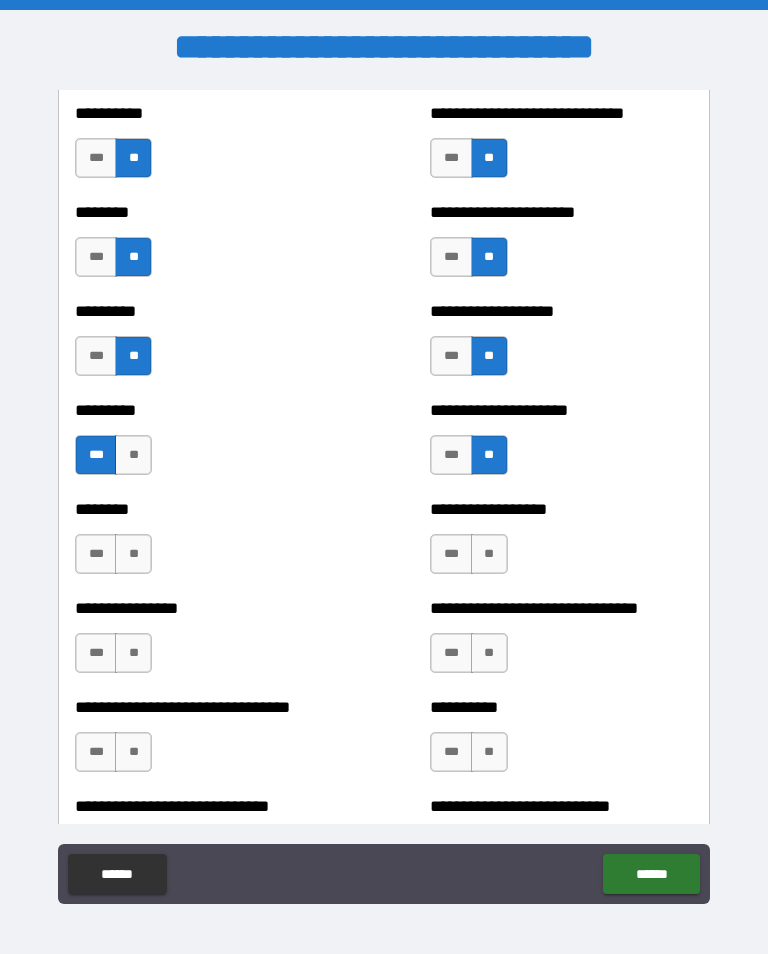 click on "**" at bounding box center (133, 554) 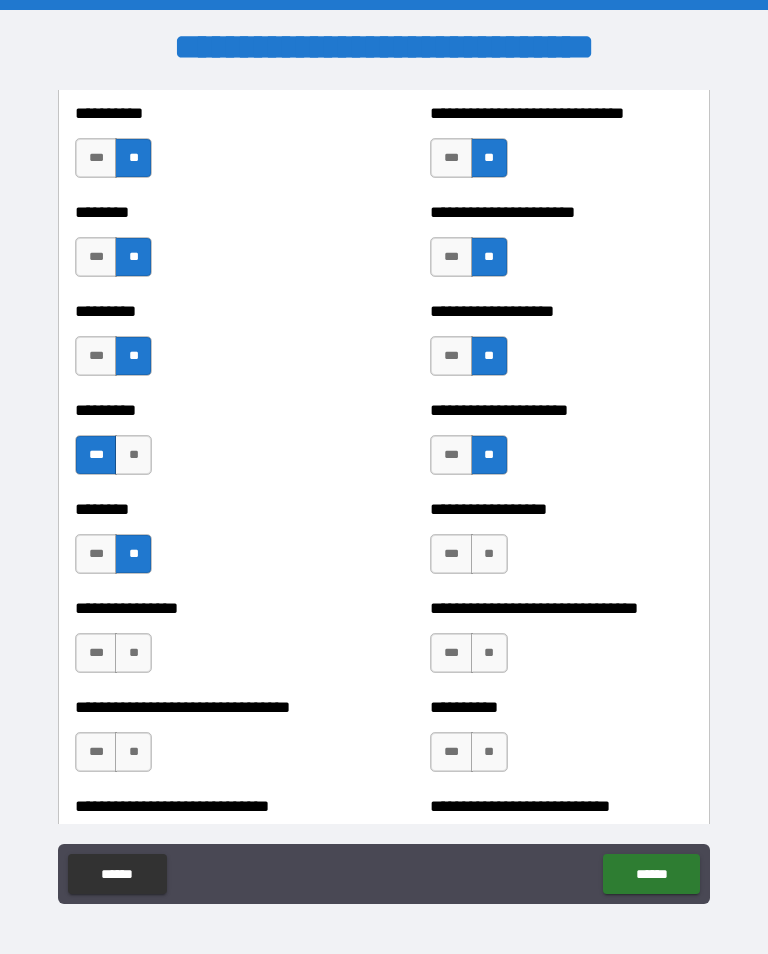 click on "**" at bounding box center [489, 554] 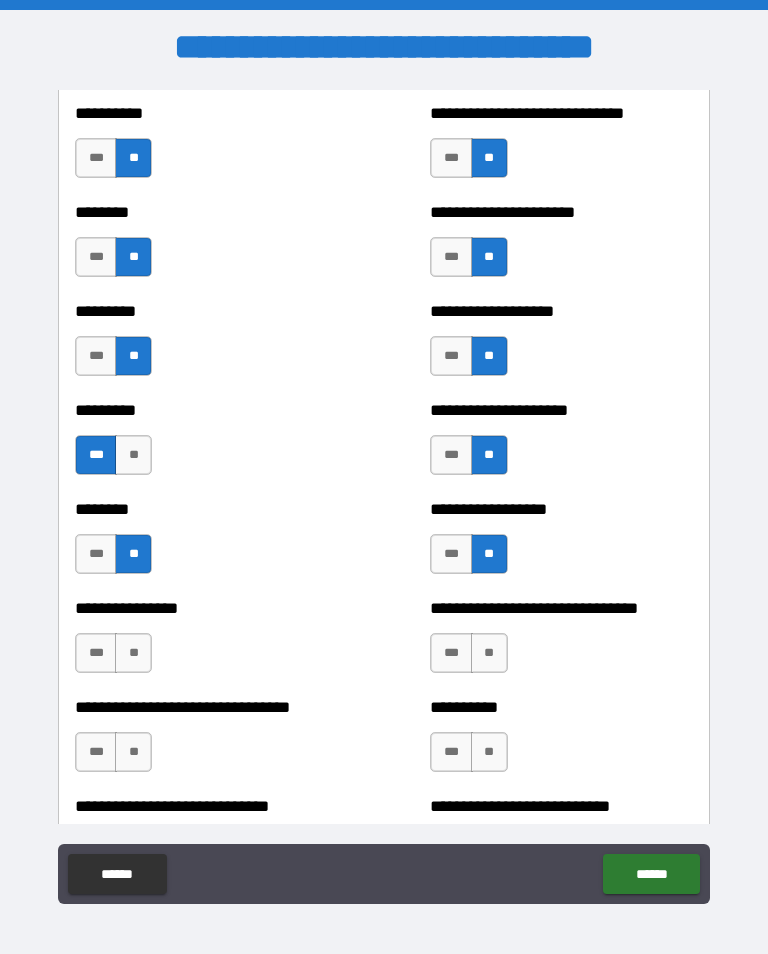 click on "**" at bounding box center (133, 653) 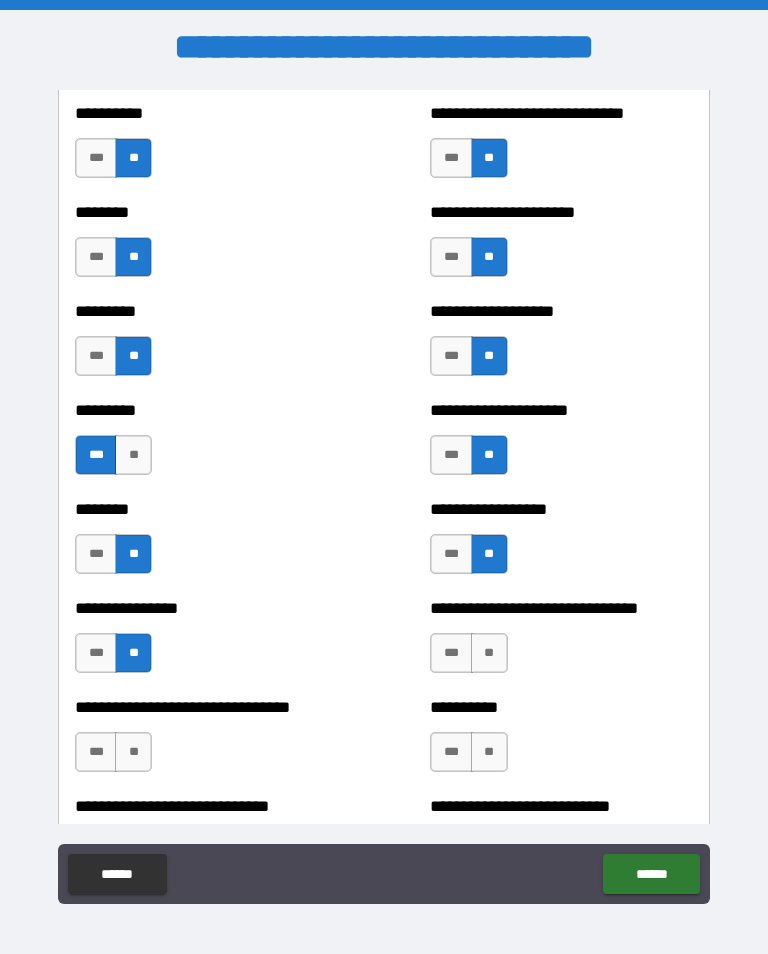 click on "**" at bounding box center (489, 653) 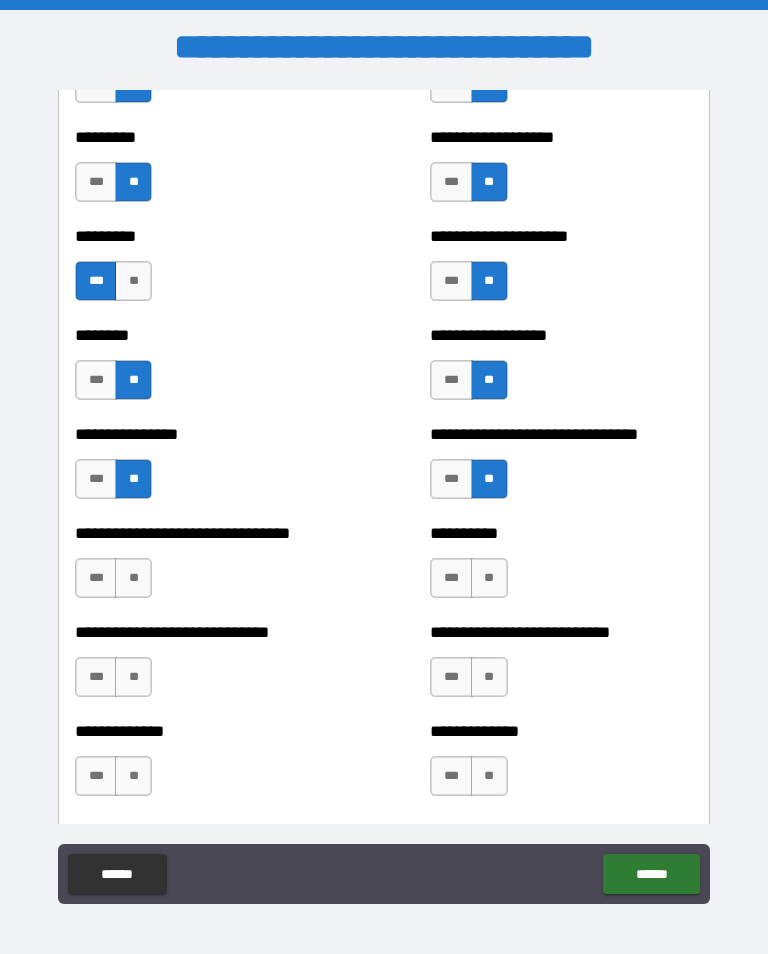 scroll, scrollTop: 7300, scrollLeft: 0, axis: vertical 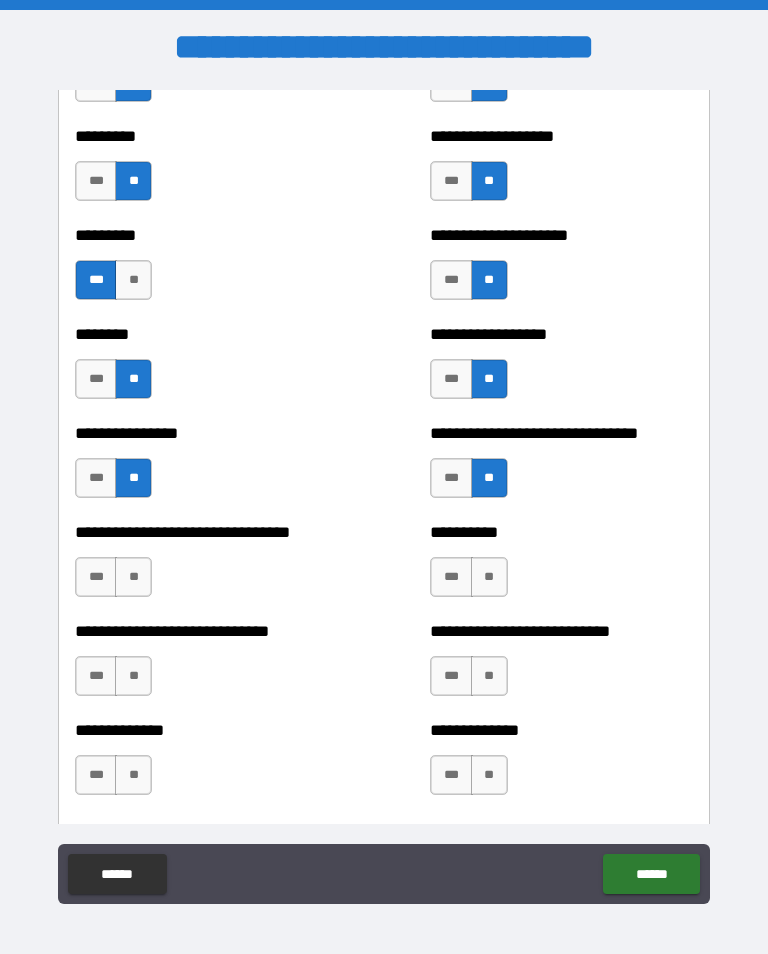 click on "**" at bounding box center [133, 577] 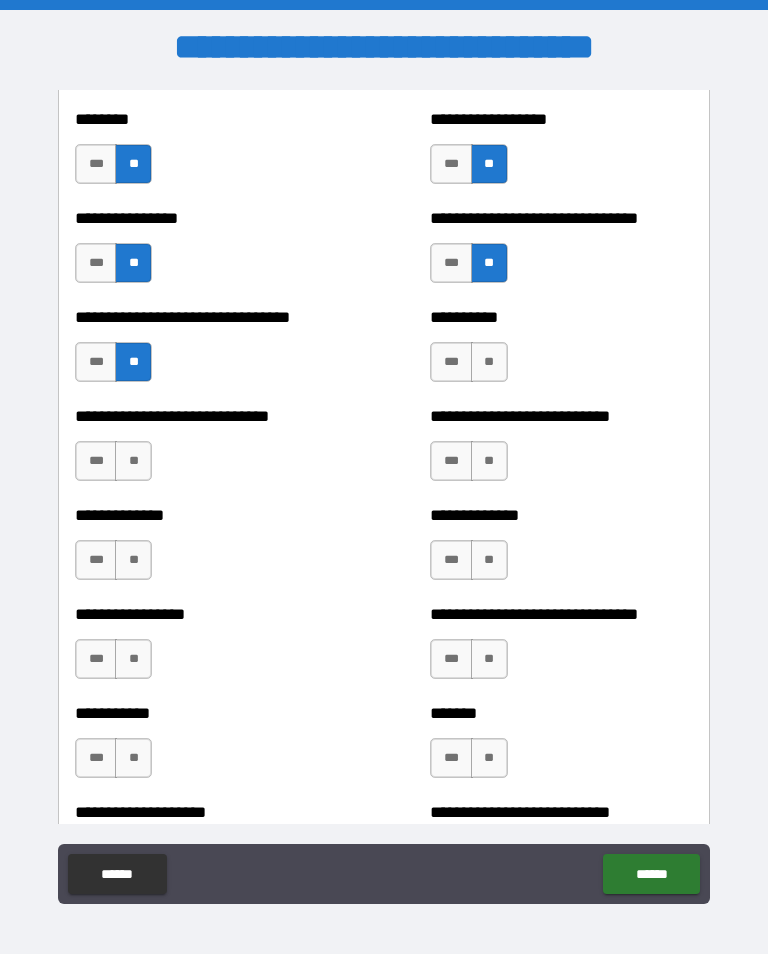 scroll, scrollTop: 7480, scrollLeft: 0, axis: vertical 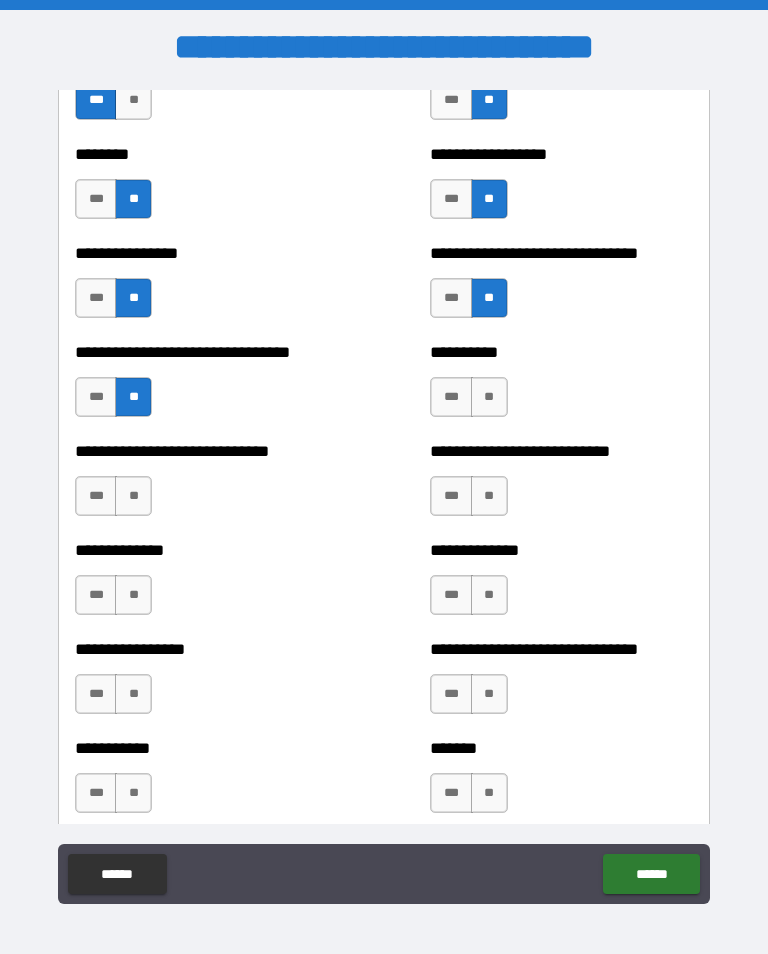 click on "**" at bounding box center (489, 397) 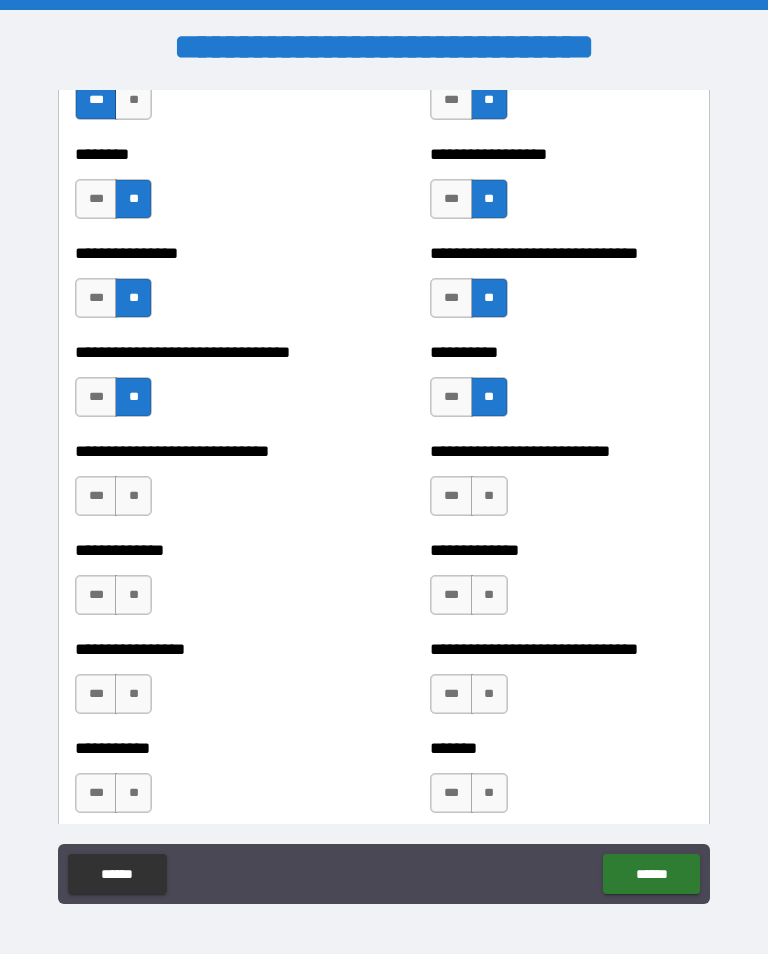 click on "**" at bounding box center [489, 496] 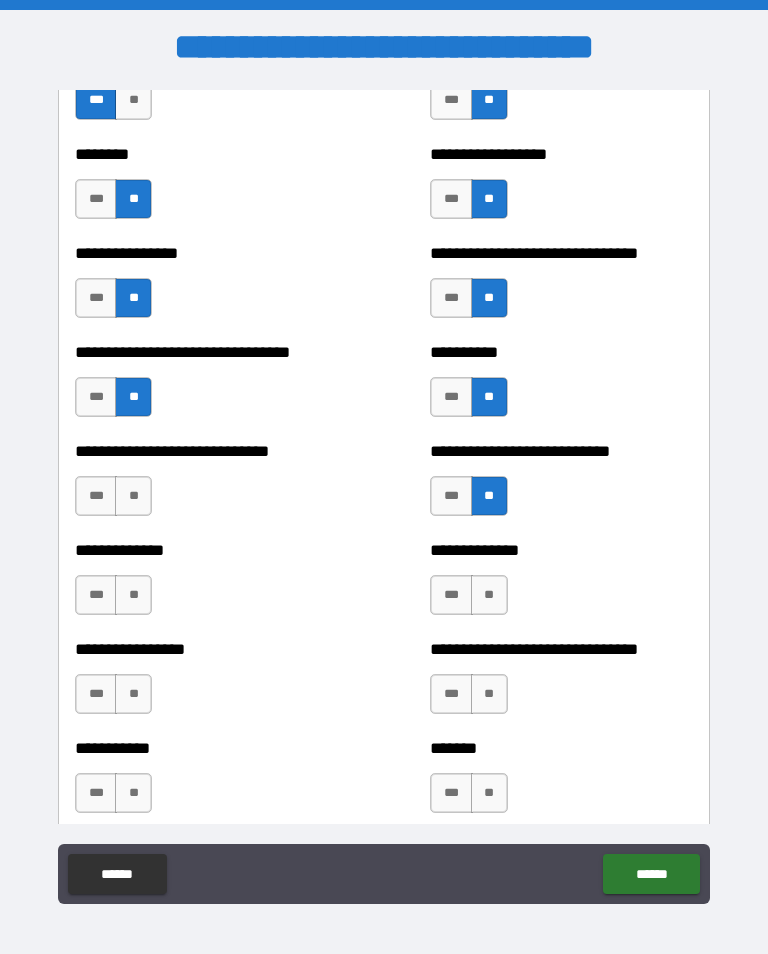 click on "**" at bounding box center (133, 496) 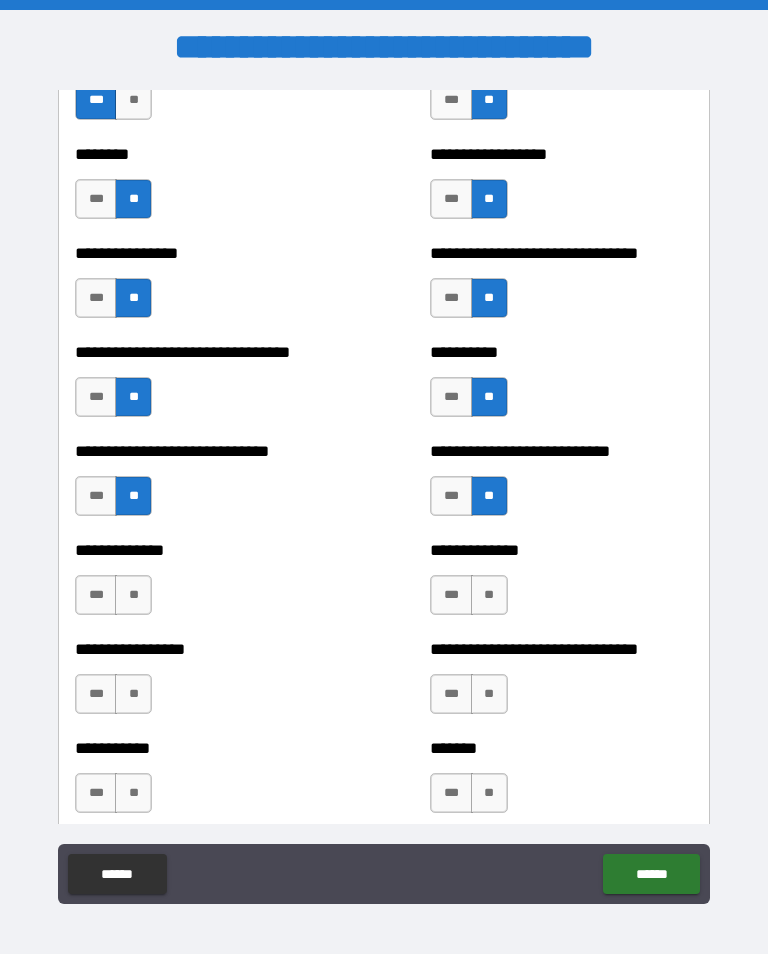 click on "**" at bounding box center [133, 595] 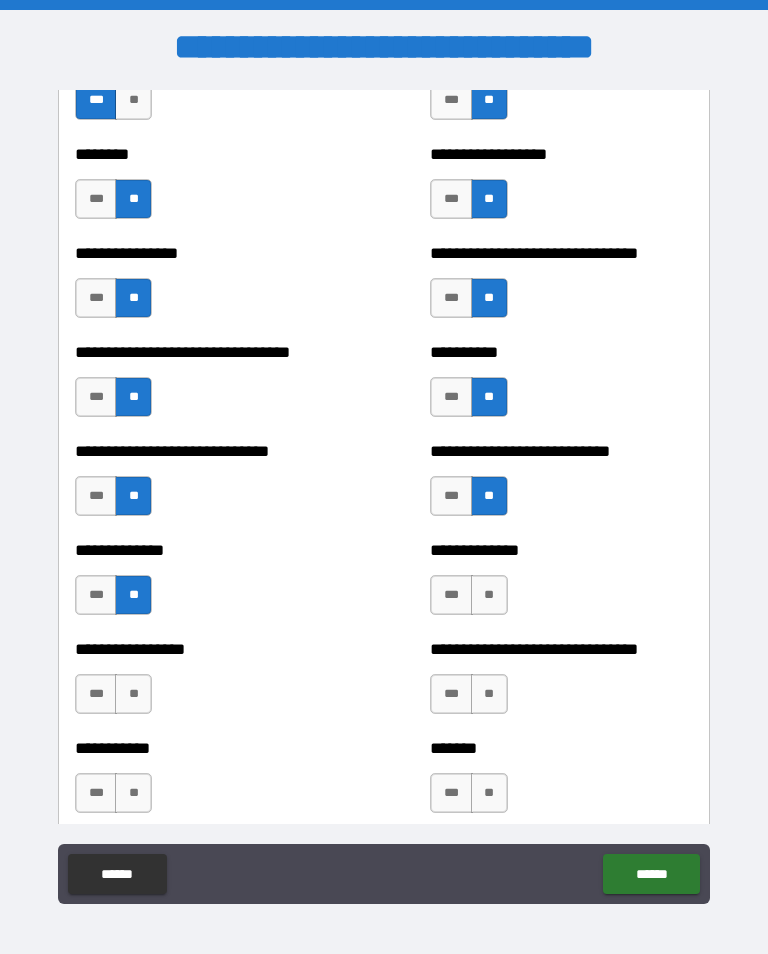 click on "**" at bounding box center [489, 595] 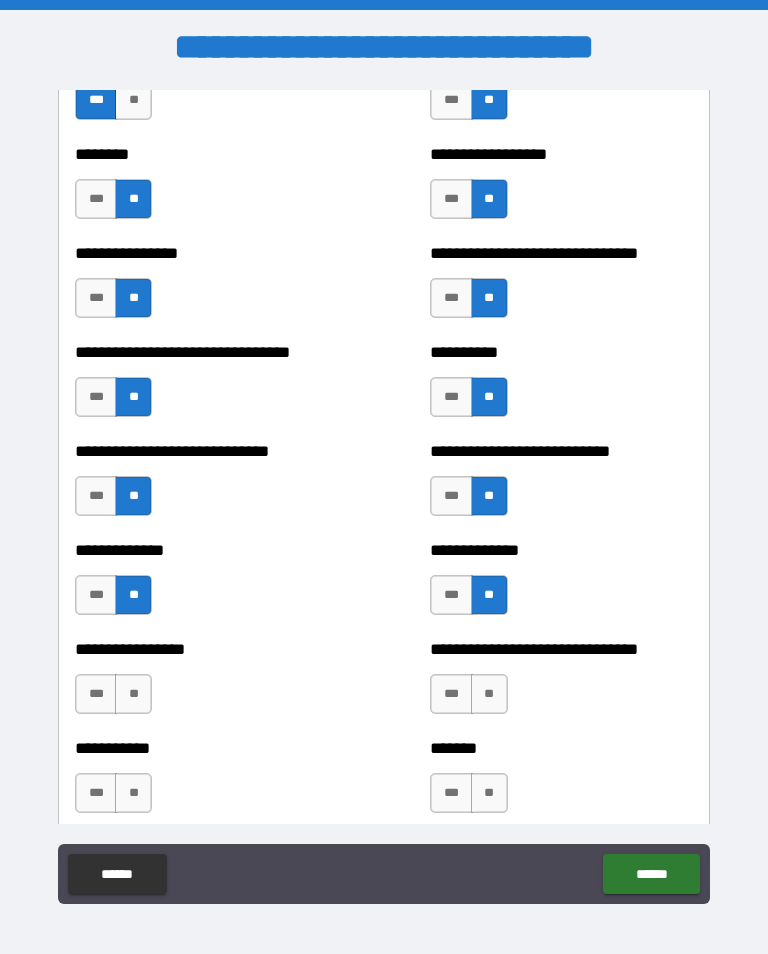 click on "**********" at bounding box center [206, 748] 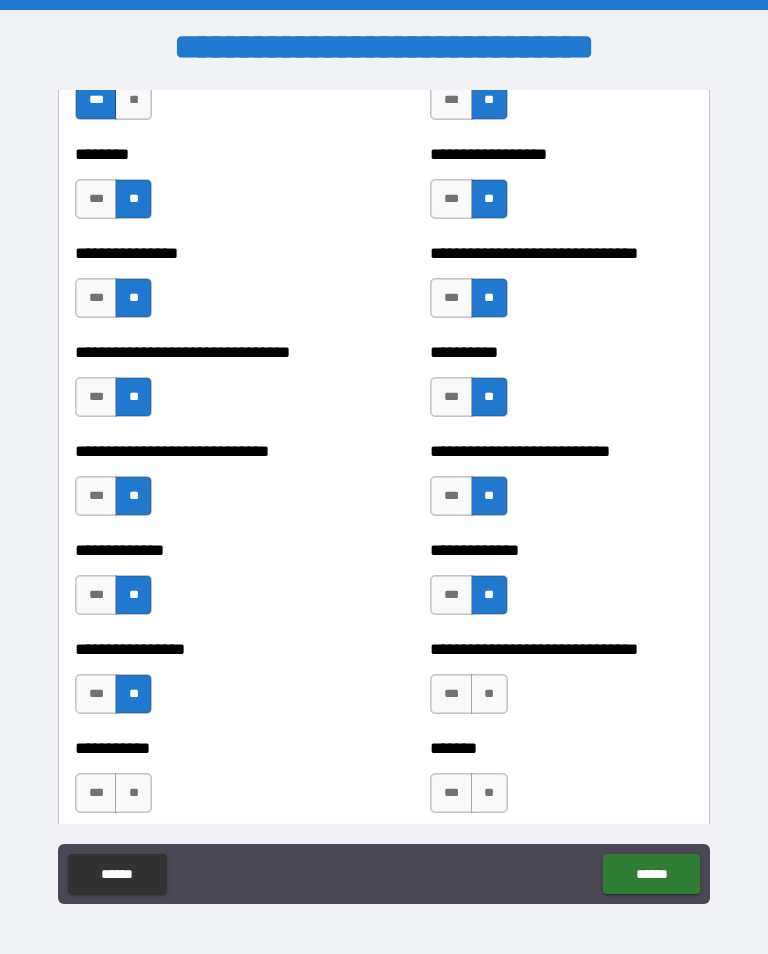 scroll, scrollTop: 7669, scrollLeft: 0, axis: vertical 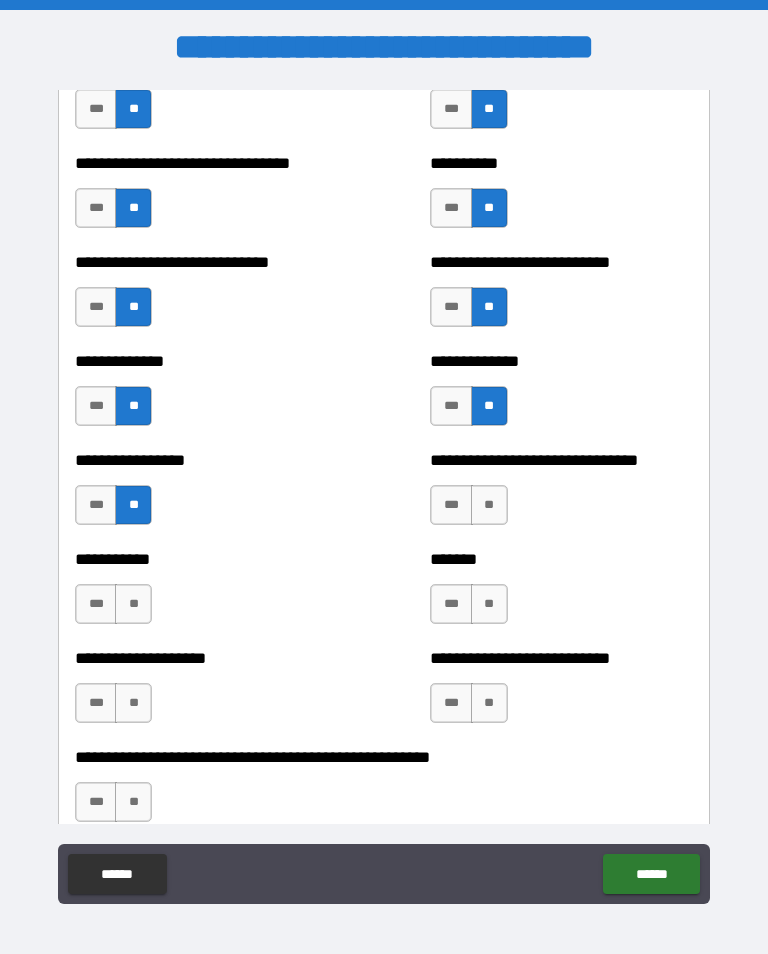 click on "**" at bounding box center [489, 505] 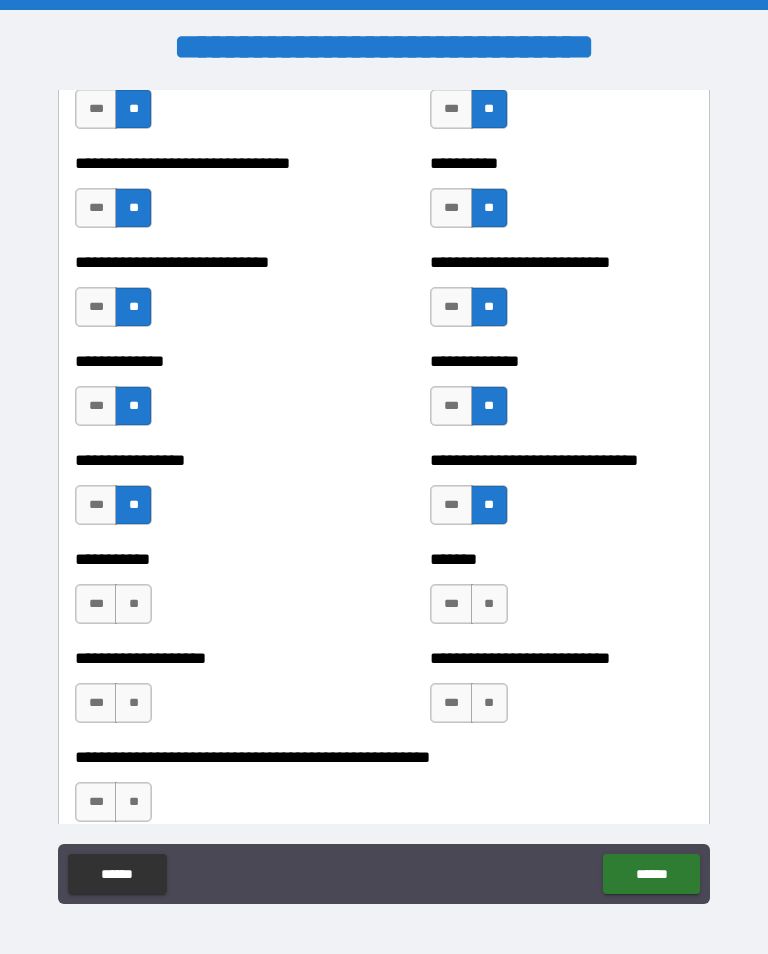 click on "**" at bounding box center (133, 604) 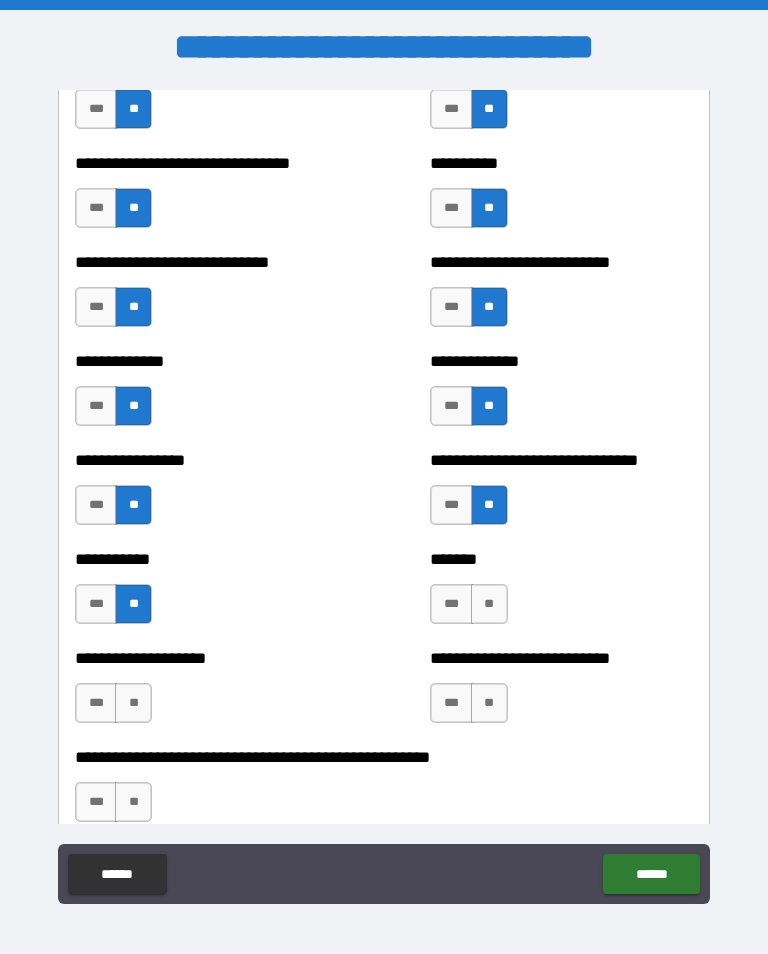 click on "**" at bounding box center (489, 604) 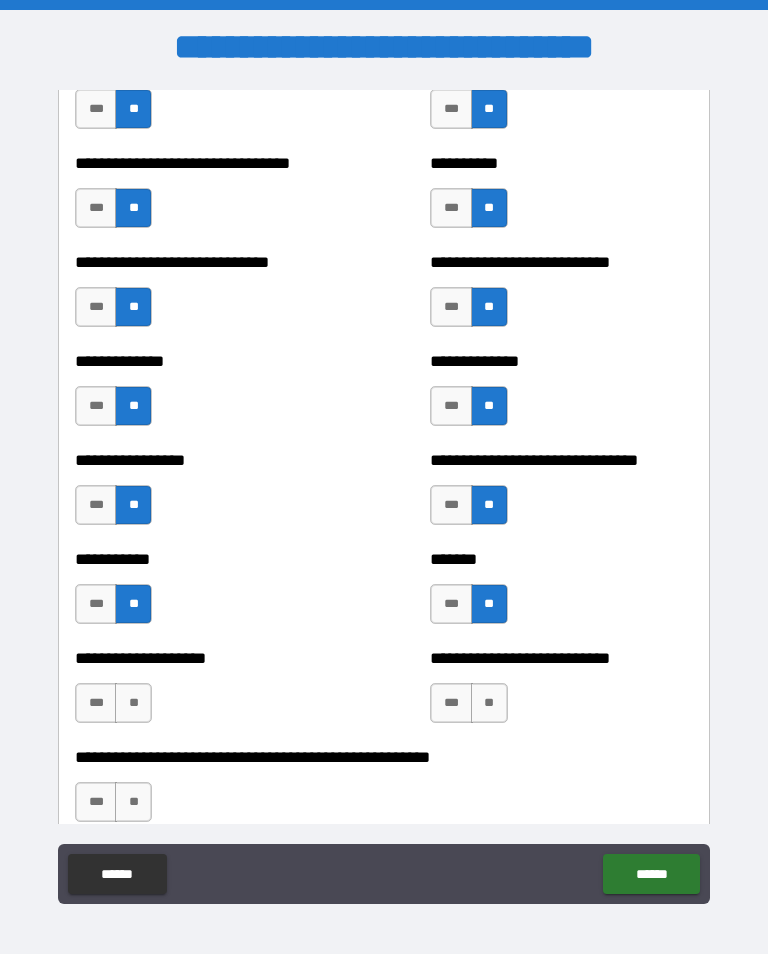click on "**" at bounding box center (489, 703) 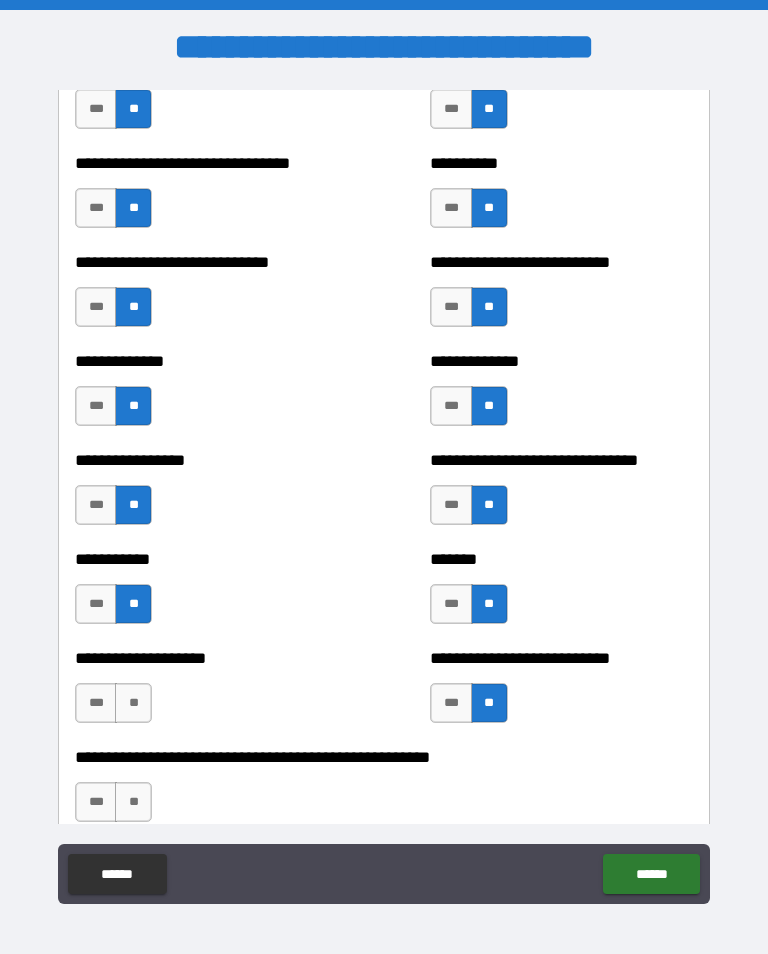 click on "**" at bounding box center (133, 703) 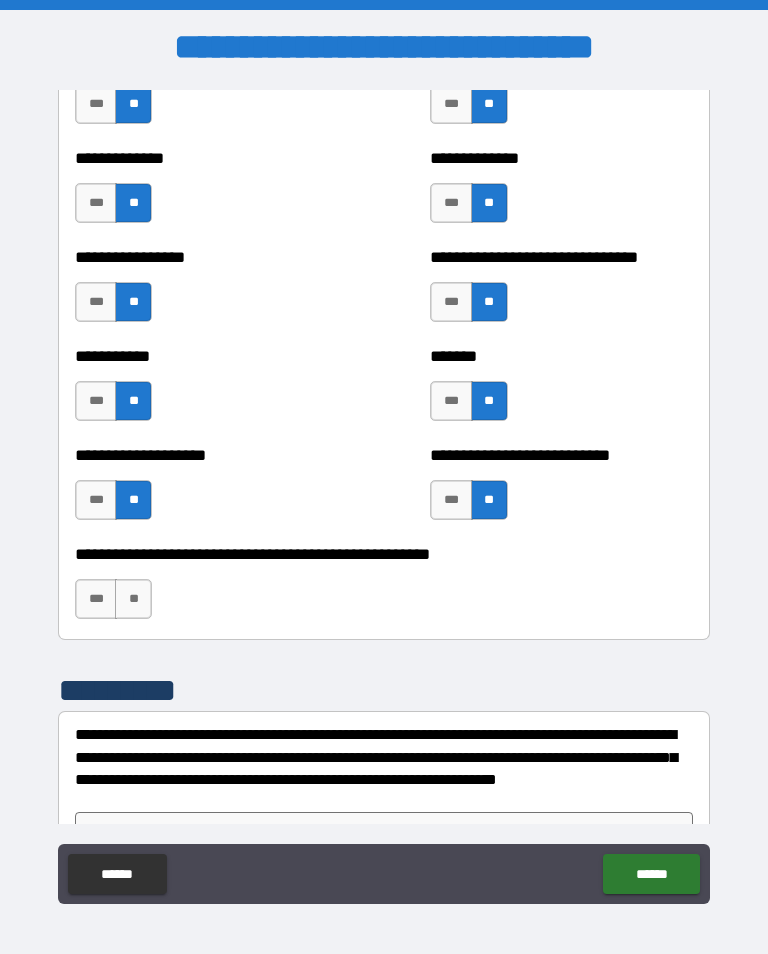 scroll, scrollTop: 7874, scrollLeft: 0, axis: vertical 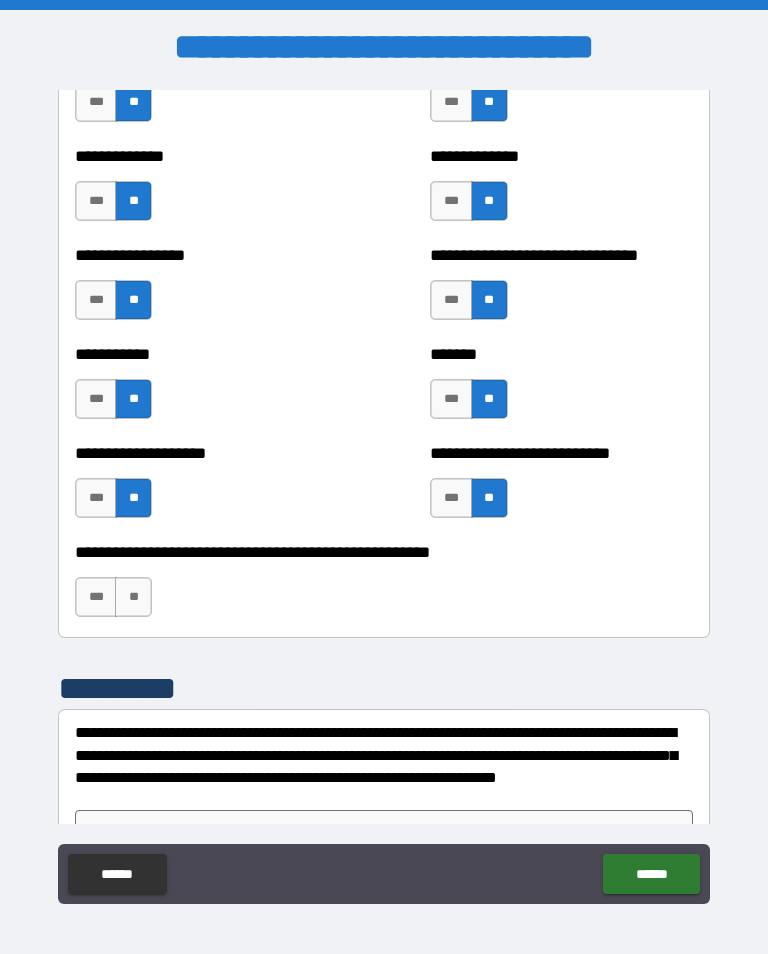 click on "**" at bounding box center (133, 597) 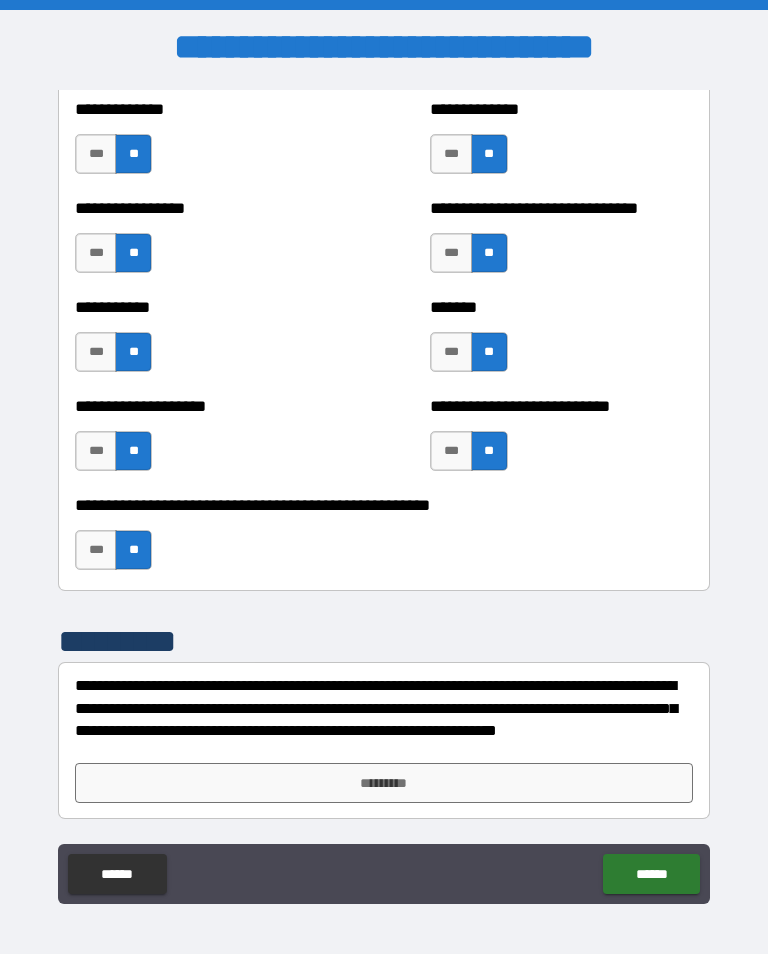 scroll, scrollTop: 7921, scrollLeft: 0, axis: vertical 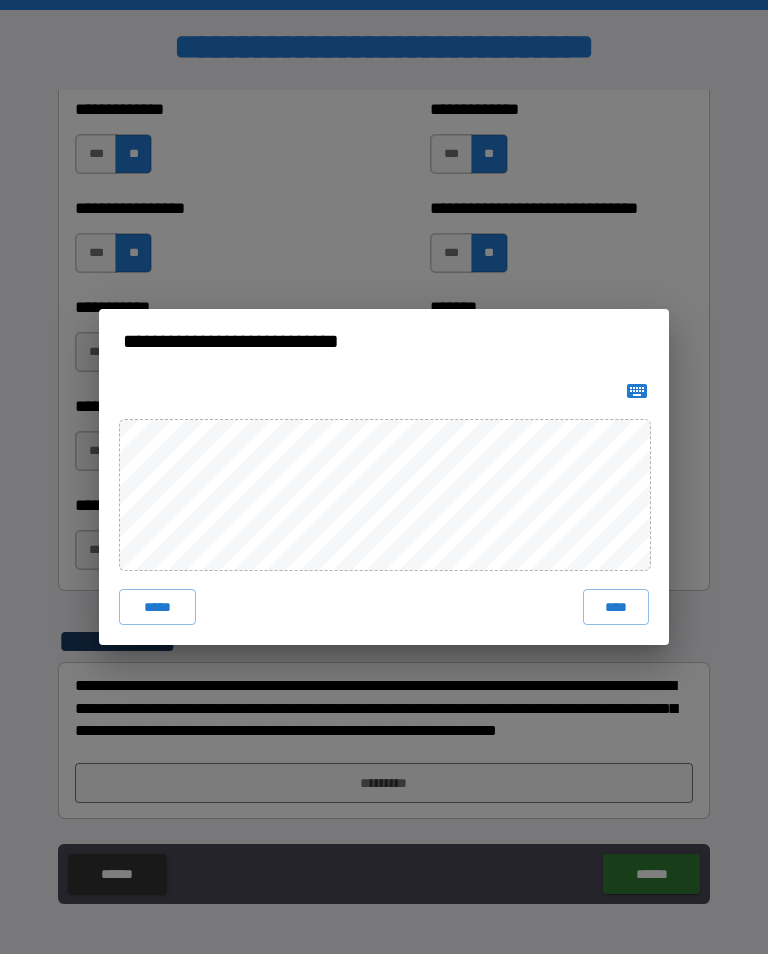 click on "*****" at bounding box center (157, 607) 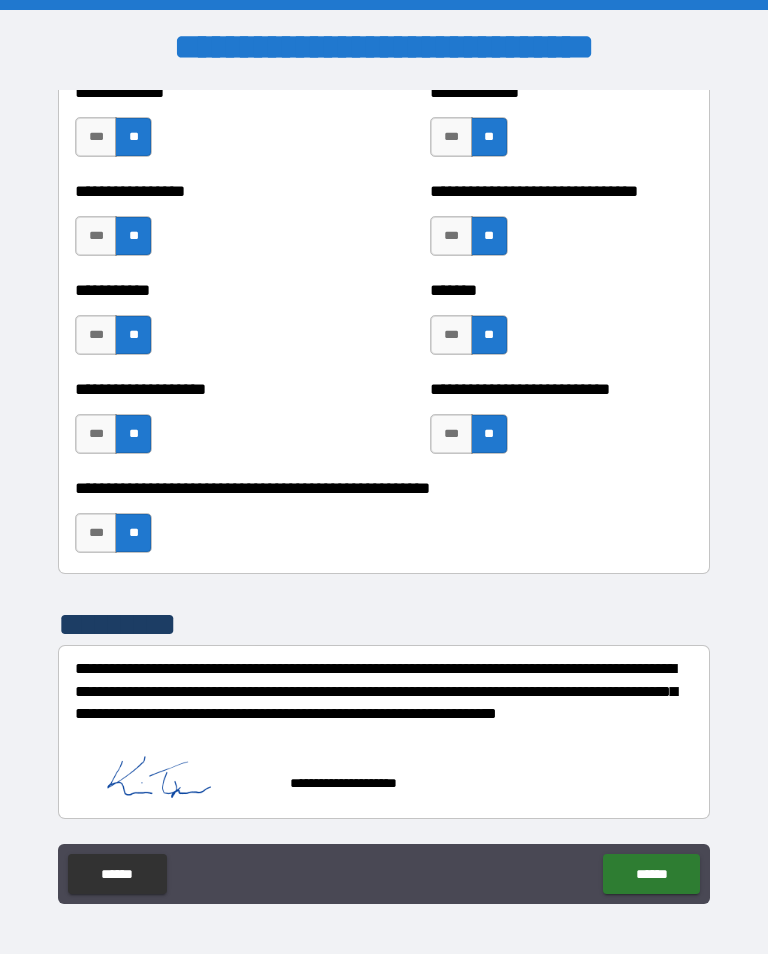 scroll, scrollTop: 7938, scrollLeft: 0, axis: vertical 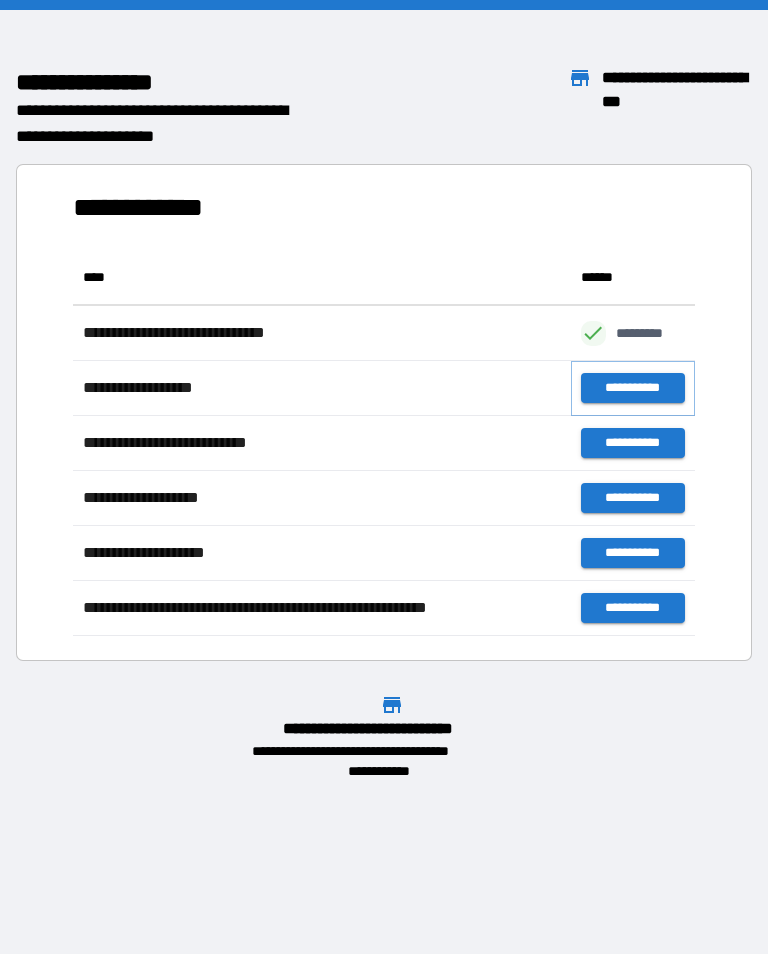 click on "**********" at bounding box center (633, 388) 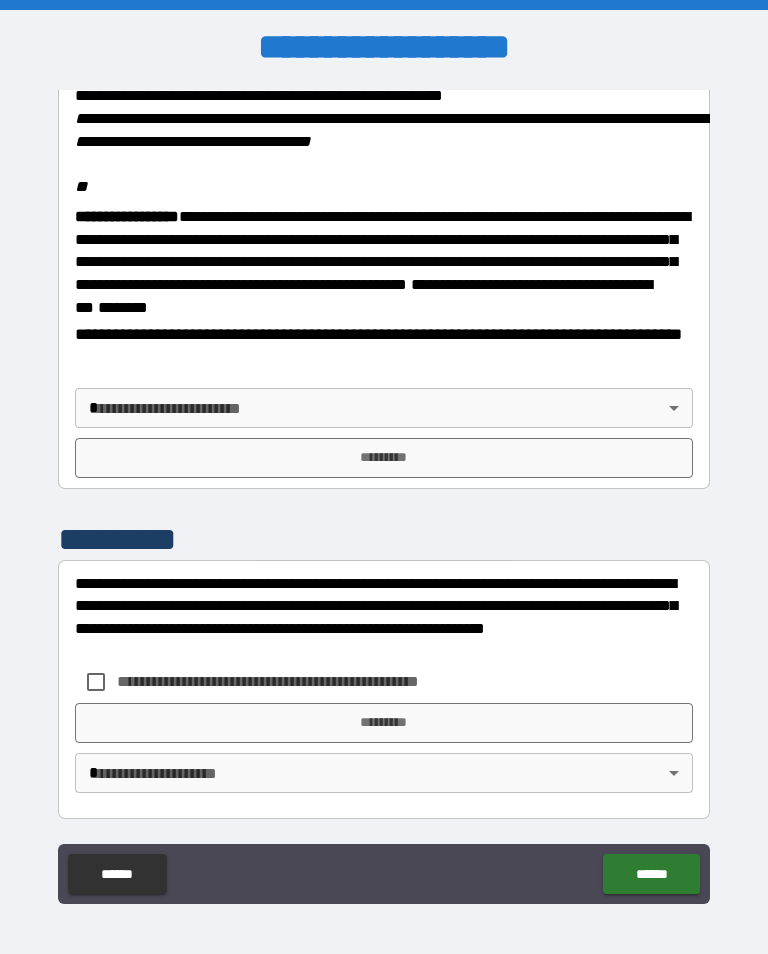scroll, scrollTop: 2308, scrollLeft: 0, axis: vertical 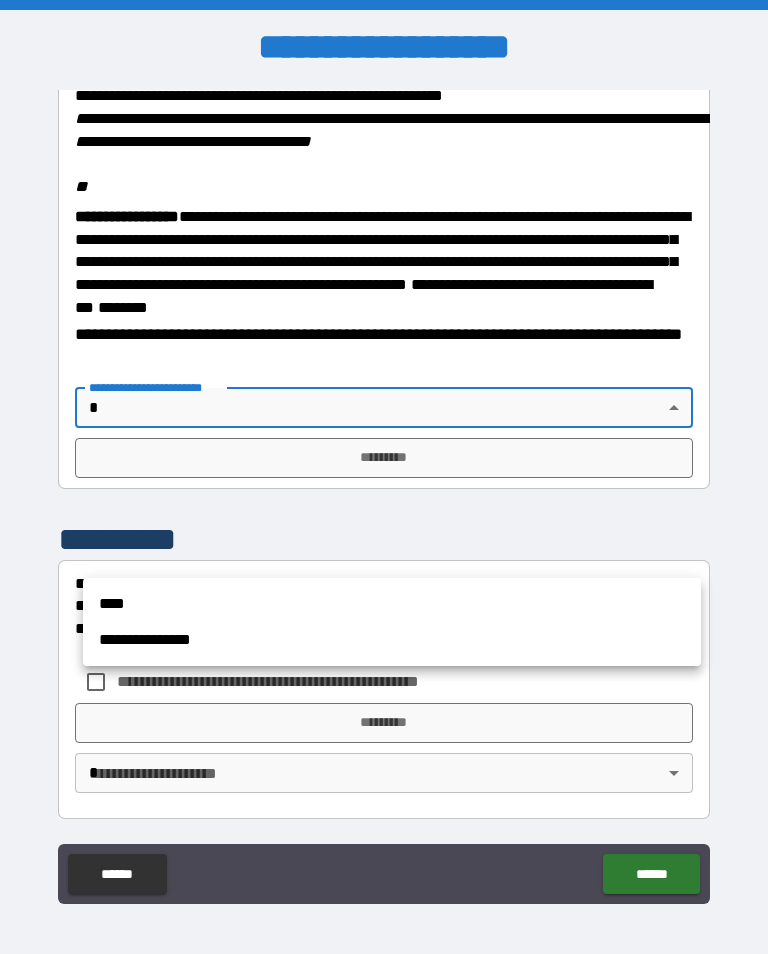 click on "****" at bounding box center (392, 604) 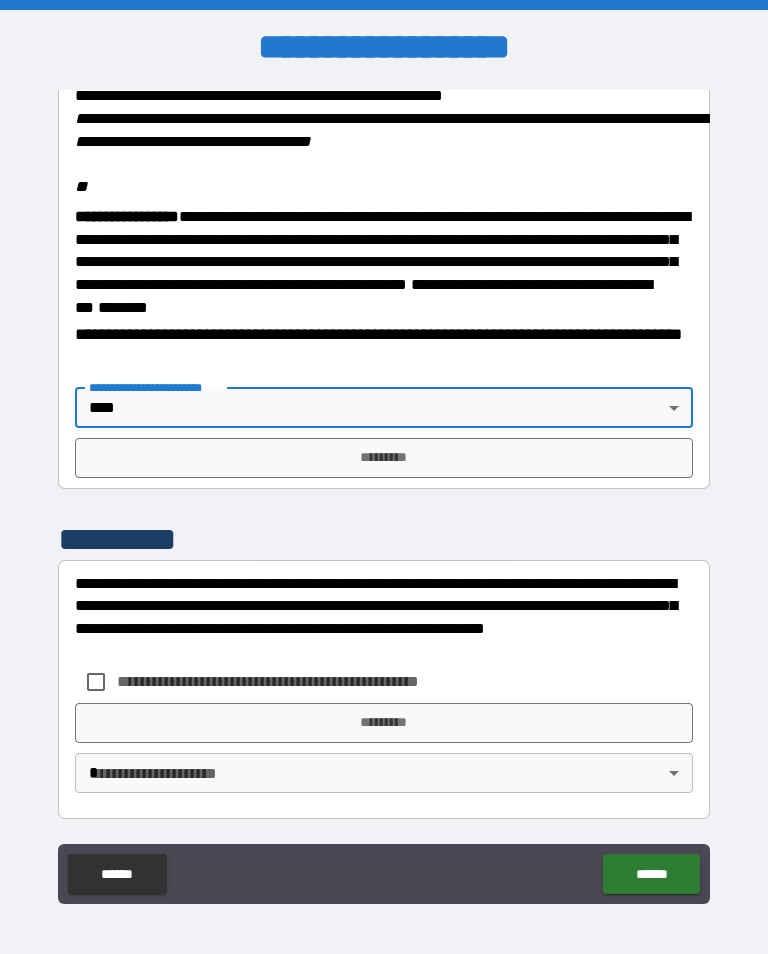 click on "*********" at bounding box center [384, 458] 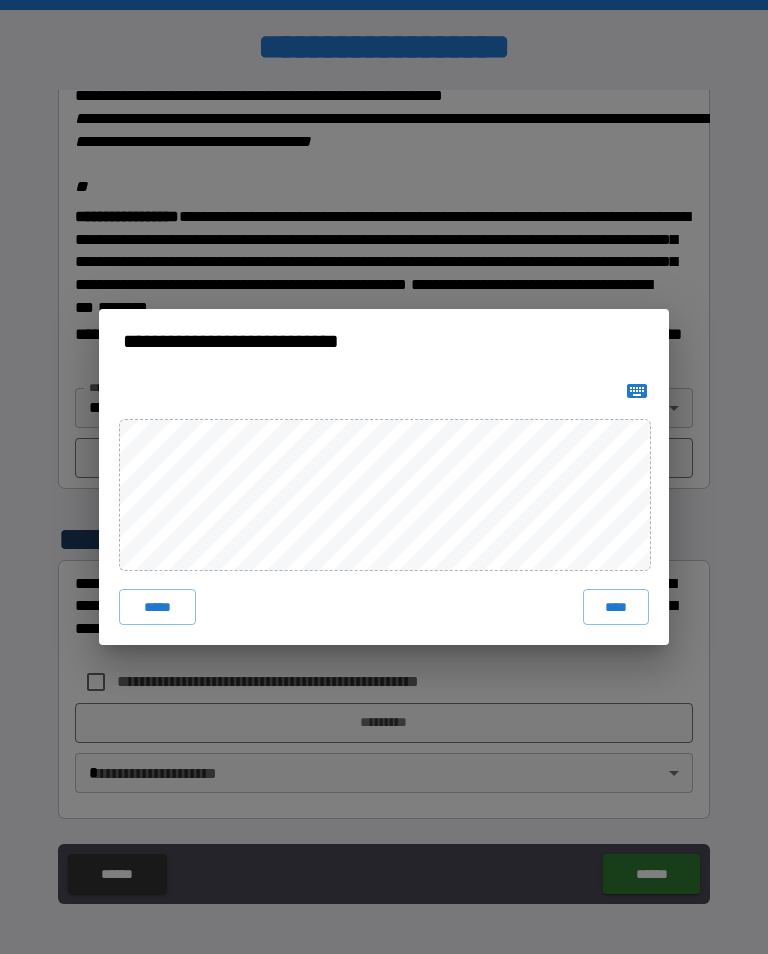 click on "*****" at bounding box center (157, 607) 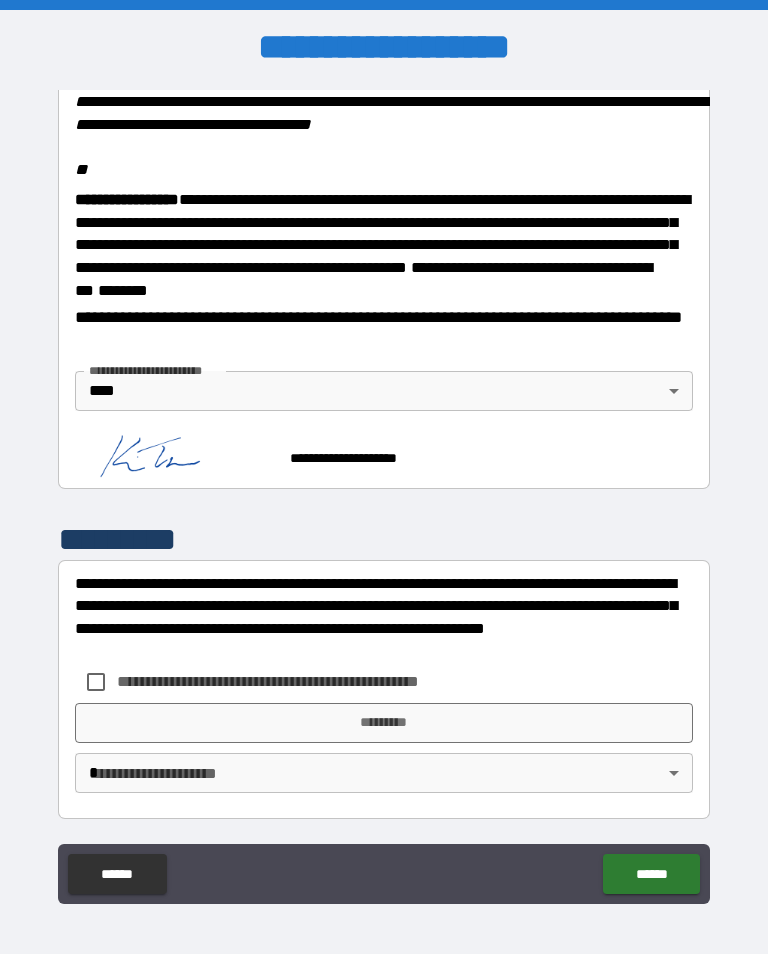 scroll, scrollTop: 2465, scrollLeft: 0, axis: vertical 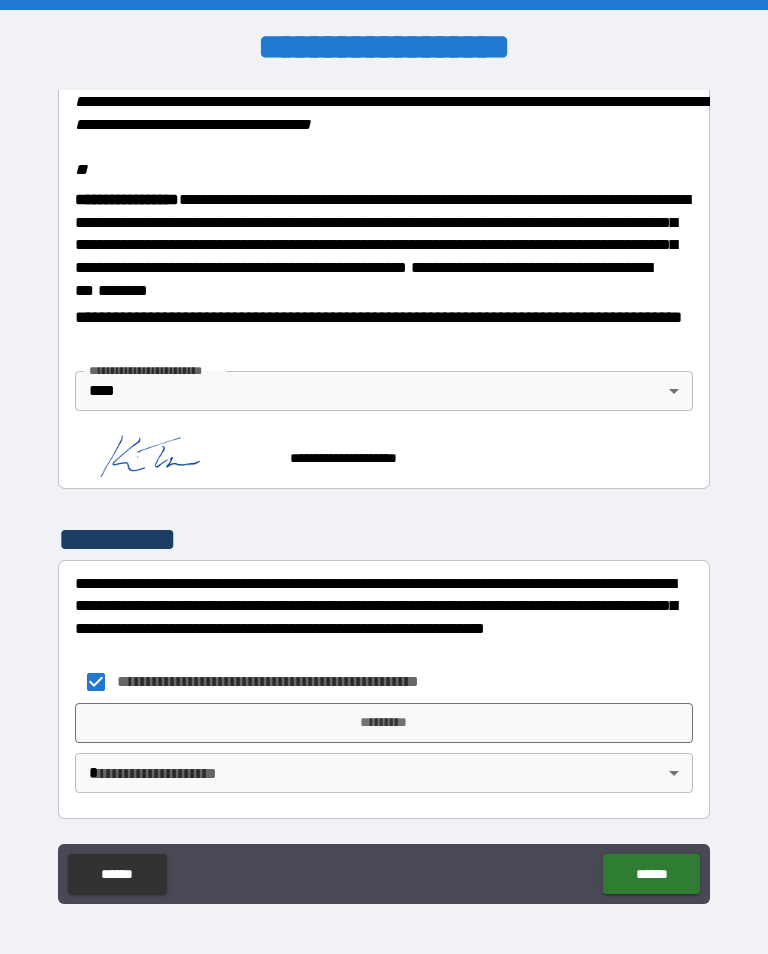 click on "*********" at bounding box center [384, 723] 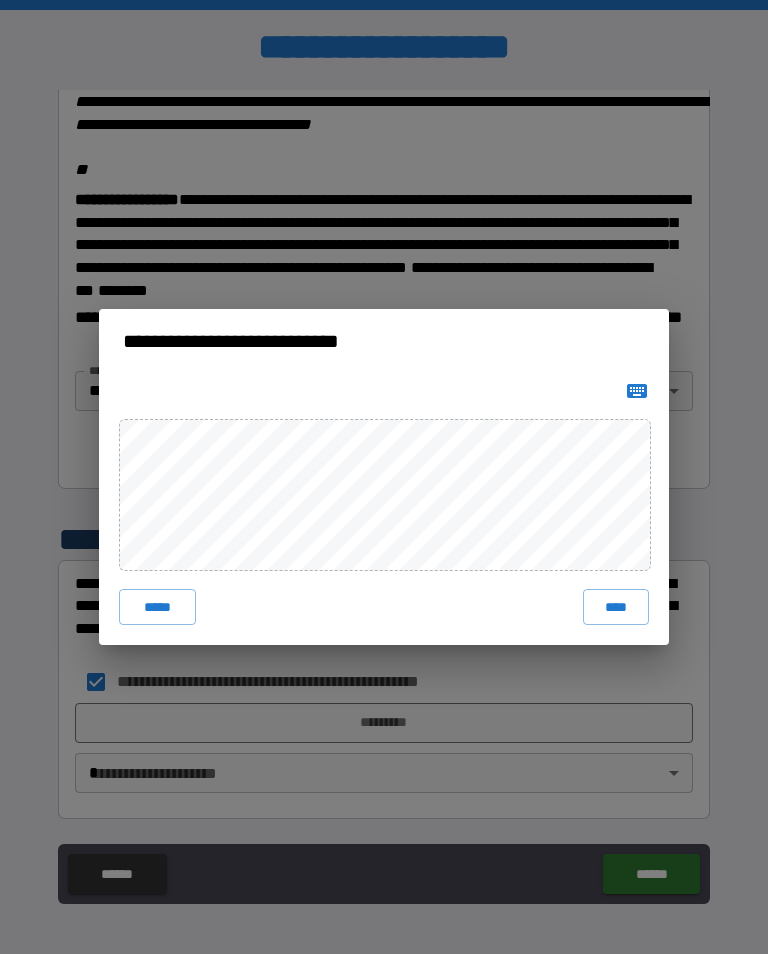 click on "****" at bounding box center (616, 607) 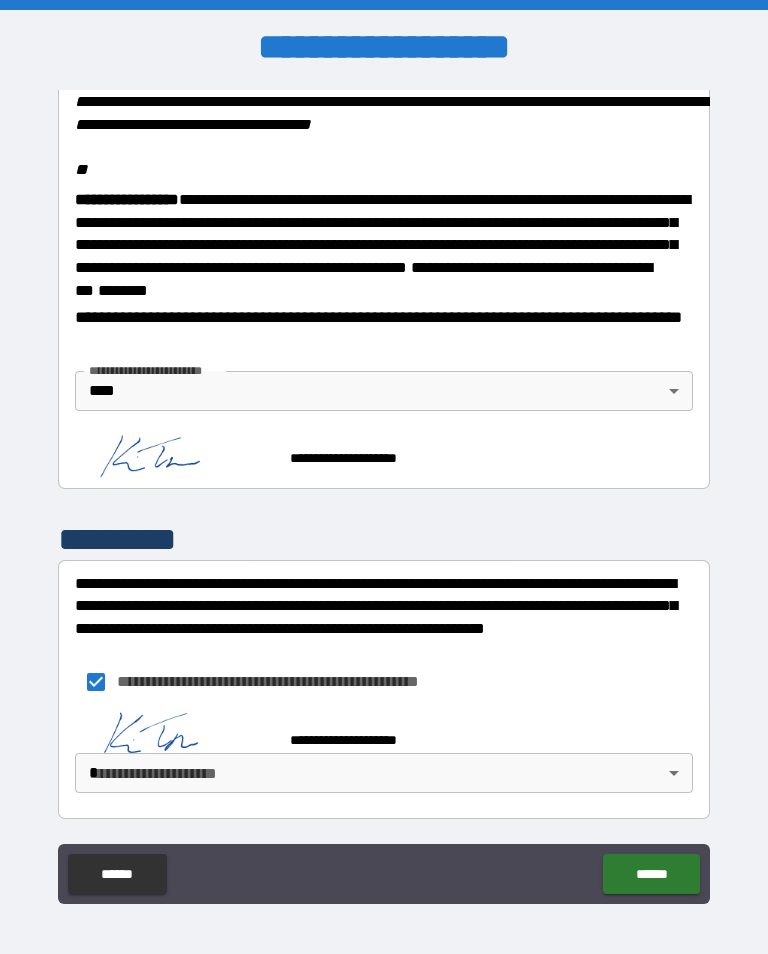 scroll, scrollTop: 2455, scrollLeft: 0, axis: vertical 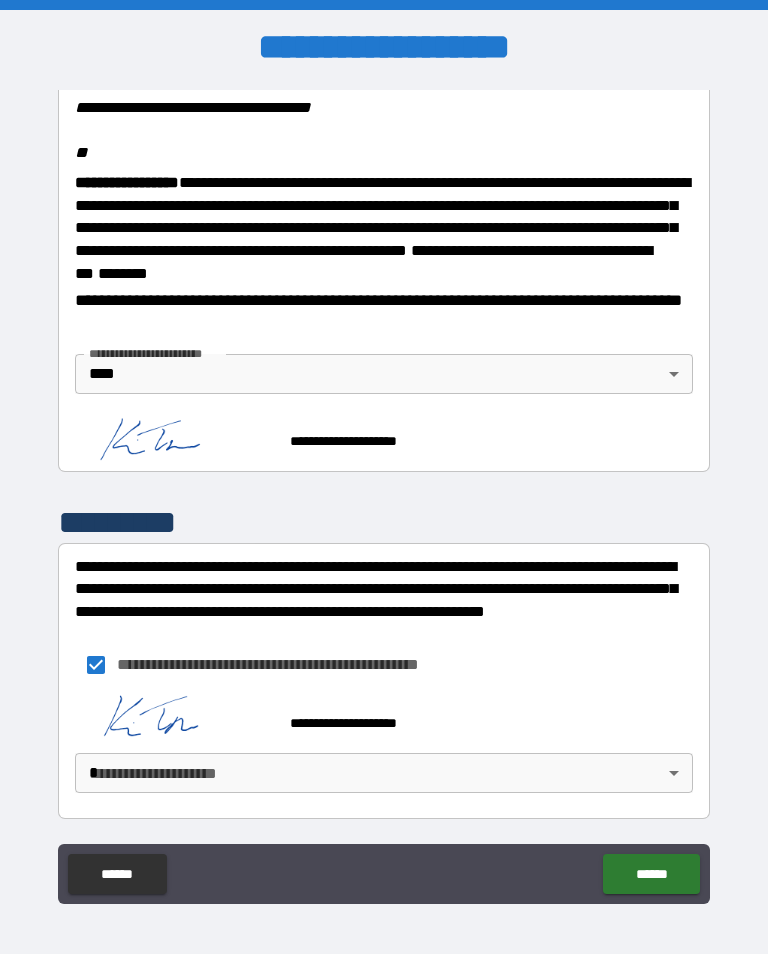 click on "**********" at bounding box center [384, 492] 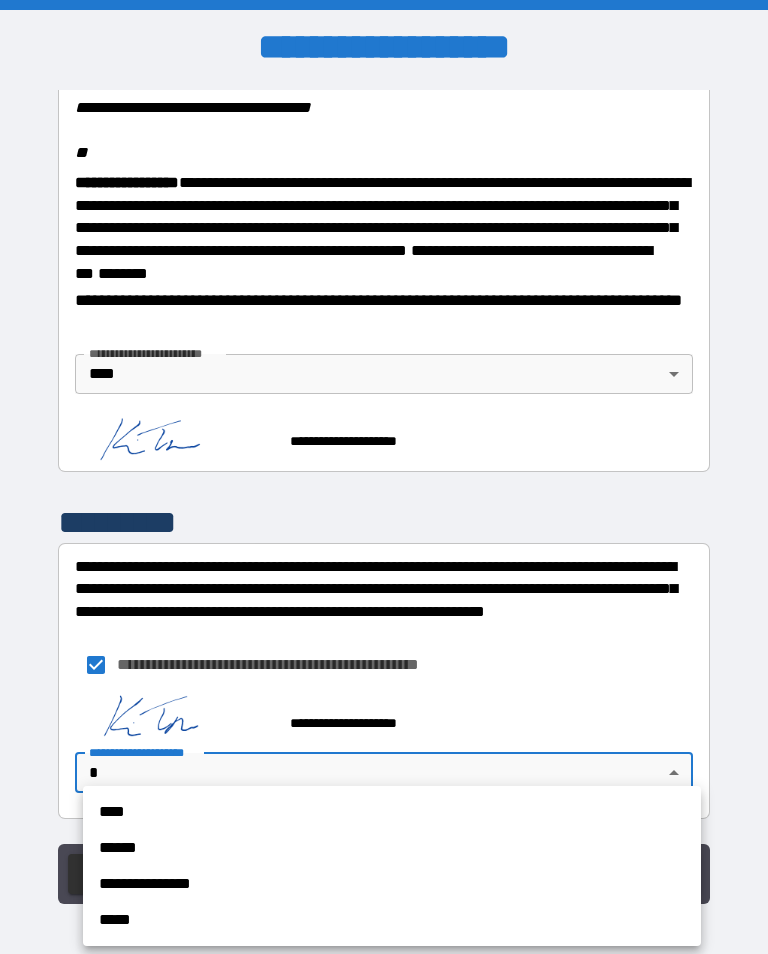 click on "****" at bounding box center (392, 812) 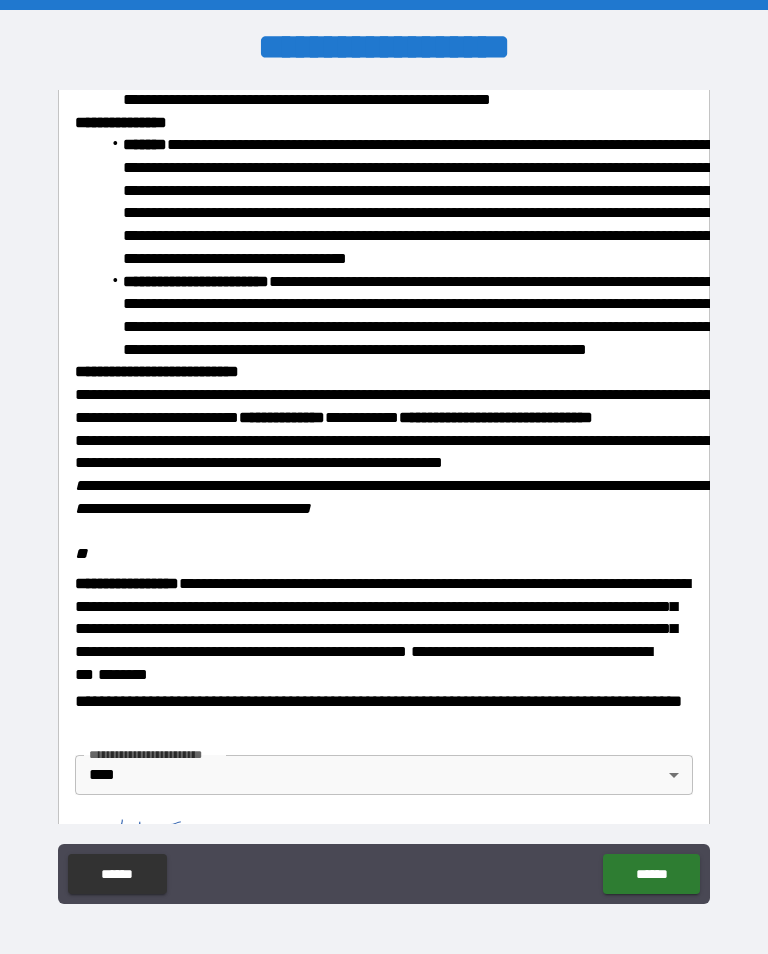 scroll, scrollTop: 1940, scrollLeft: 0, axis: vertical 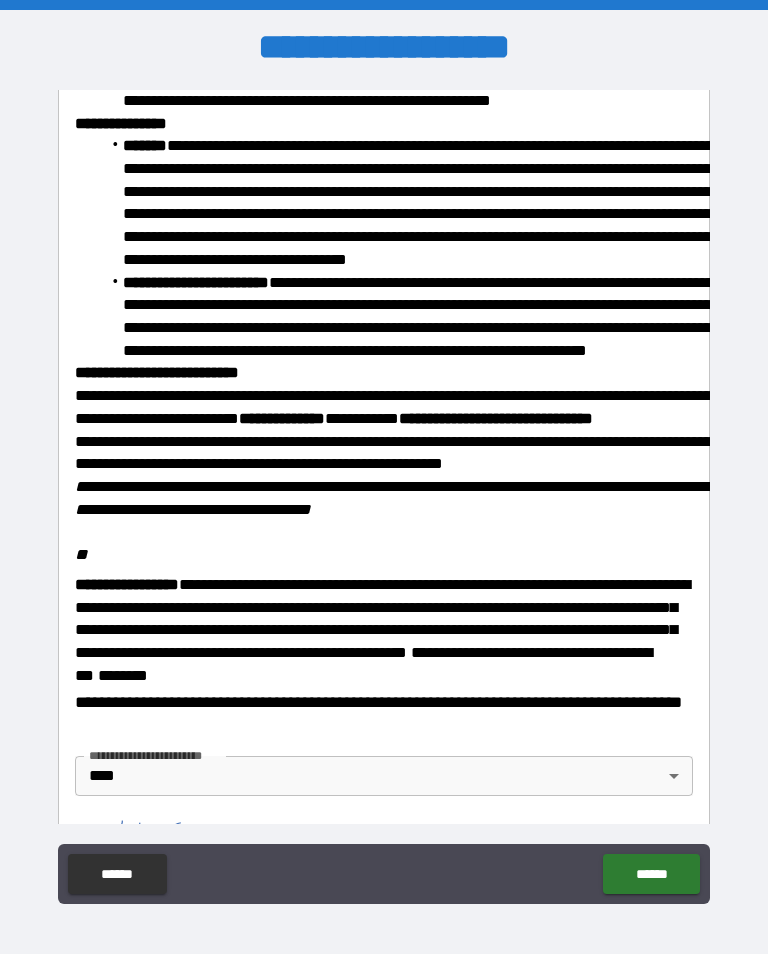 click on "******" at bounding box center (651, 874) 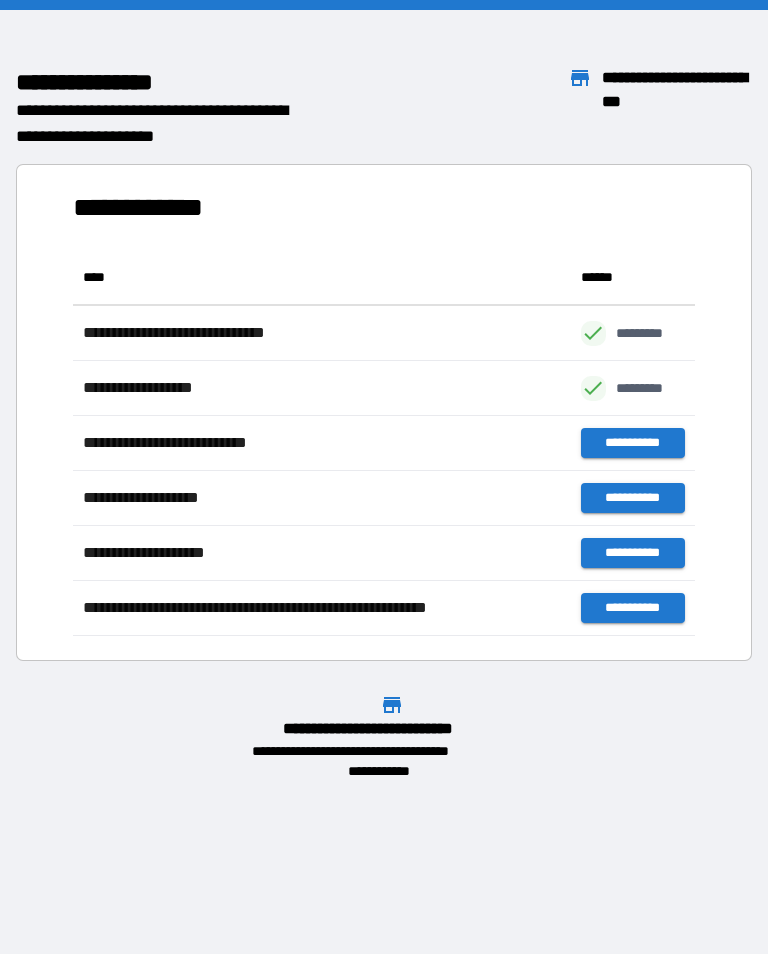 scroll, scrollTop: 1, scrollLeft: 1, axis: both 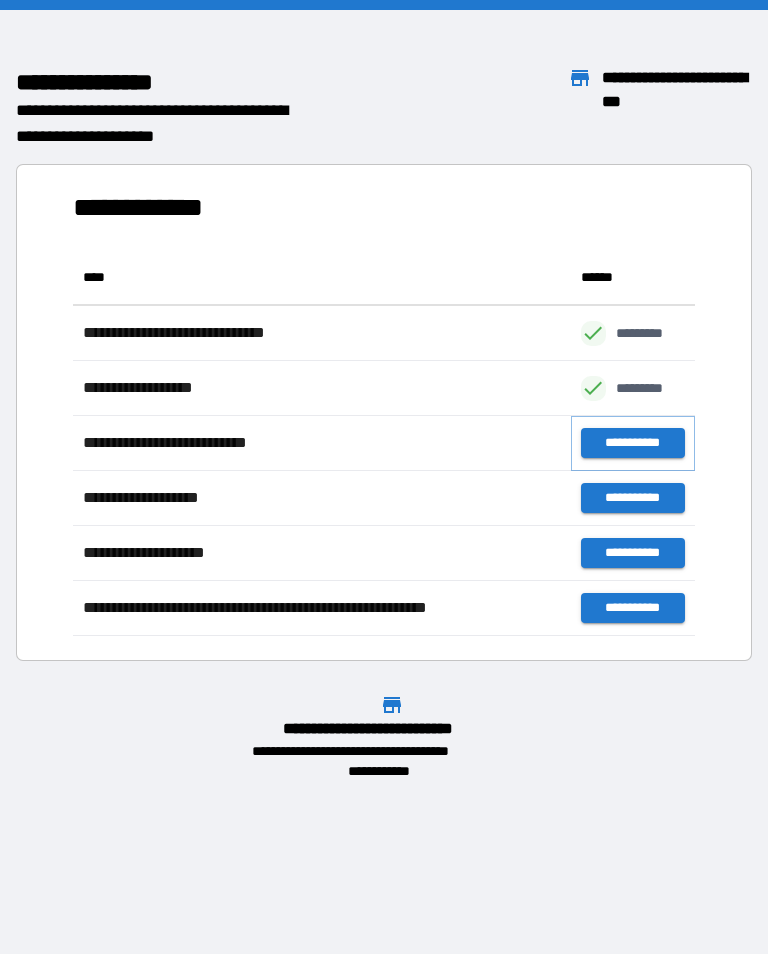 click on "**********" at bounding box center (633, 443) 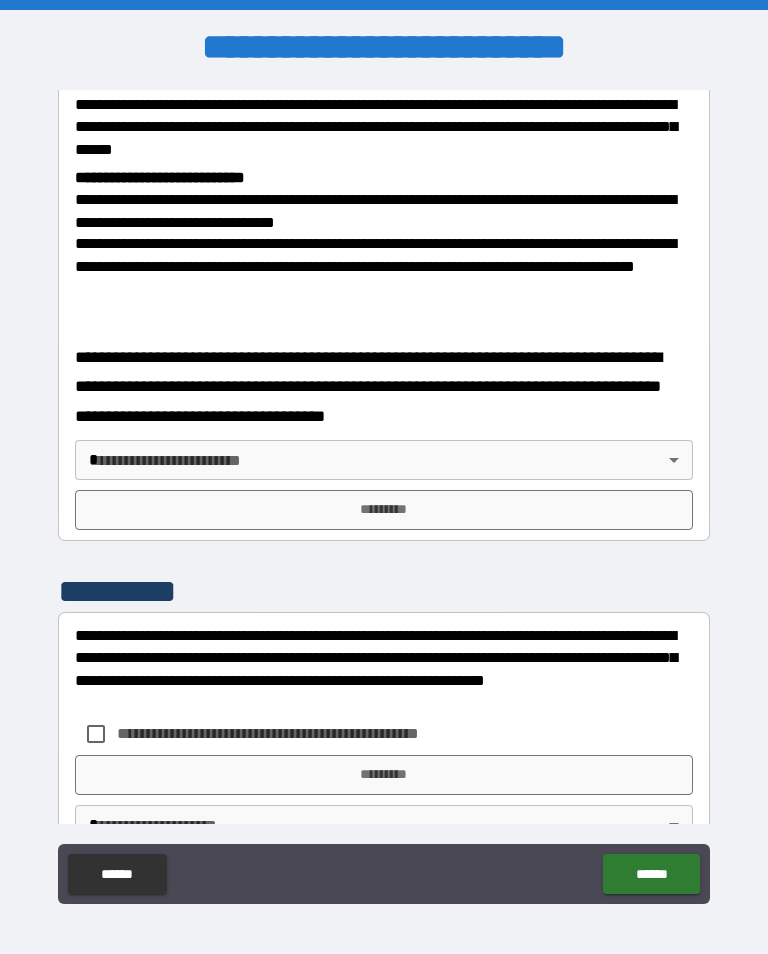 scroll, scrollTop: 729, scrollLeft: 0, axis: vertical 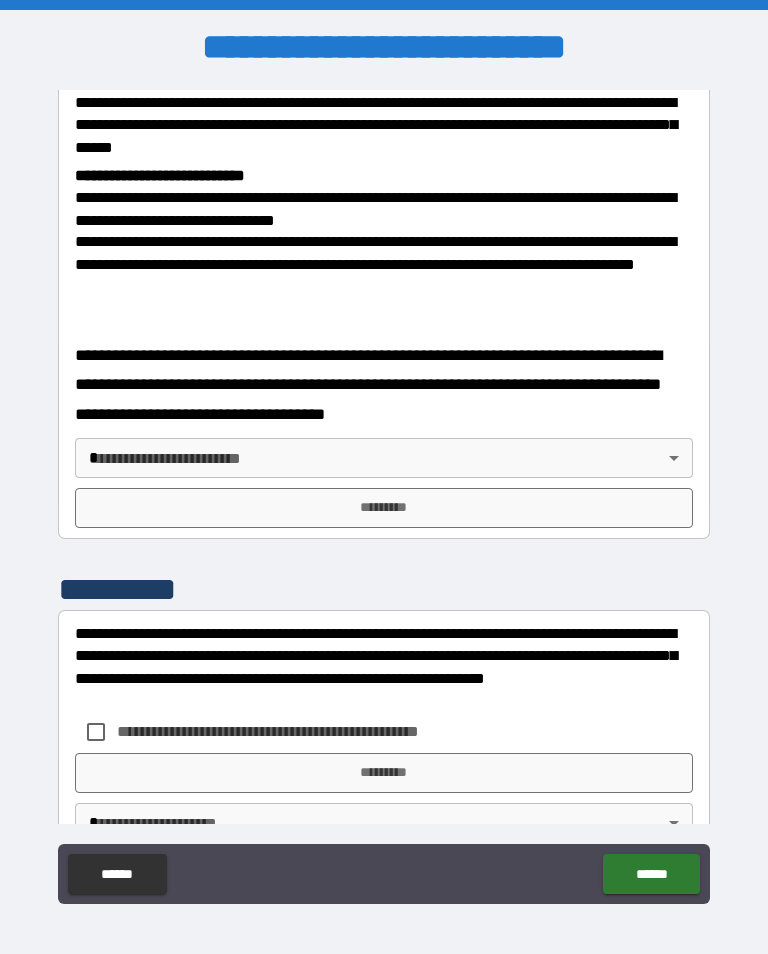 click on "**********" at bounding box center [384, 492] 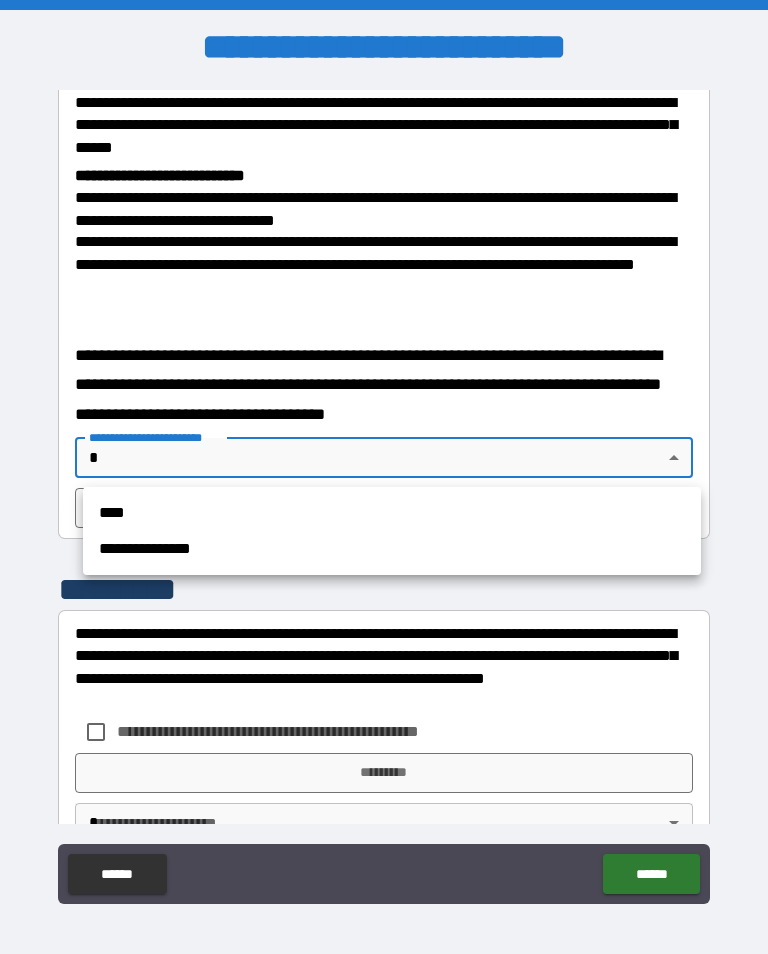click on "****" at bounding box center (392, 513) 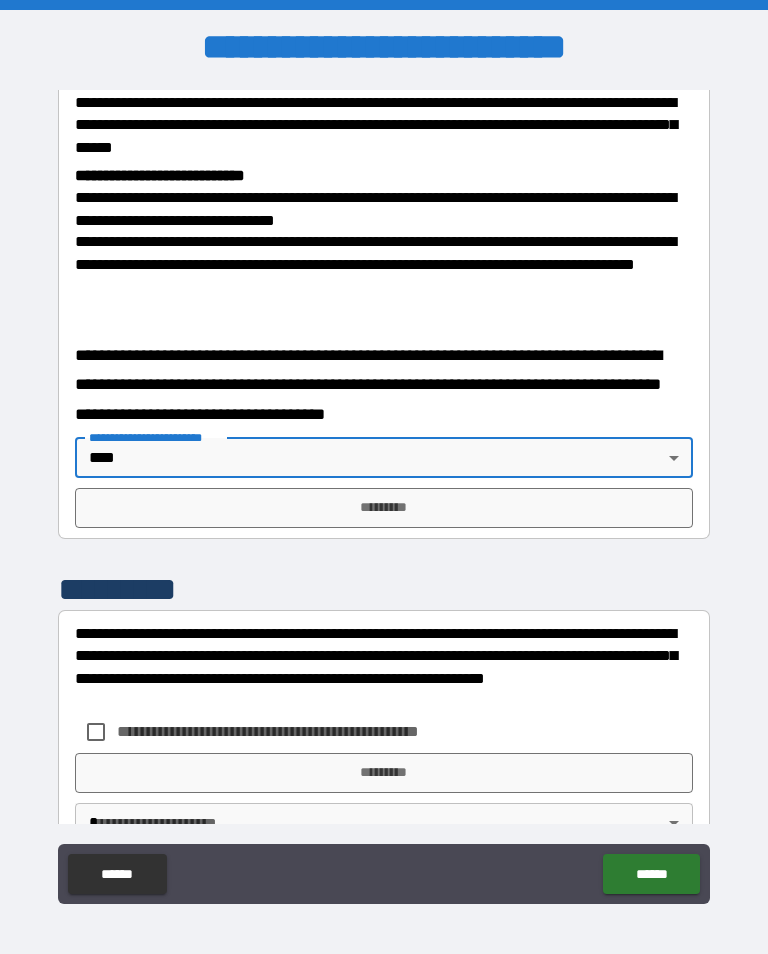 click on "*********" at bounding box center (384, 508) 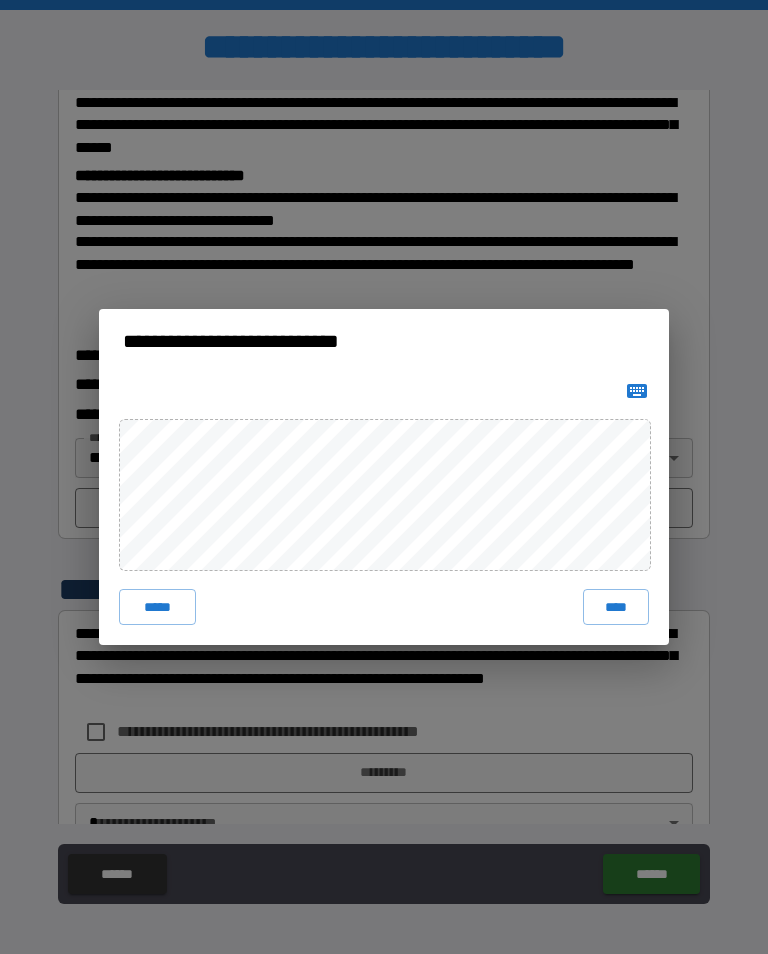 click on "****" at bounding box center (616, 607) 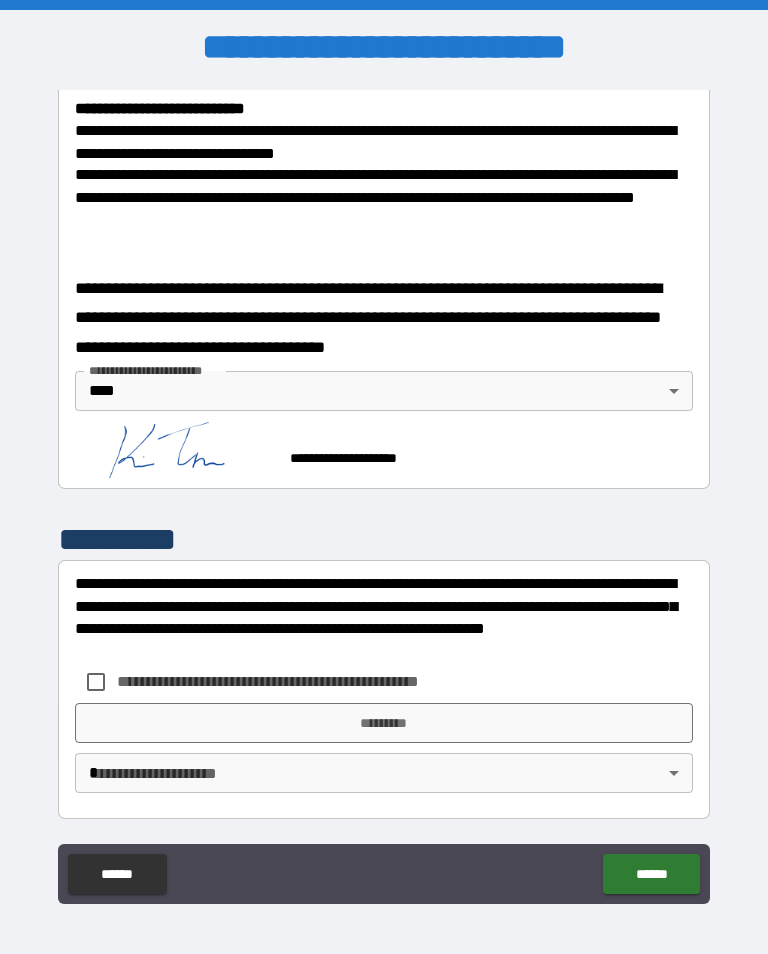 scroll, scrollTop: 795, scrollLeft: 0, axis: vertical 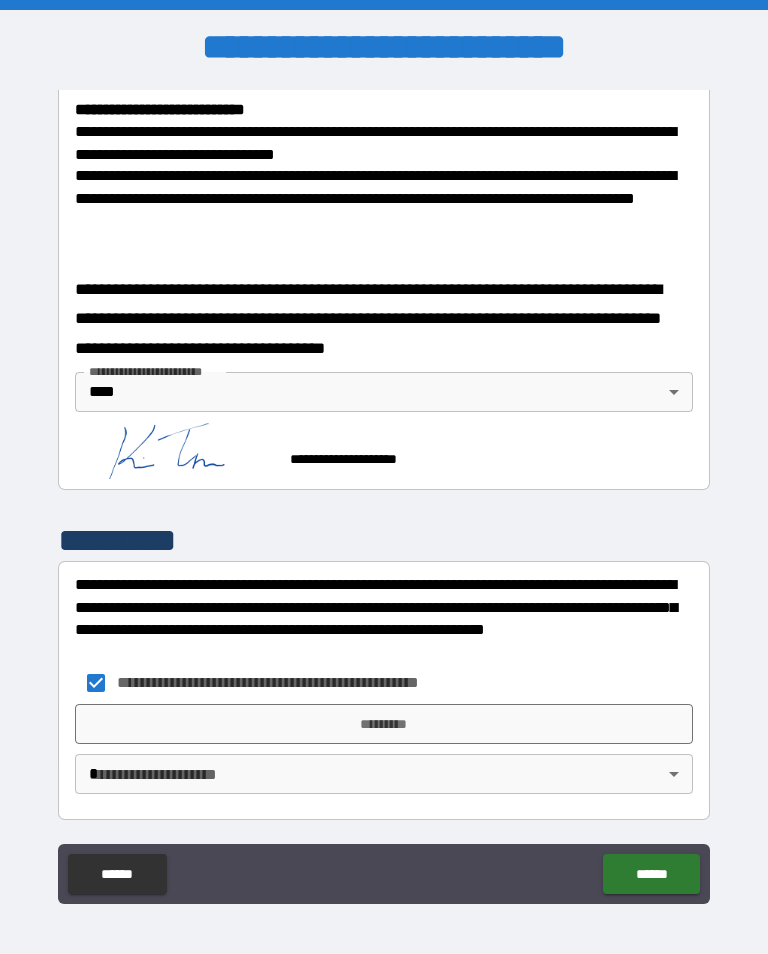 click on "*********" at bounding box center [384, 724] 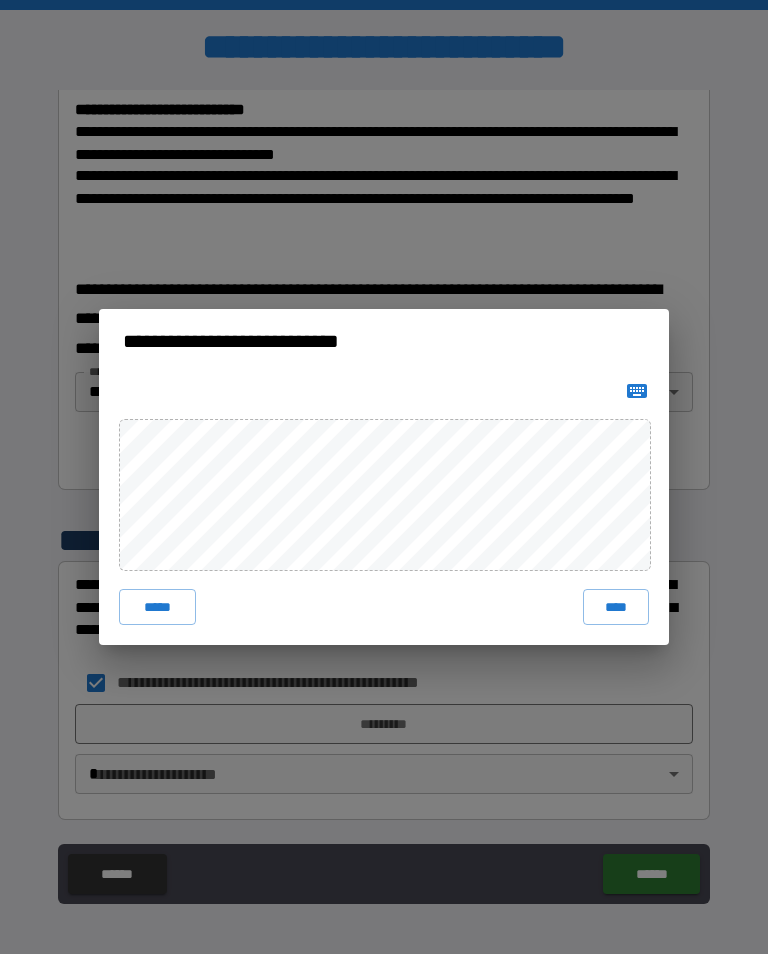 click on "****" at bounding box center (616, 607) 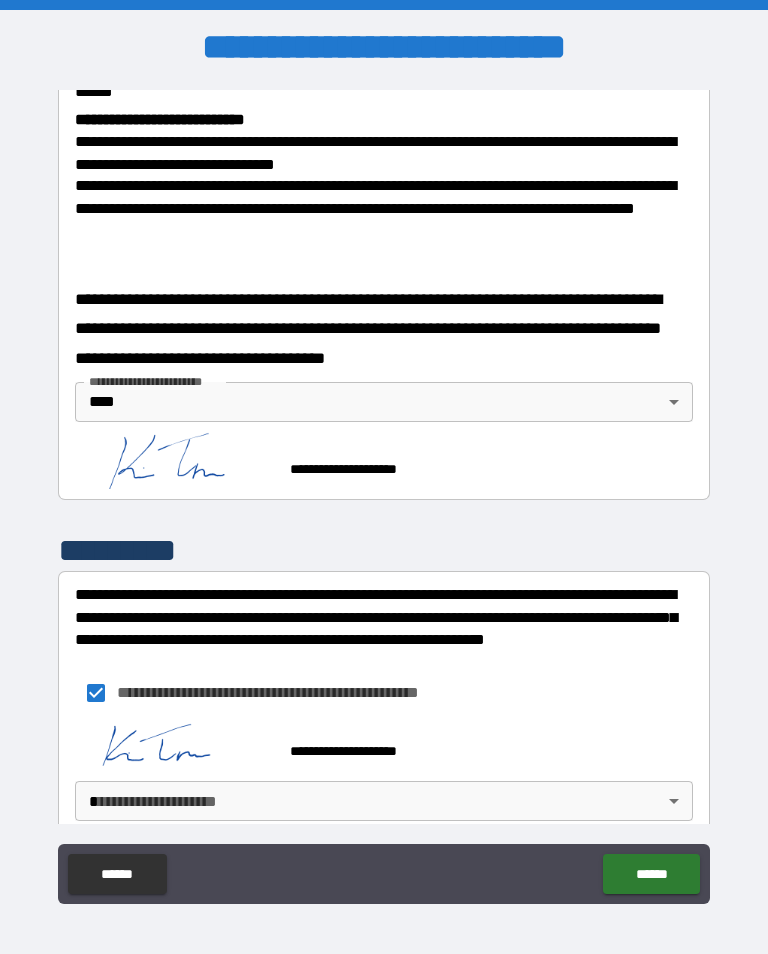 click on "**********" at bounding box center [384, 492] 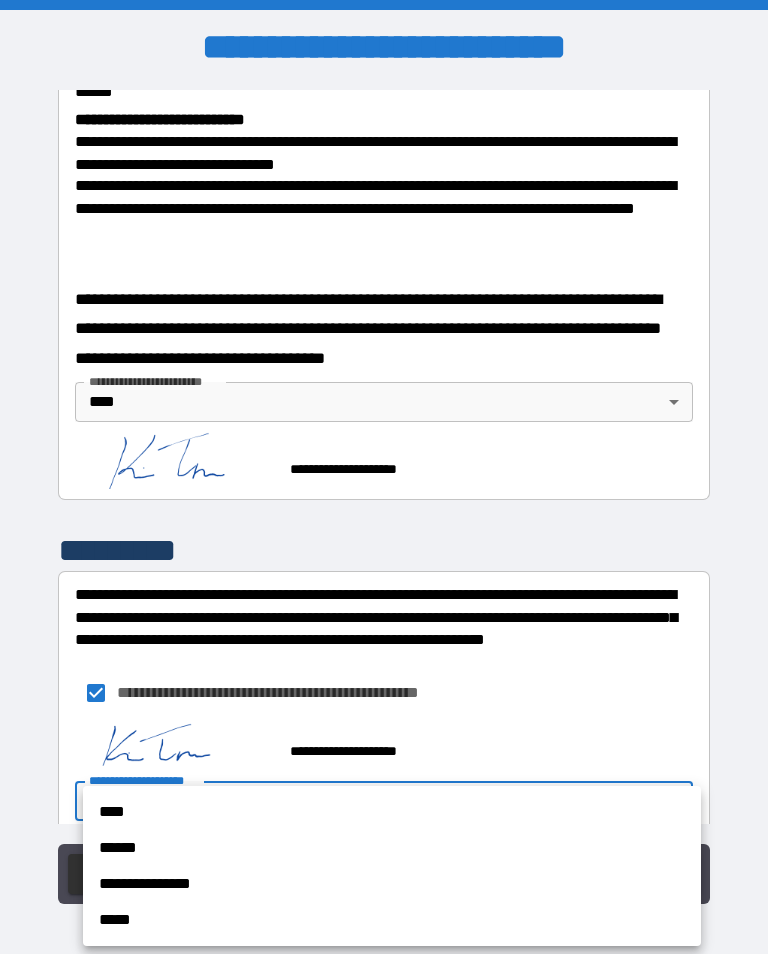 click on "****" at bounding box center (392, 812) 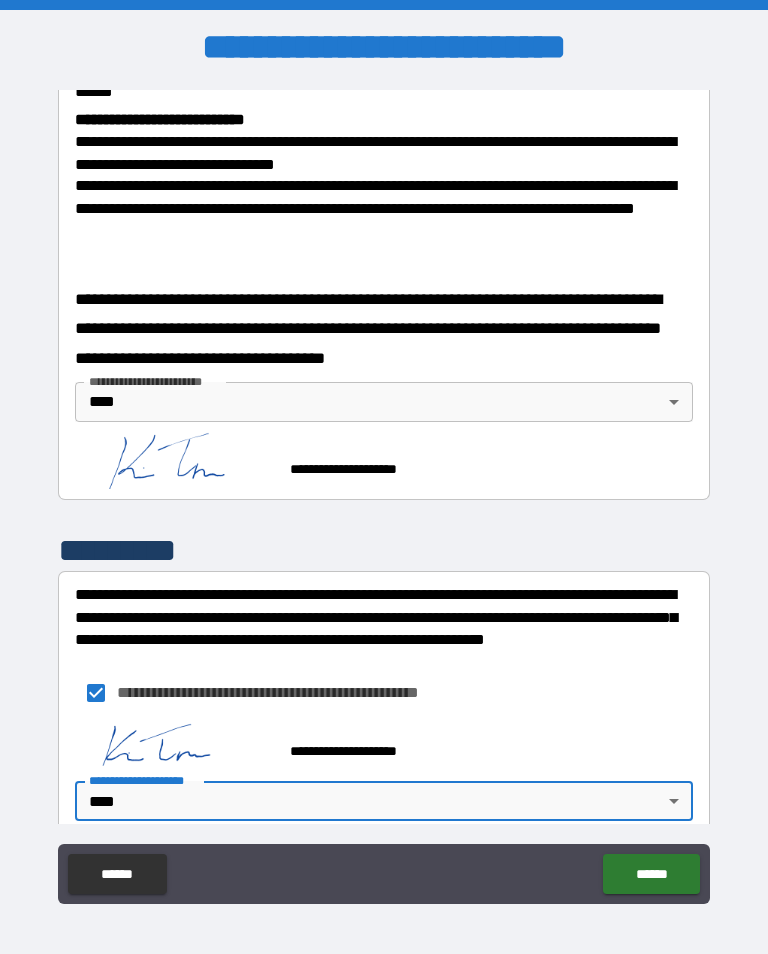 click on "******" at bounding box center (651, 874) 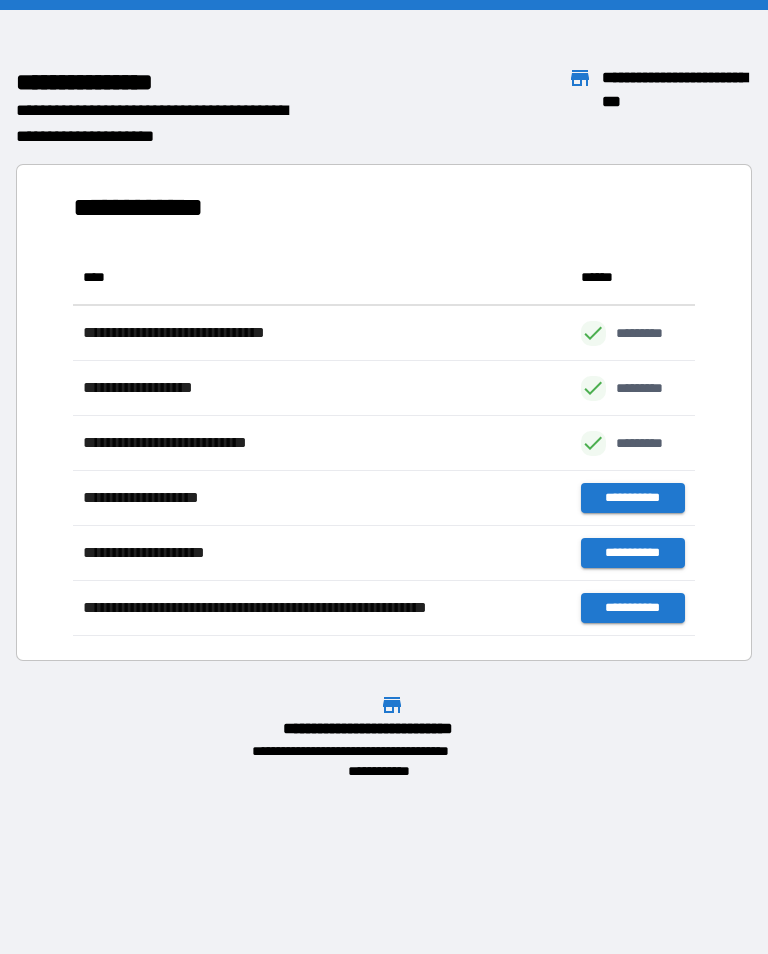 scroll, scrollTop: 386, scrollLeft: 622, axis: both 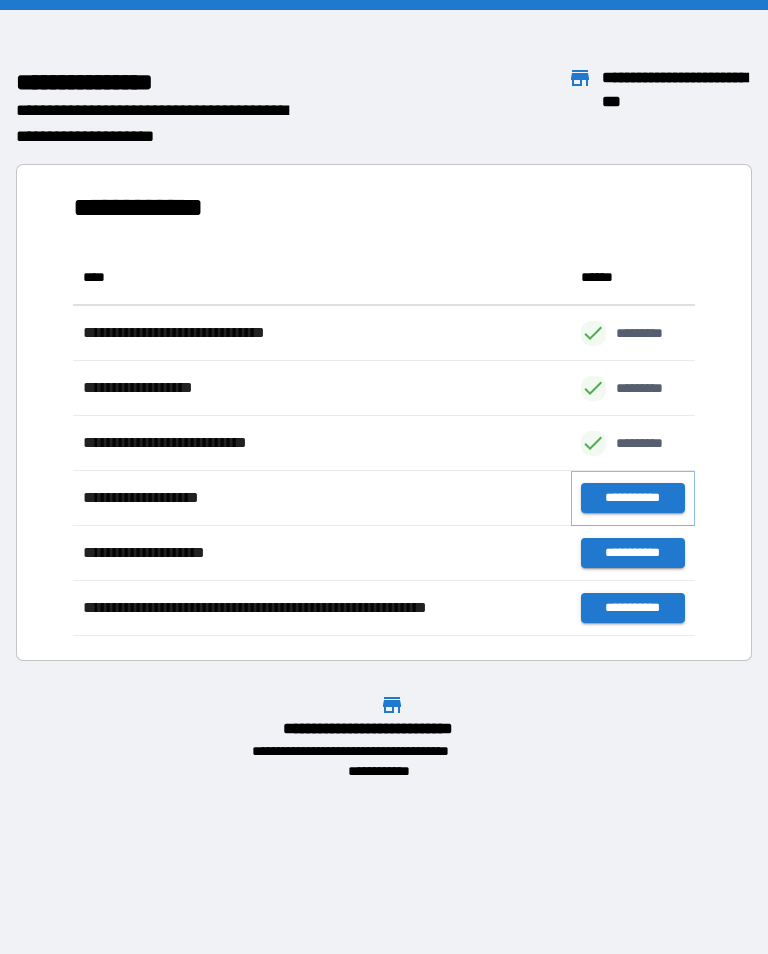 click on "**********" at bounding box center (633, 498) 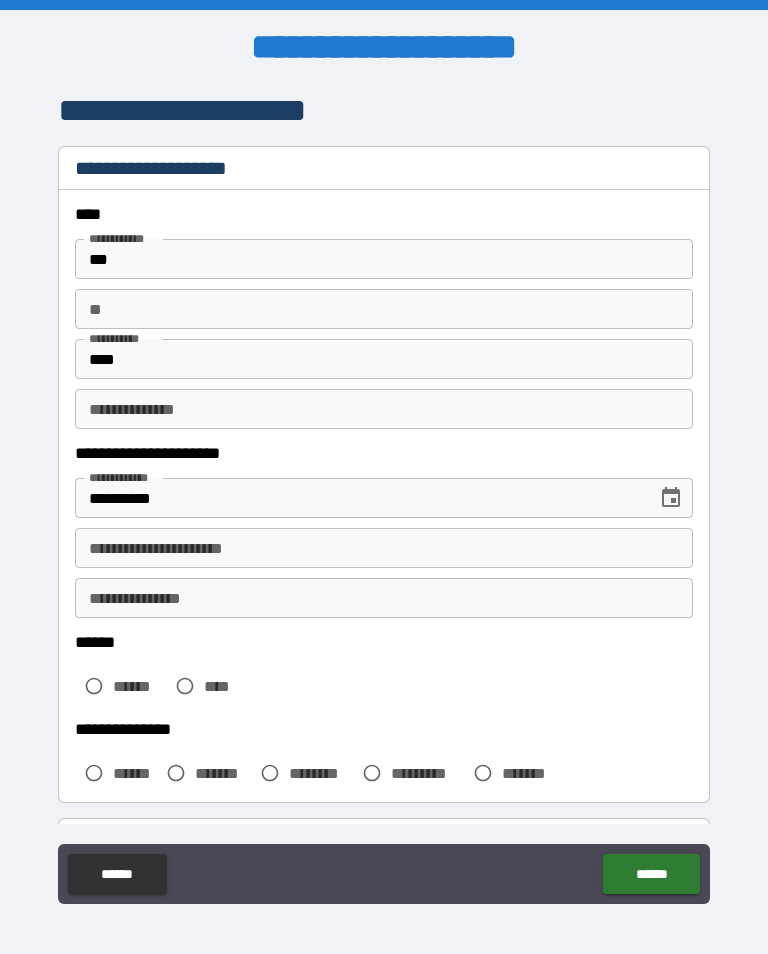 scroll, scrollTop: 58, scrollLeft: 0, axis: vertical 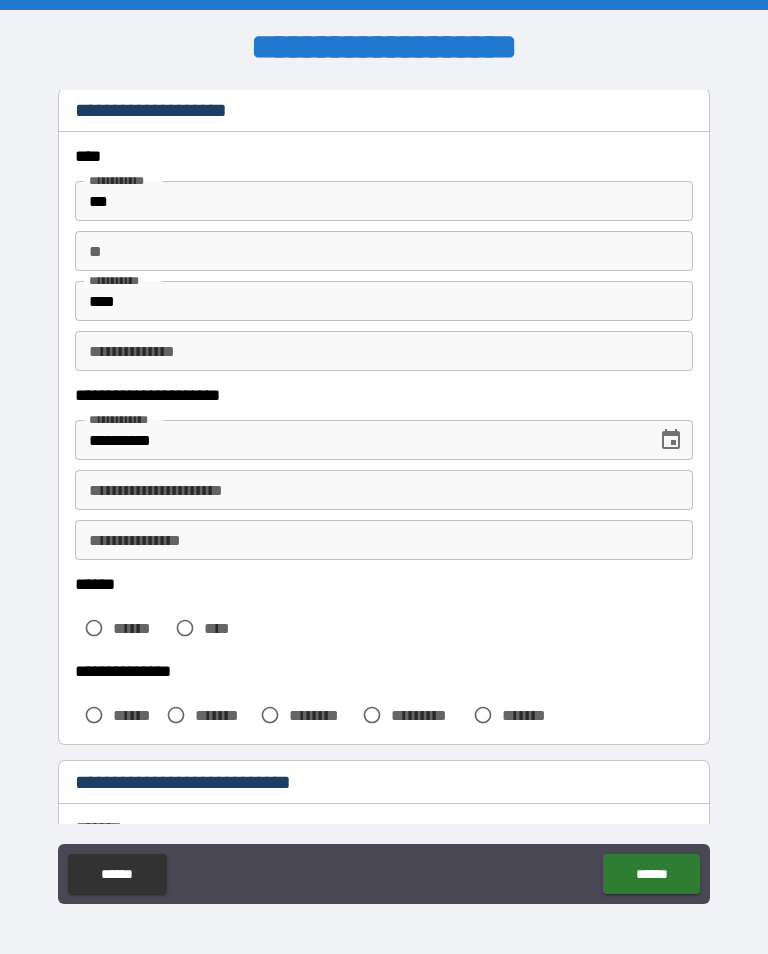 click on "**********" at bounding box center [384, 490] 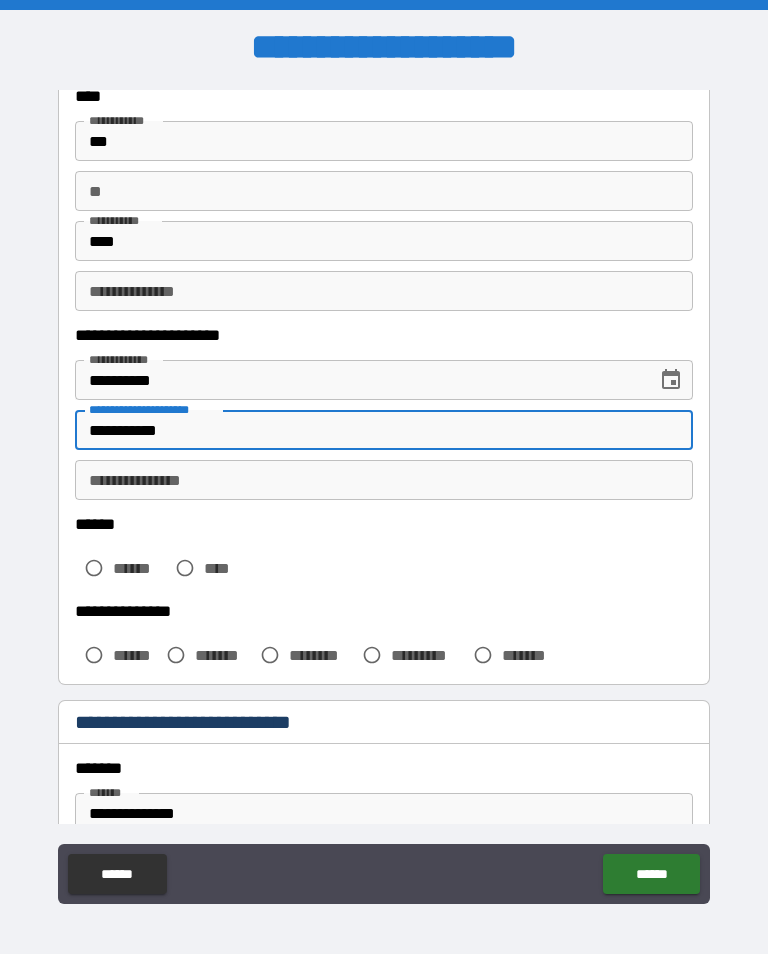 scroll, scrollTop: 118, scrollLeft: 0, axis: vertical 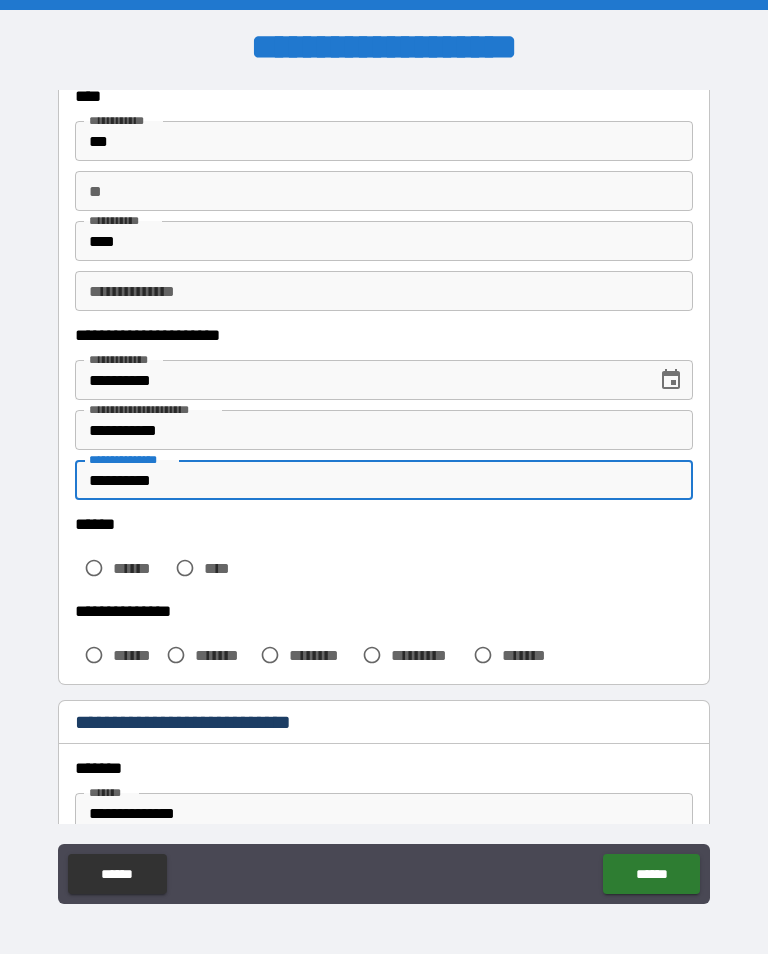 type on "**********" 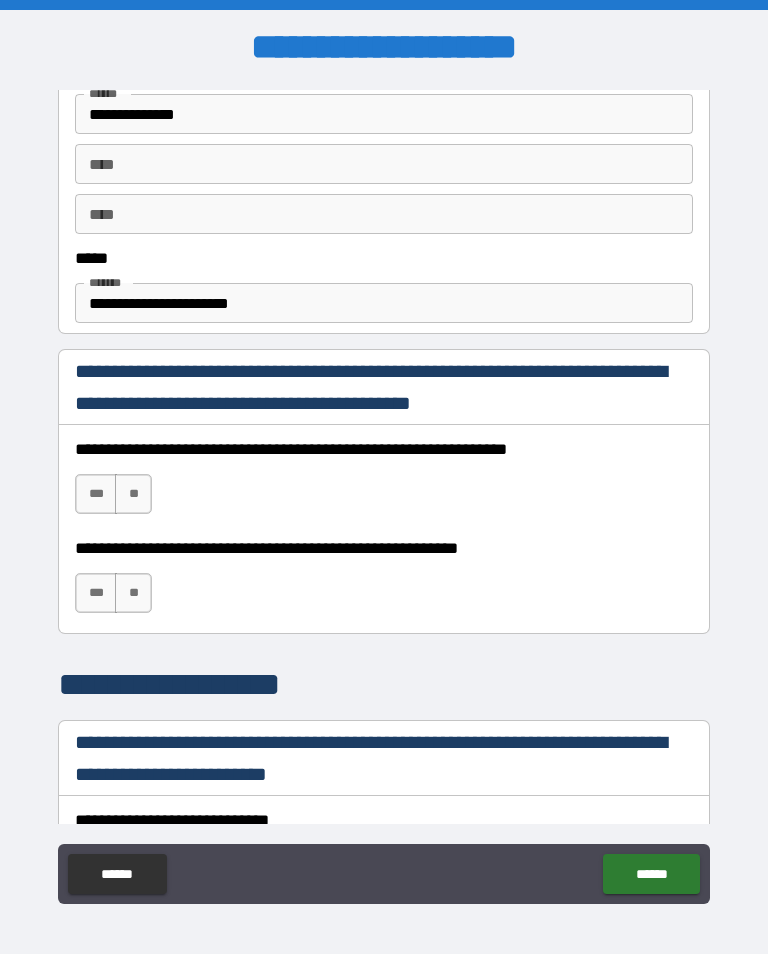 scroll, scrollTop: 1098, scrollLeft: 0, axis: vertical 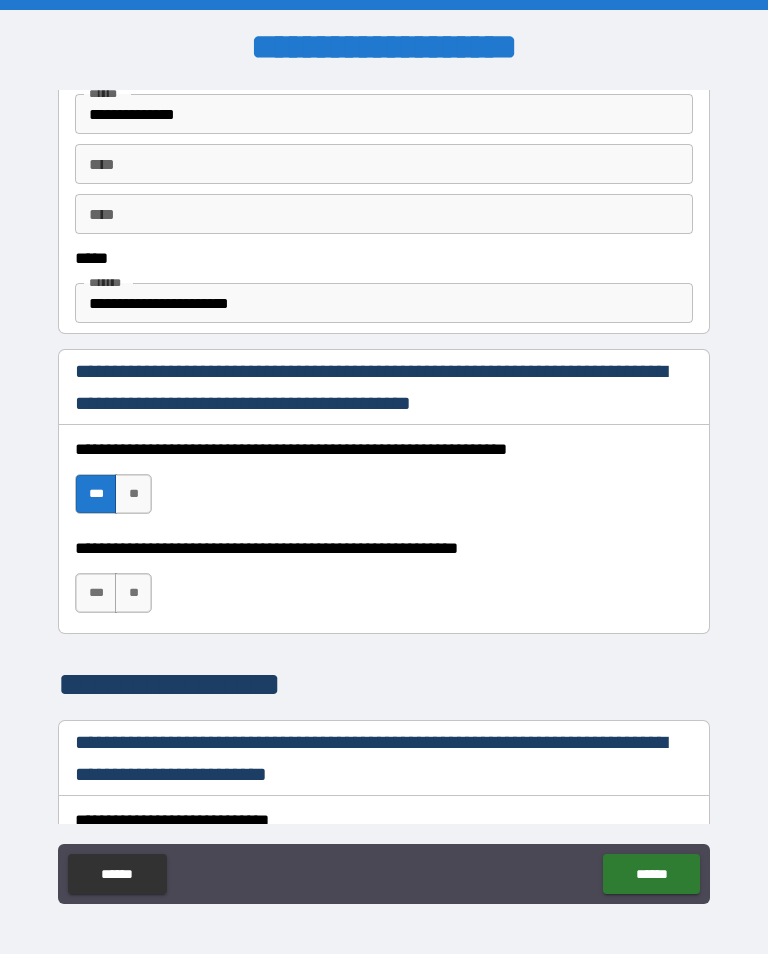click on "***" at bounding box center [96, 593] 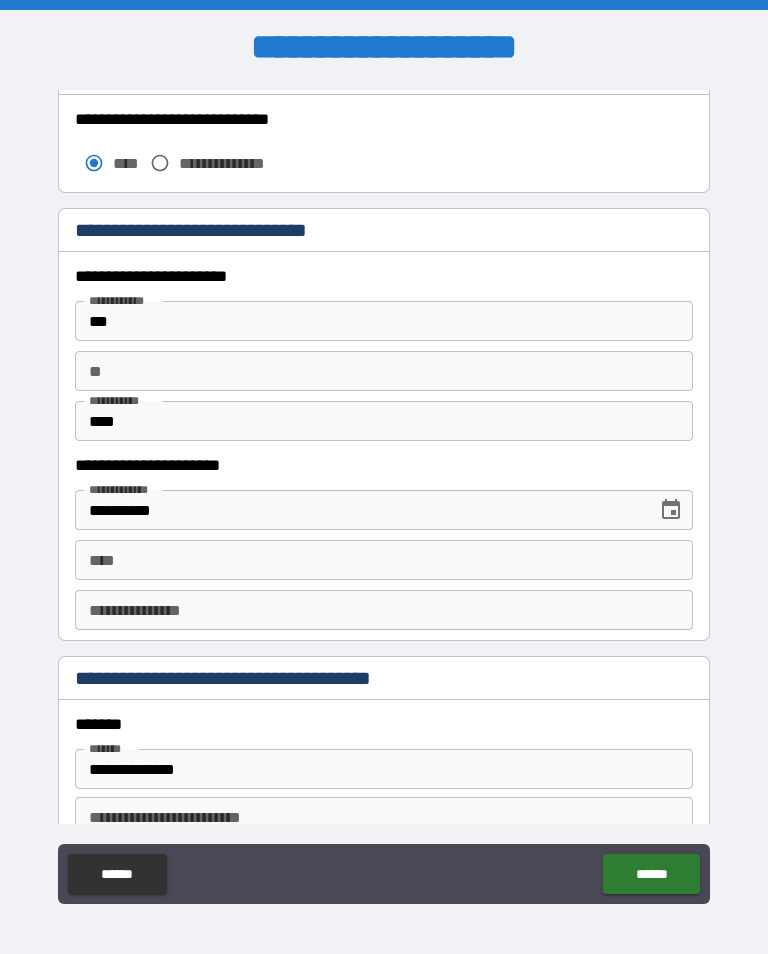 scroll, scrollTop: 1812, scrollLeft: 0, axis: vertical 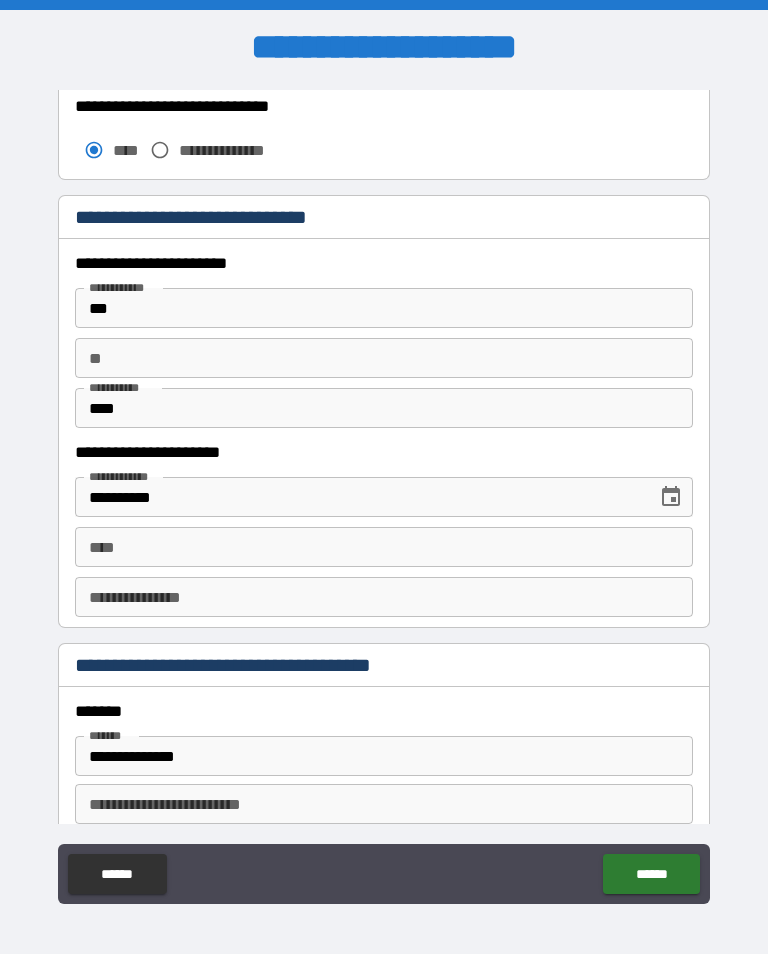 click on "****" at bounding box center (384, 547) 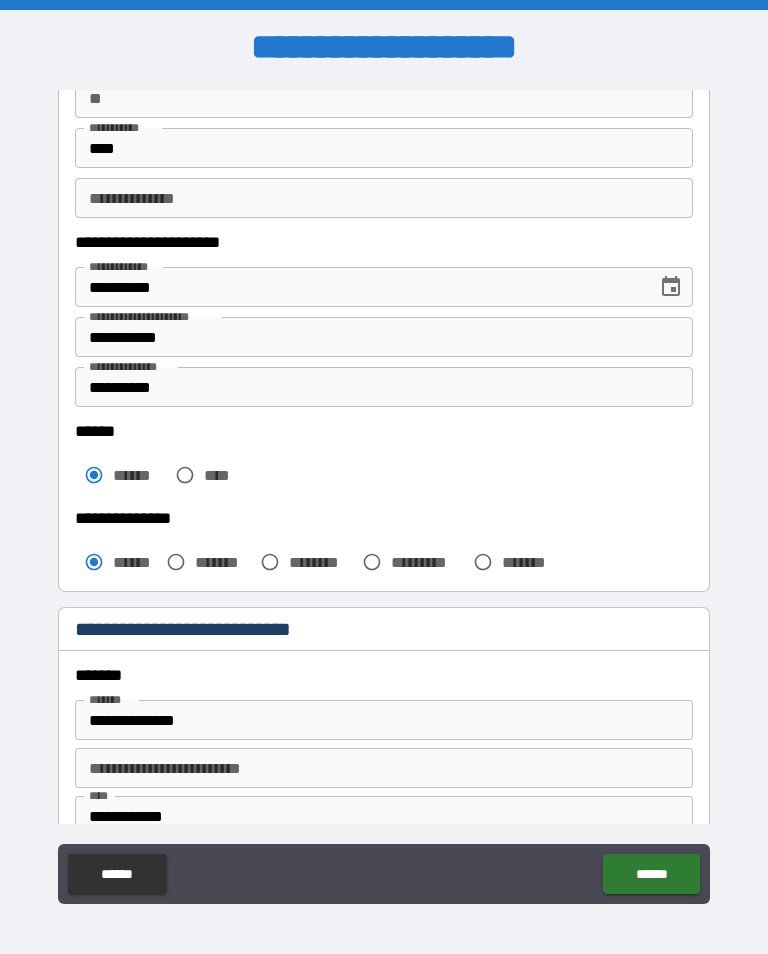 scroll, scrollTop: 203, scrollLeft: 0, axis: vertical 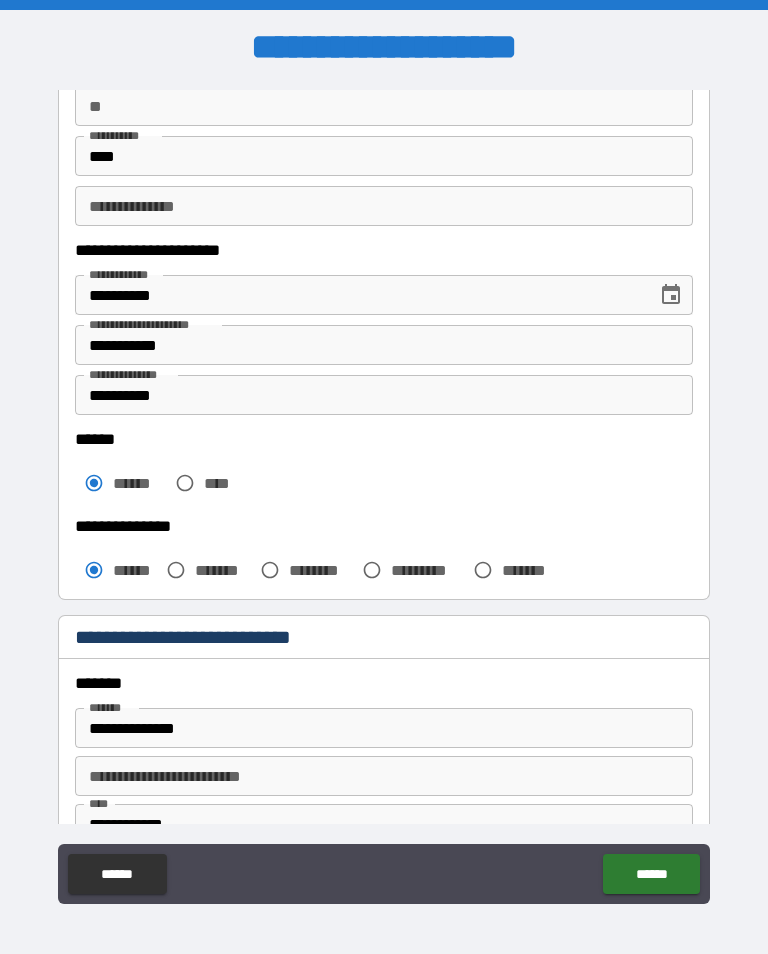 type on "**********" 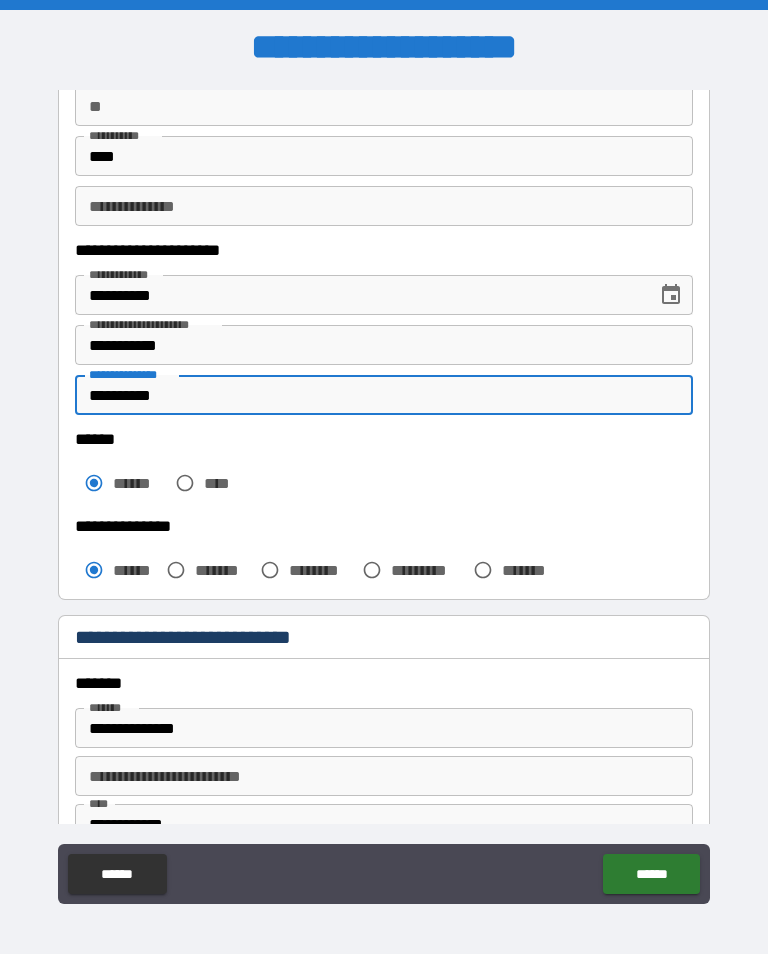 click on "**********" at bounding box center [384, 395] 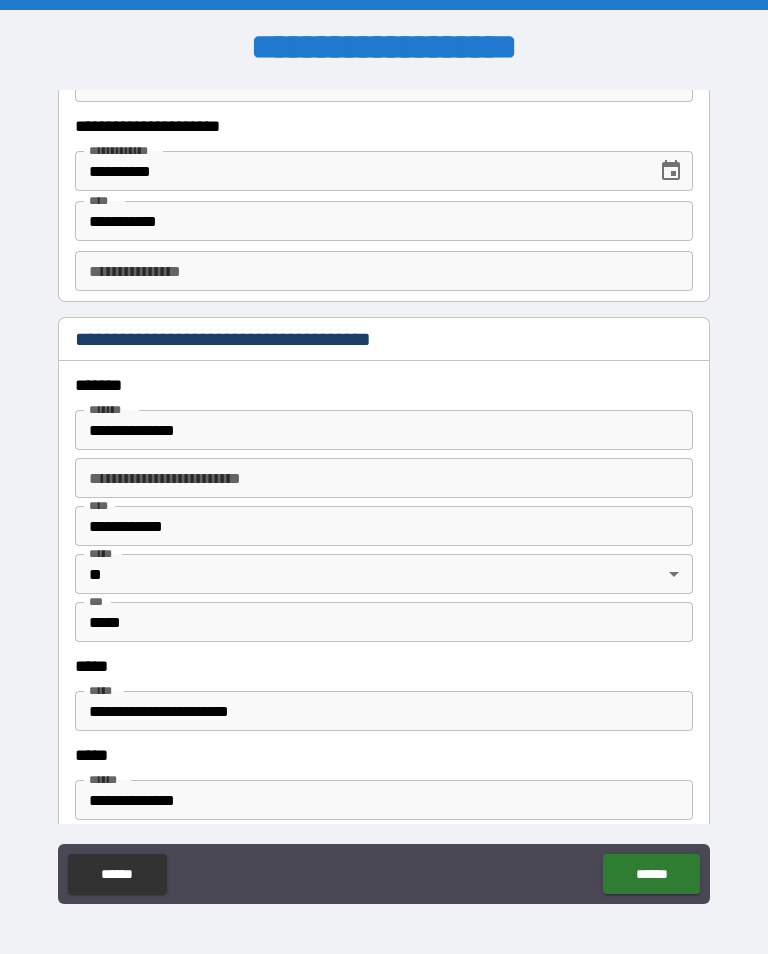 scroll, scrollTop: 2112, scrollLeft: 0, axis: vertical 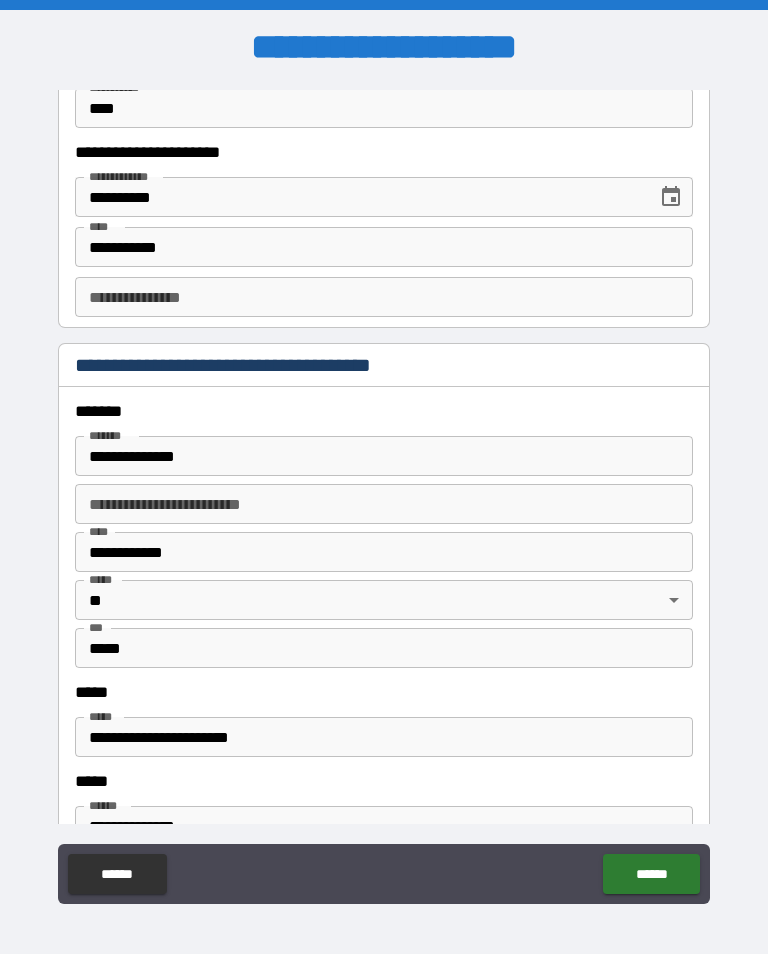 click on "**********" at bounding box center [384, 297] 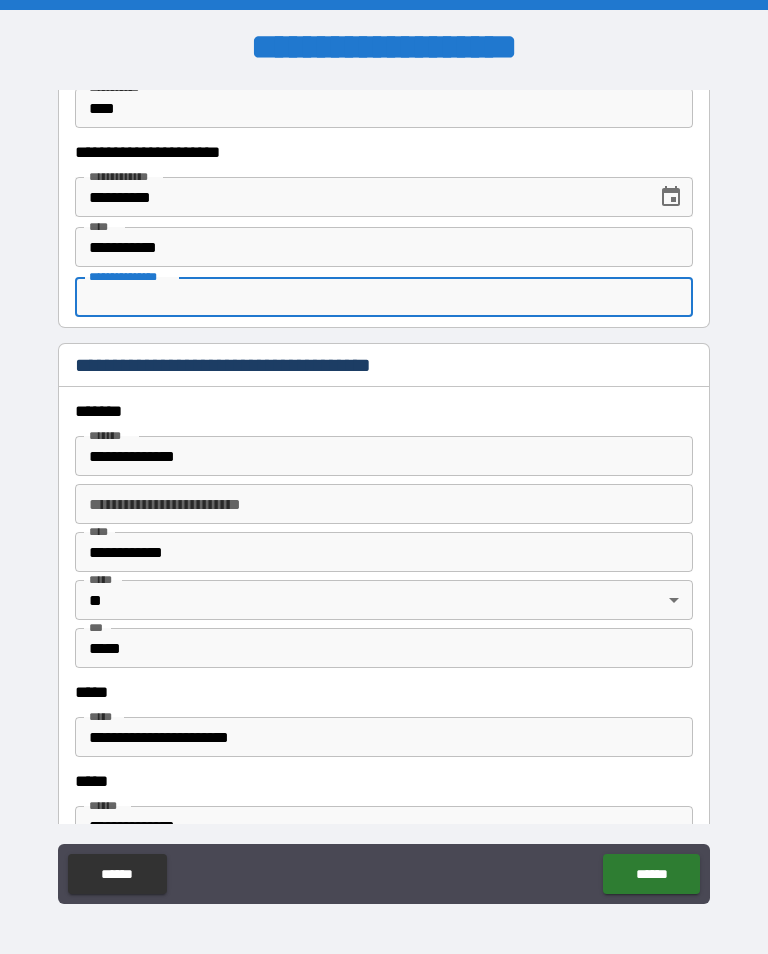 click on "**********" at bounding box center (384, 297) 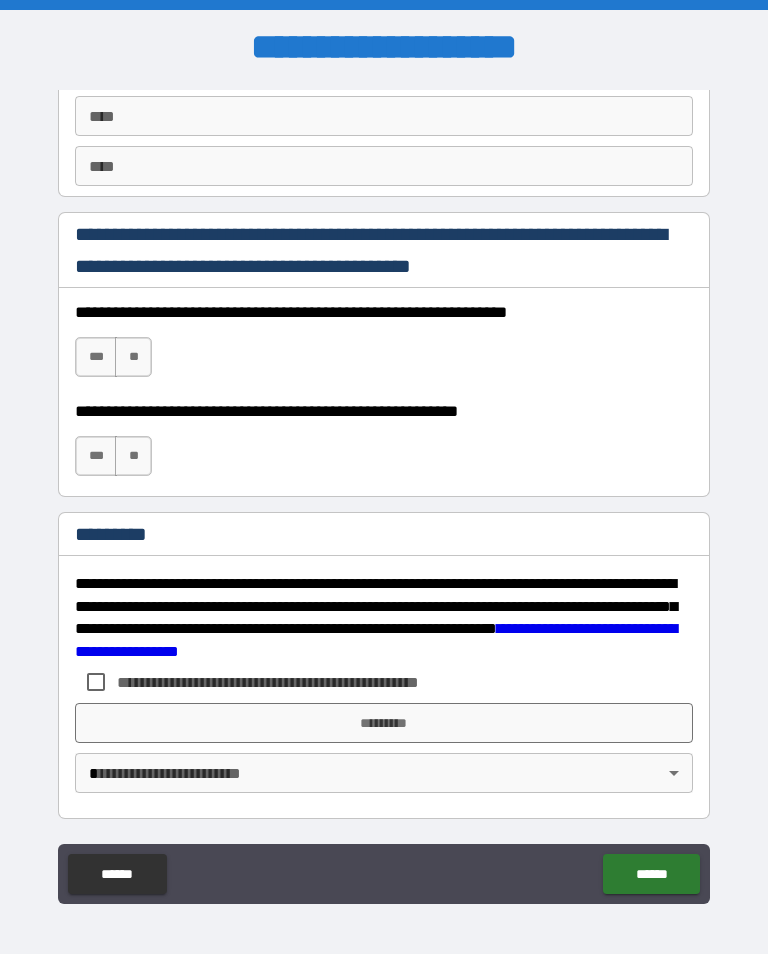 scroll, scrollTop: 2872, scrollLeft: 0, axis: vertical 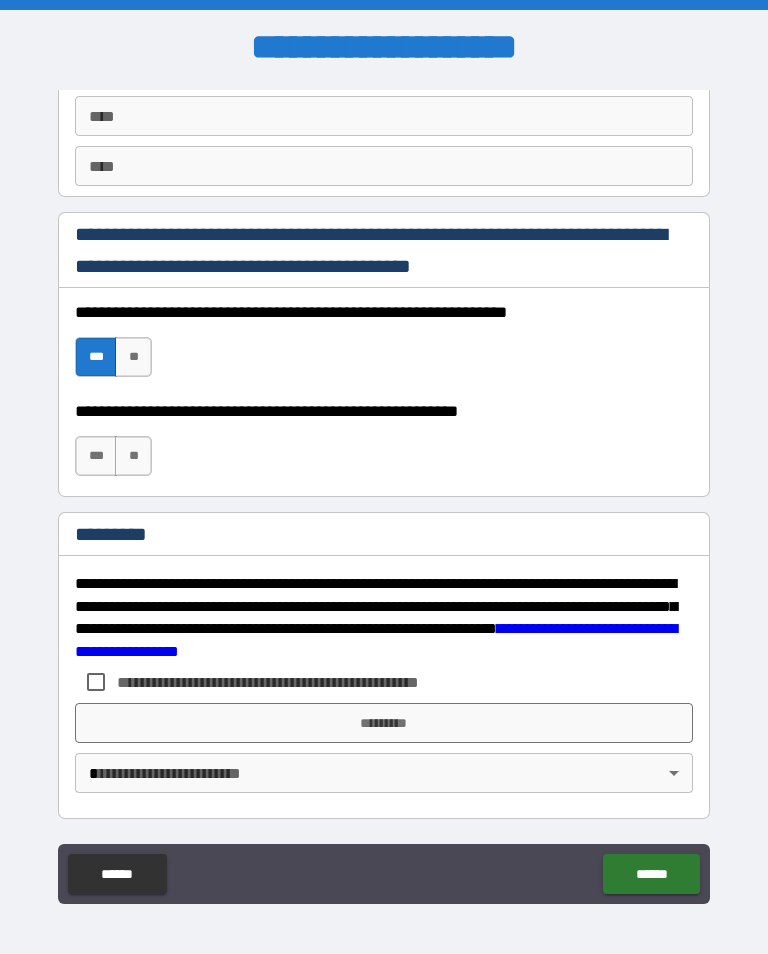 click on "***" at bounding box center [96, 456] 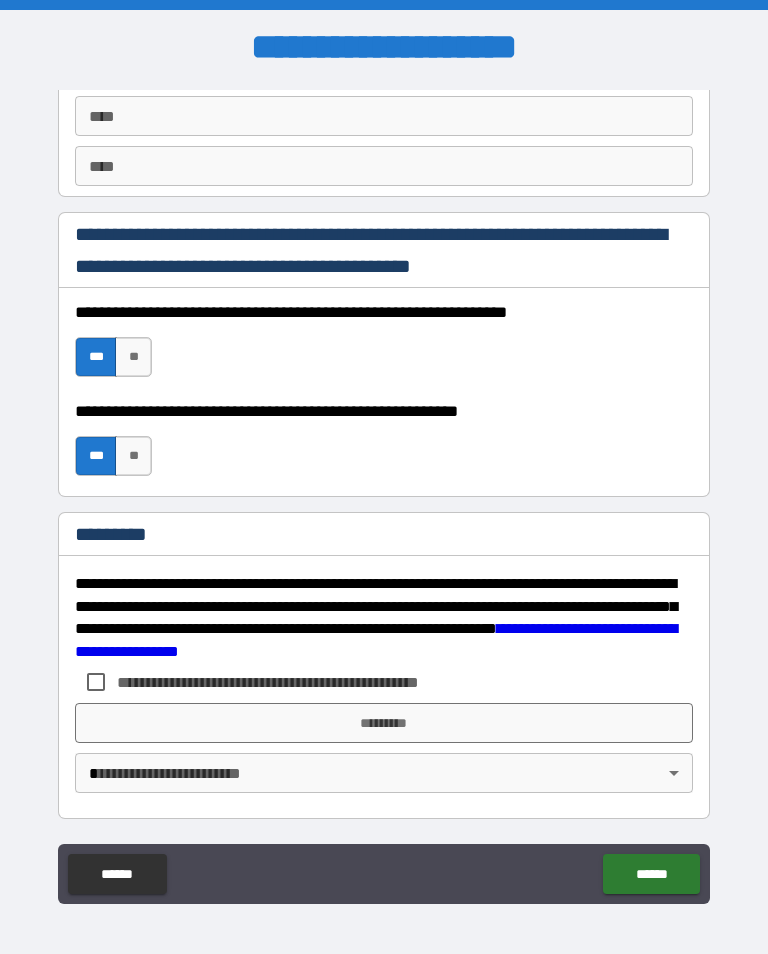 scroll, scrollTop: 2872, scrollLeft: 0, axis: vertical 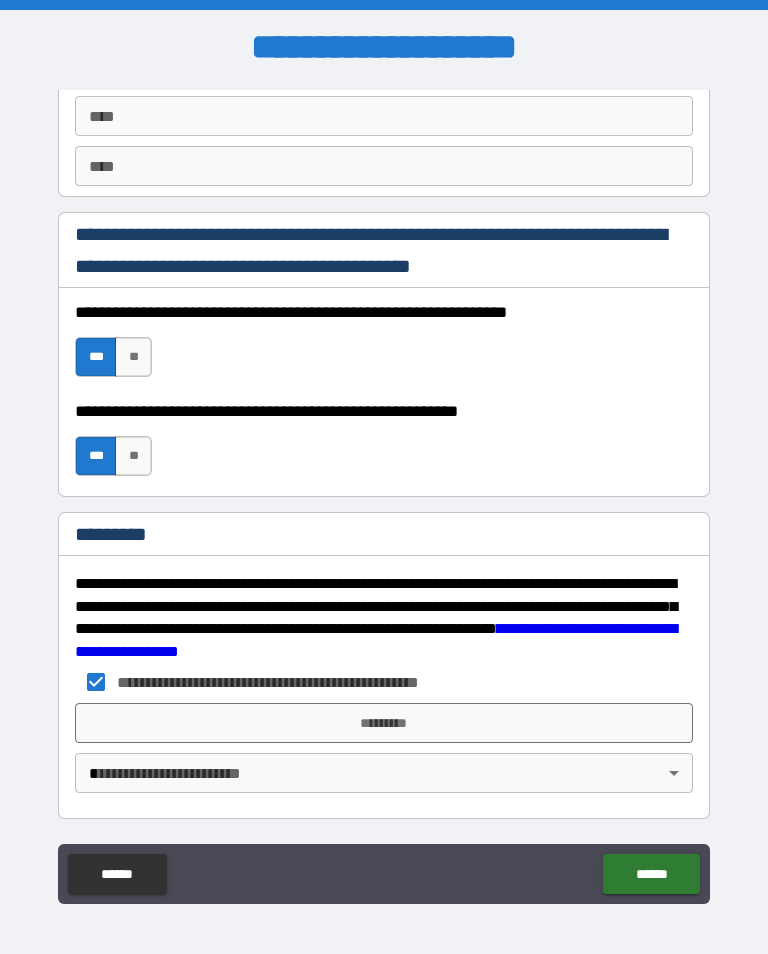 click on "*********" at bounding box center [384, 723] 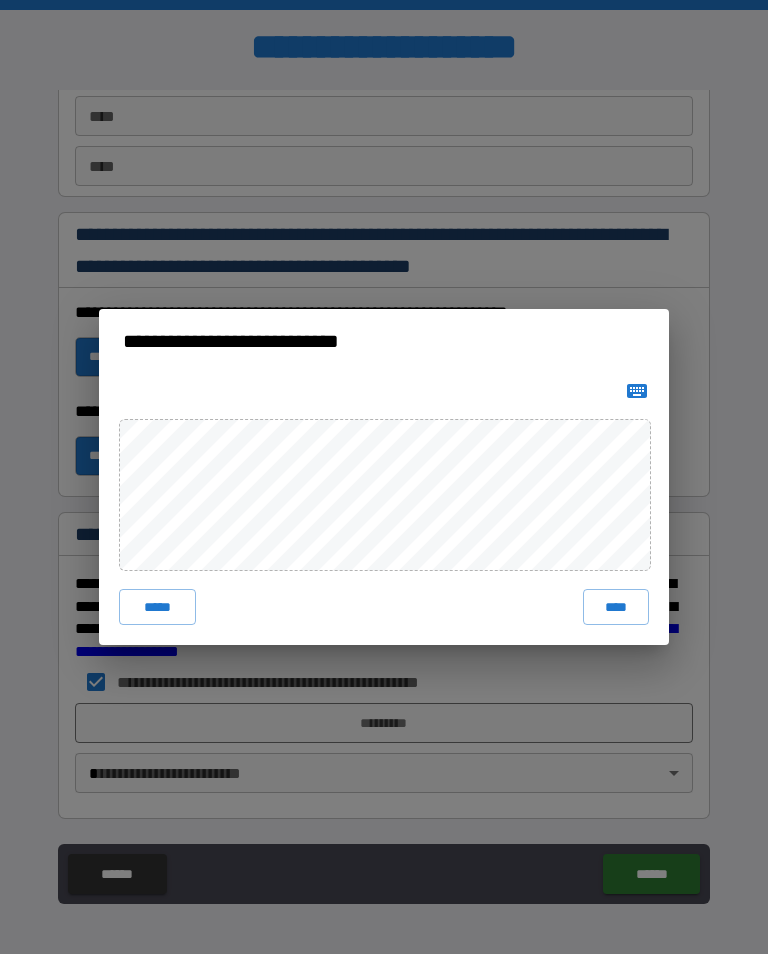 click on "*****" at bounding box center (157, 607) 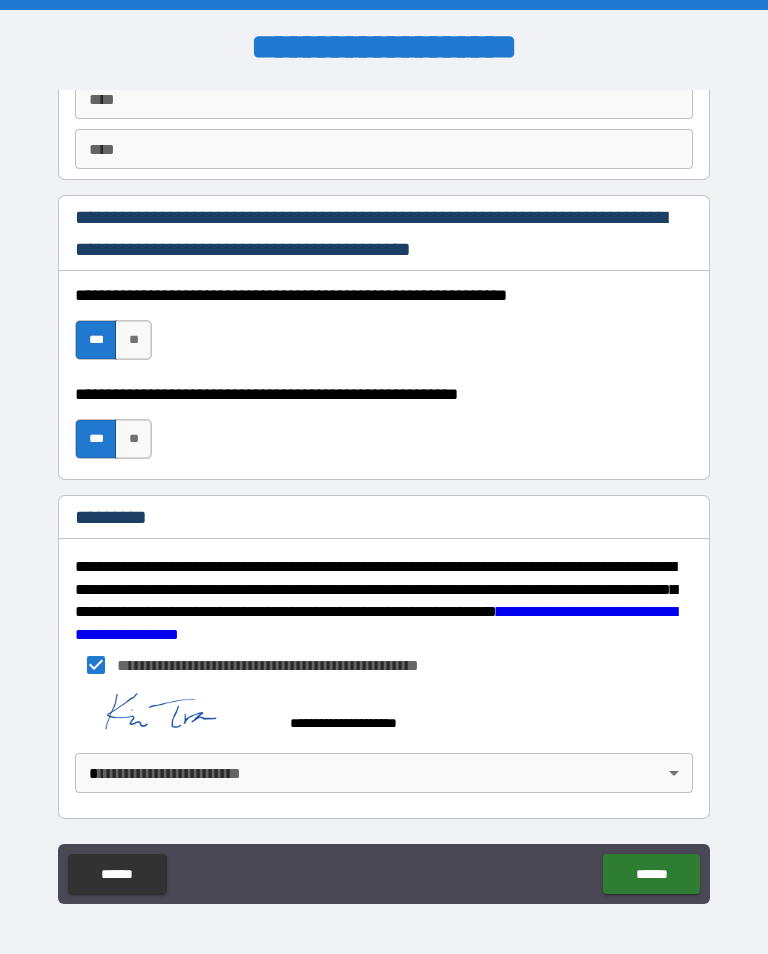 scroll, scrollTop: 2889, scrollLeft: 0, axis: vertical 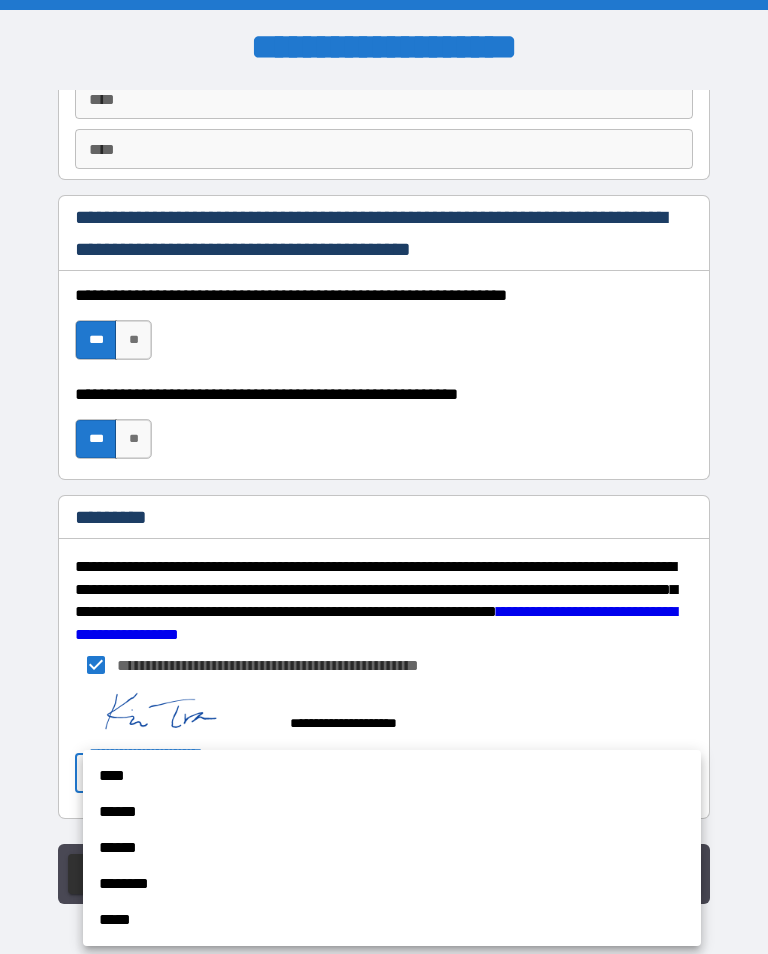 click on "****" at bounding box center (392, 776) 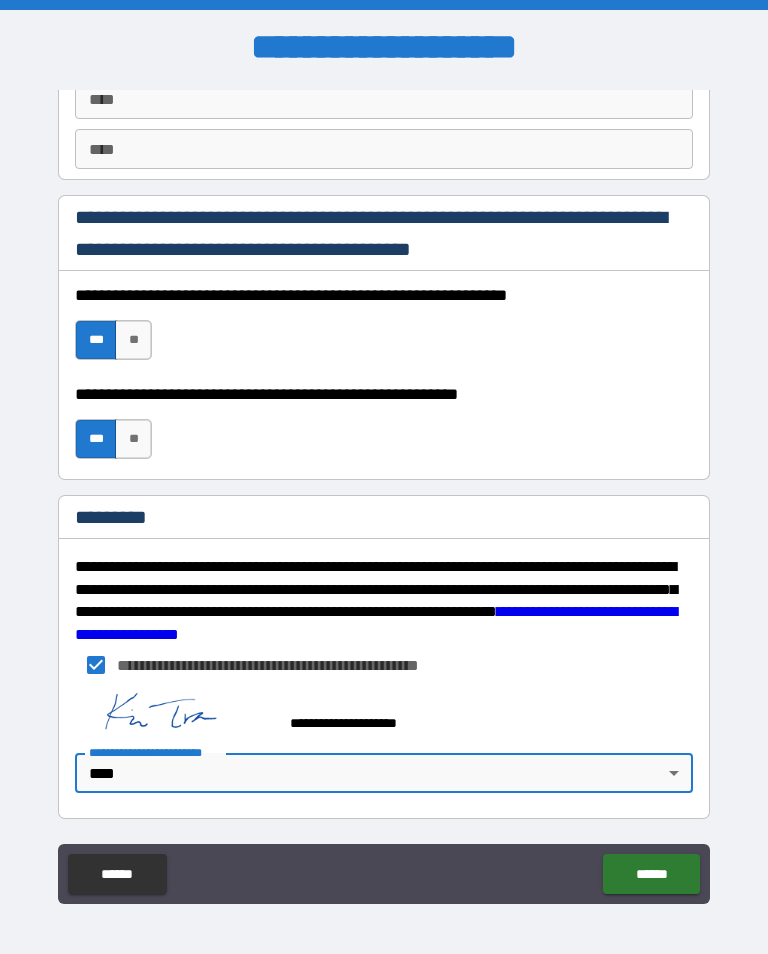 type on "*" 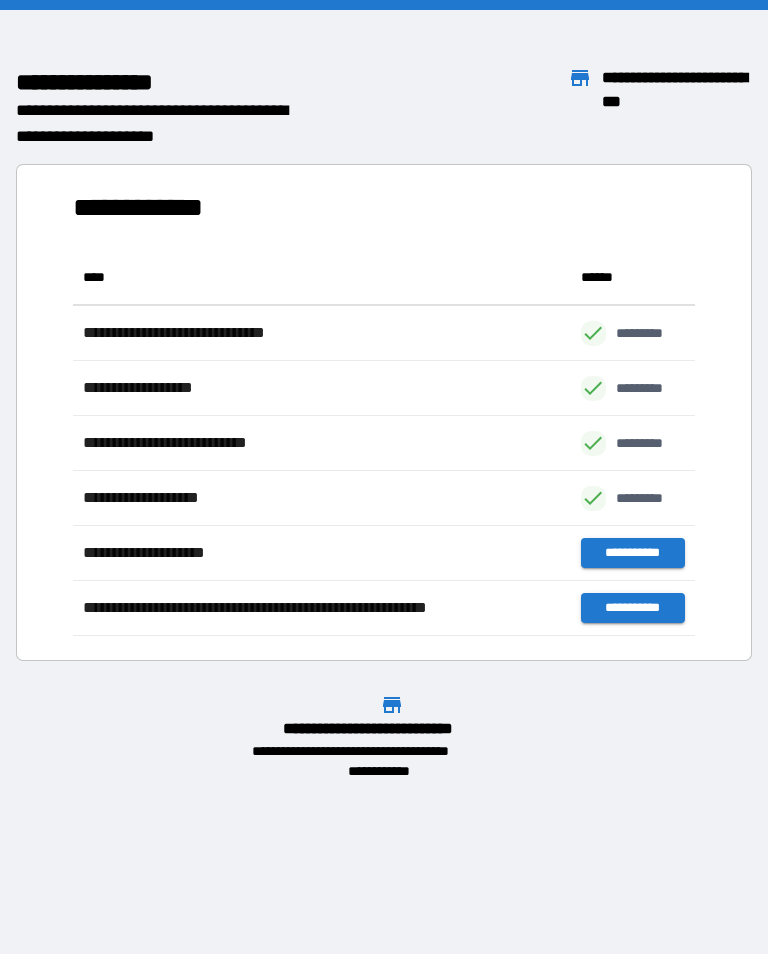 scroll, scrollTop: 1, scrollLeft: 1, axis: both 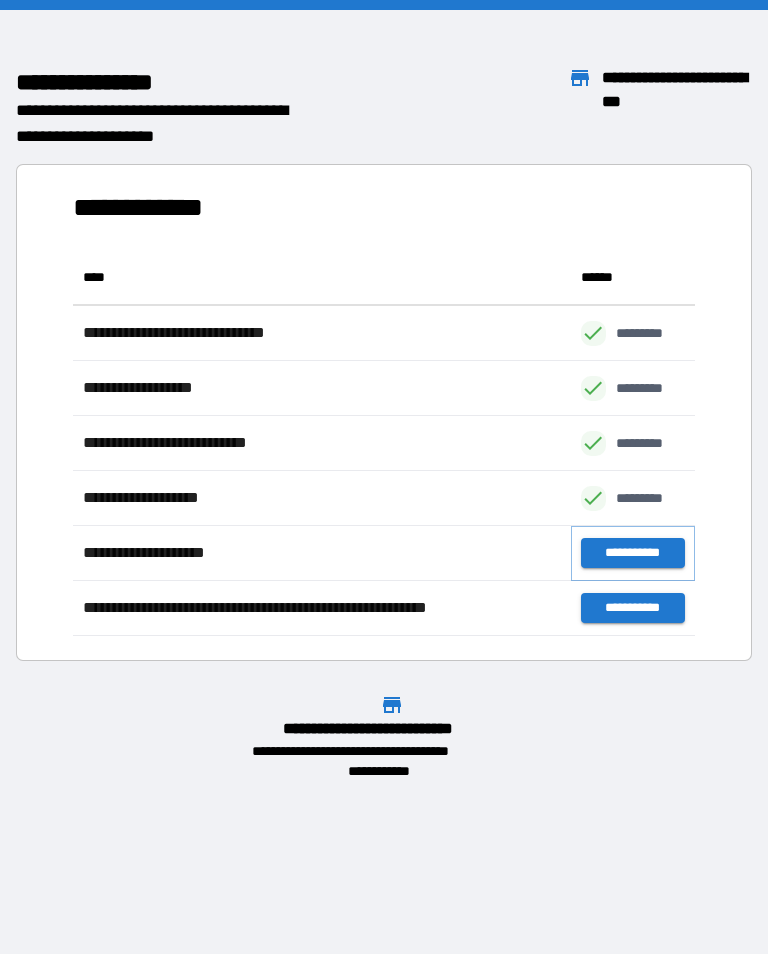 click on "**********" at bounding box center [633, 553] 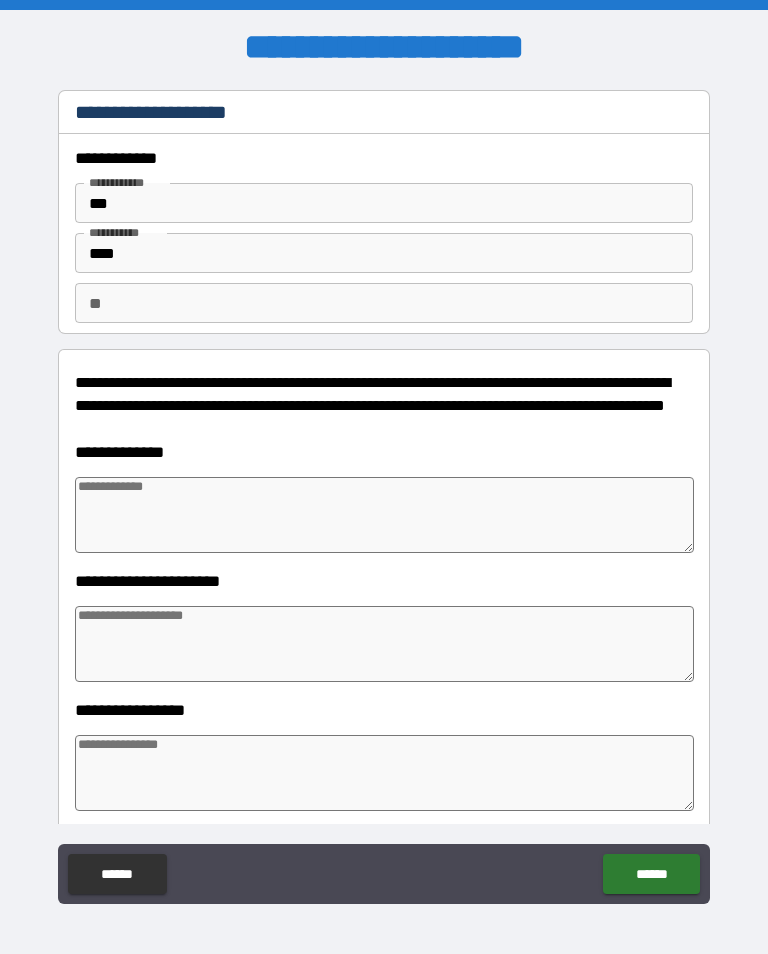 type on "*" 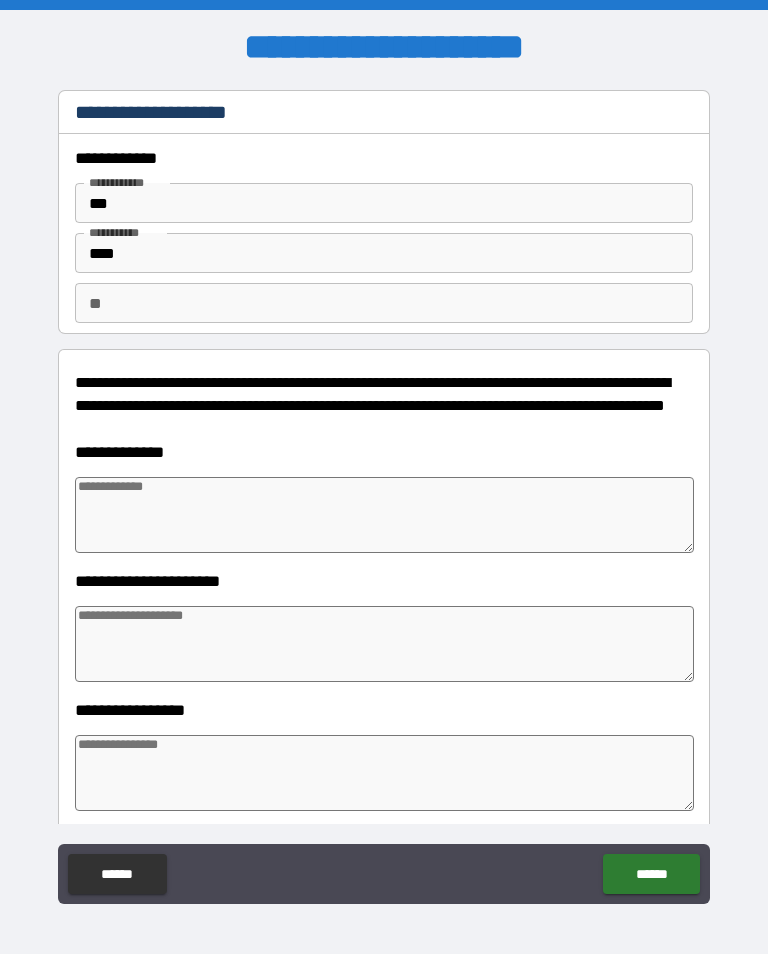 type on "*" 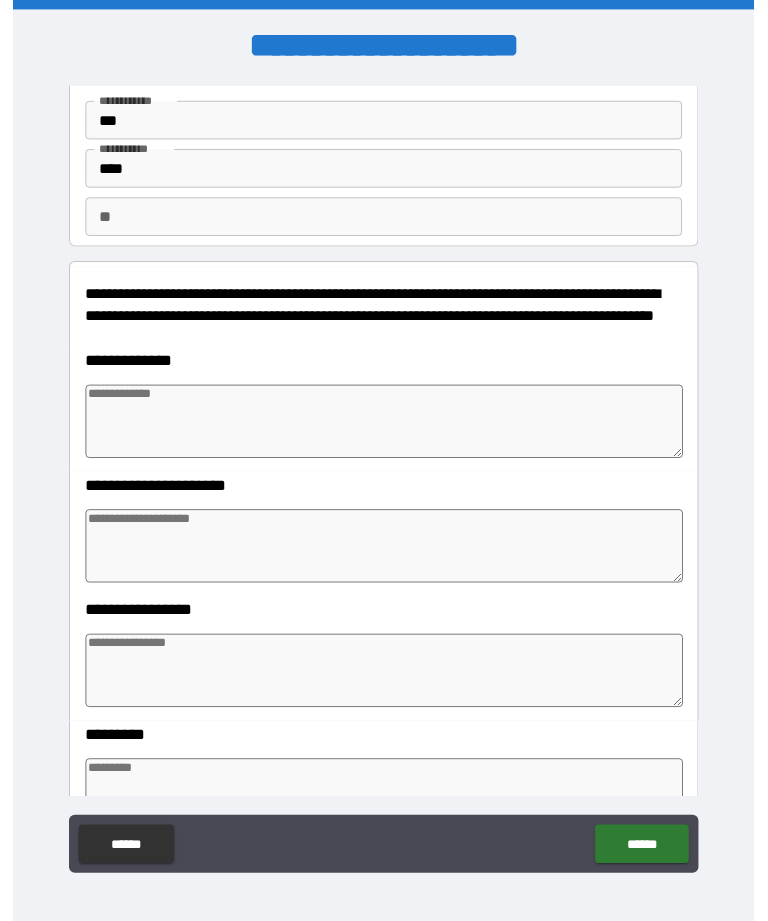 scroll, scrollTop: 102, scrollLeft: 0, axis: vertical 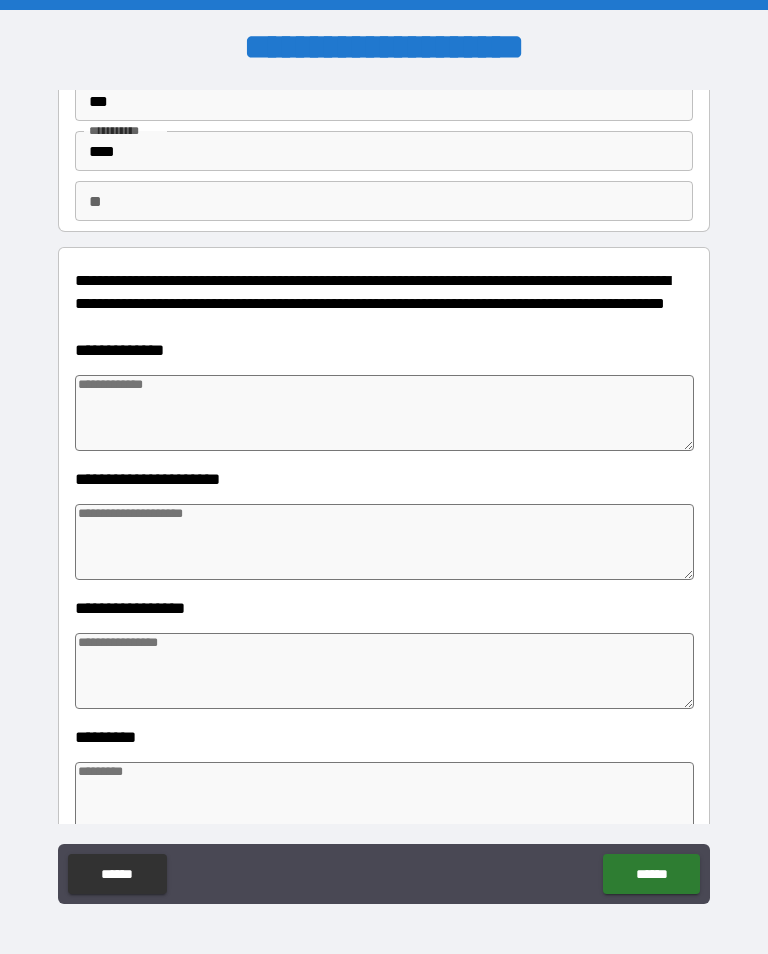 click at bounding box center (384, 413) 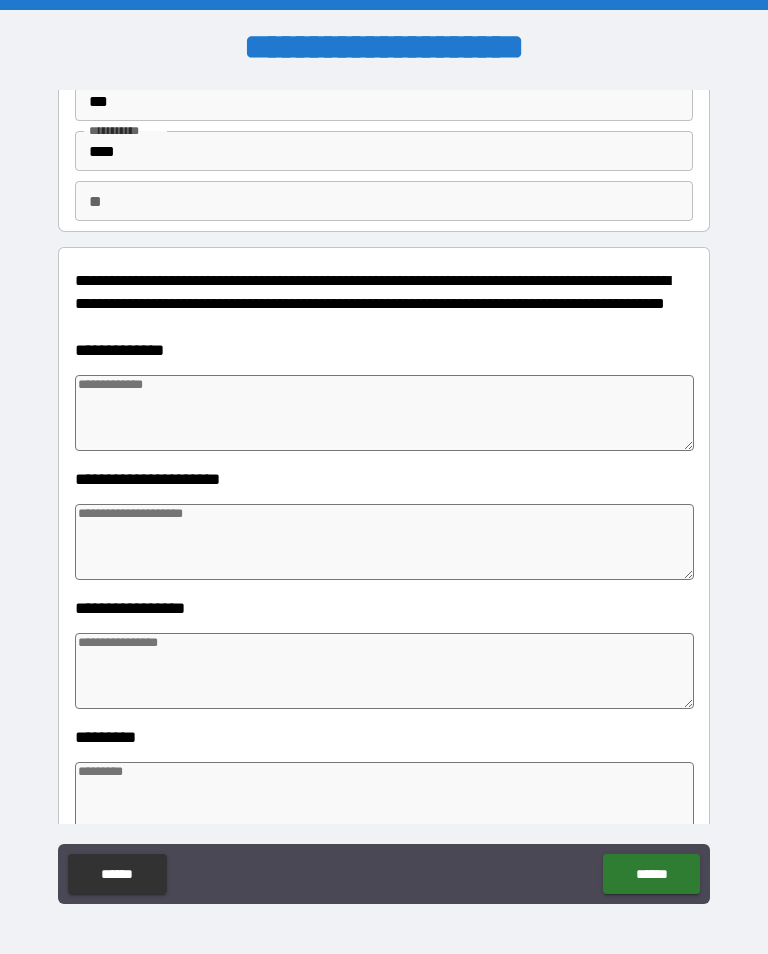 type on "*" 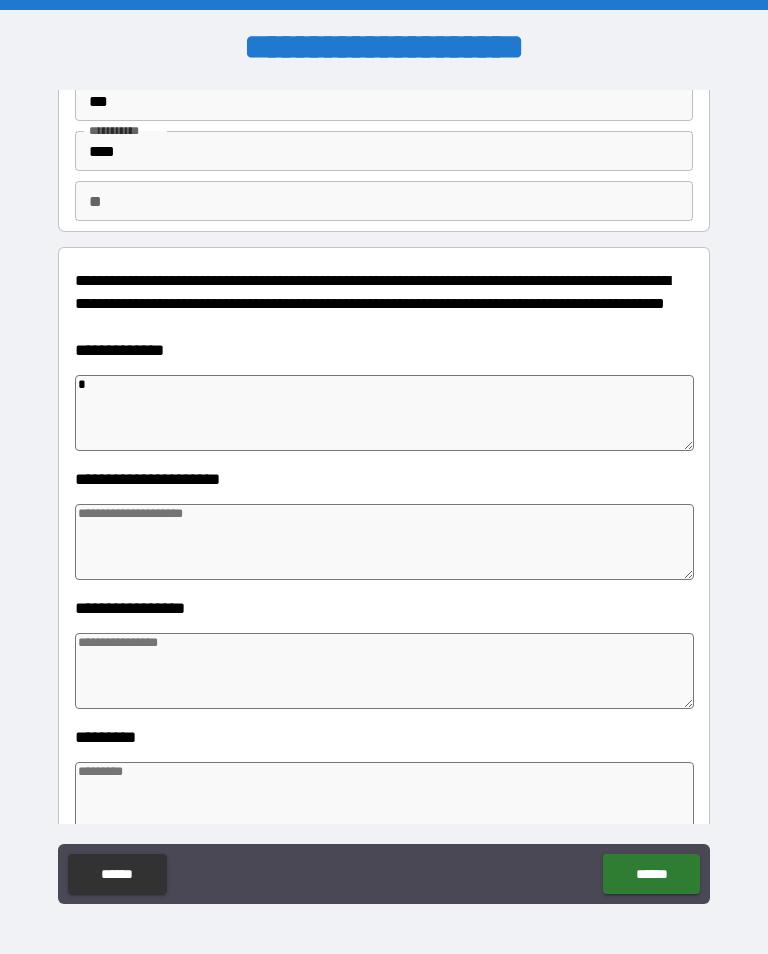 type on "*" 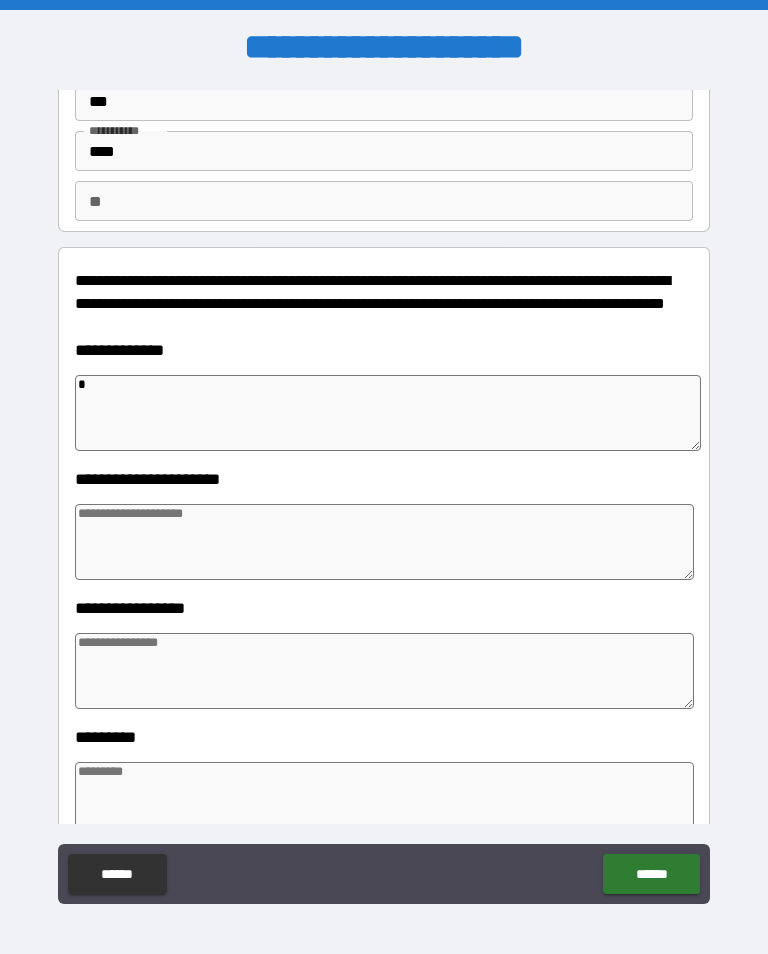 type on "**" 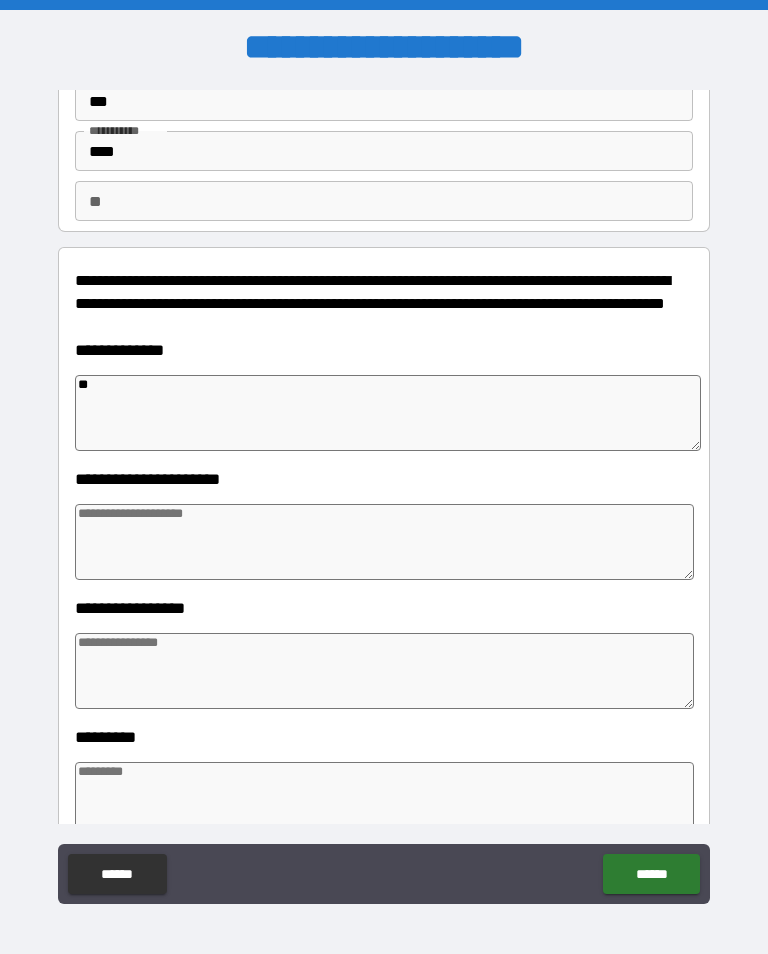 type on "*" 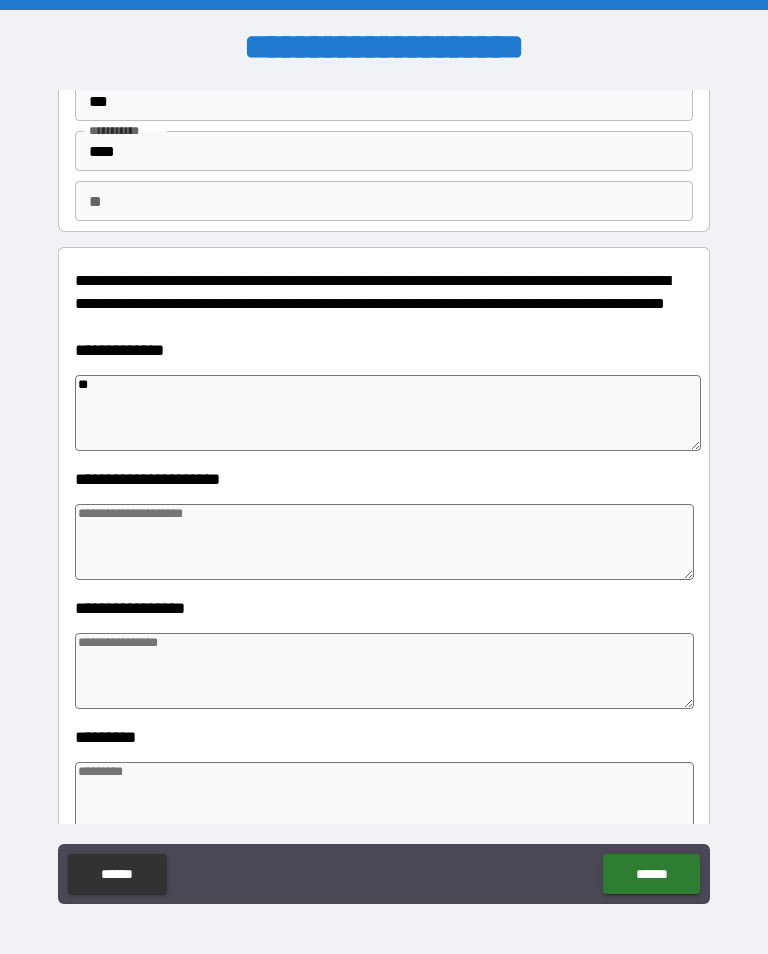 type on "*" 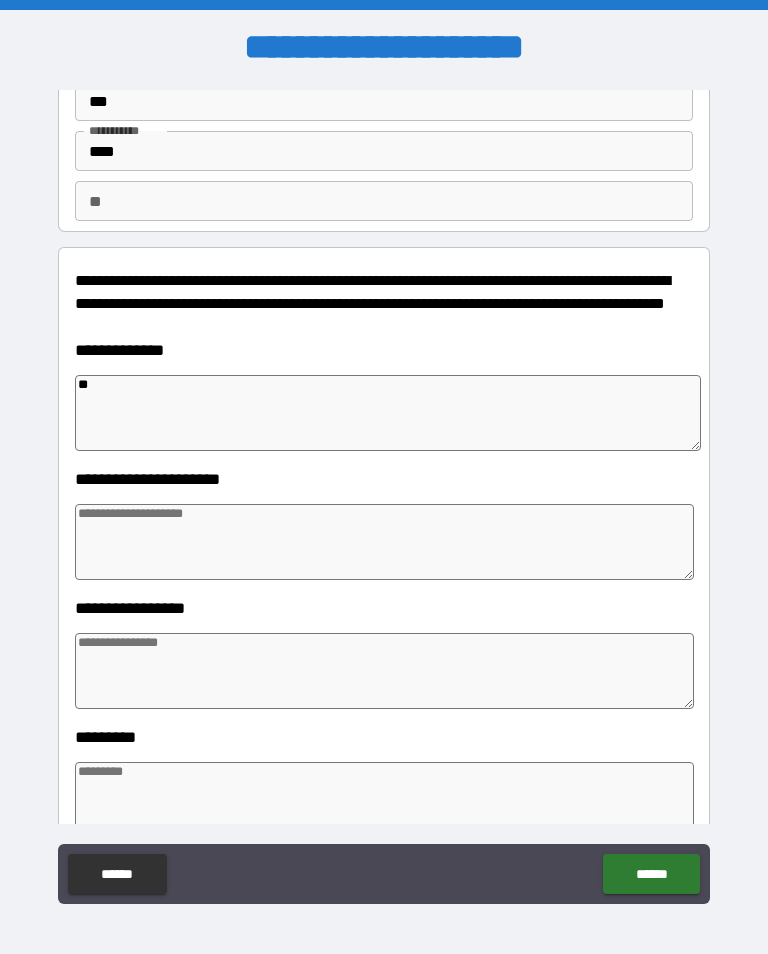 type on "*" 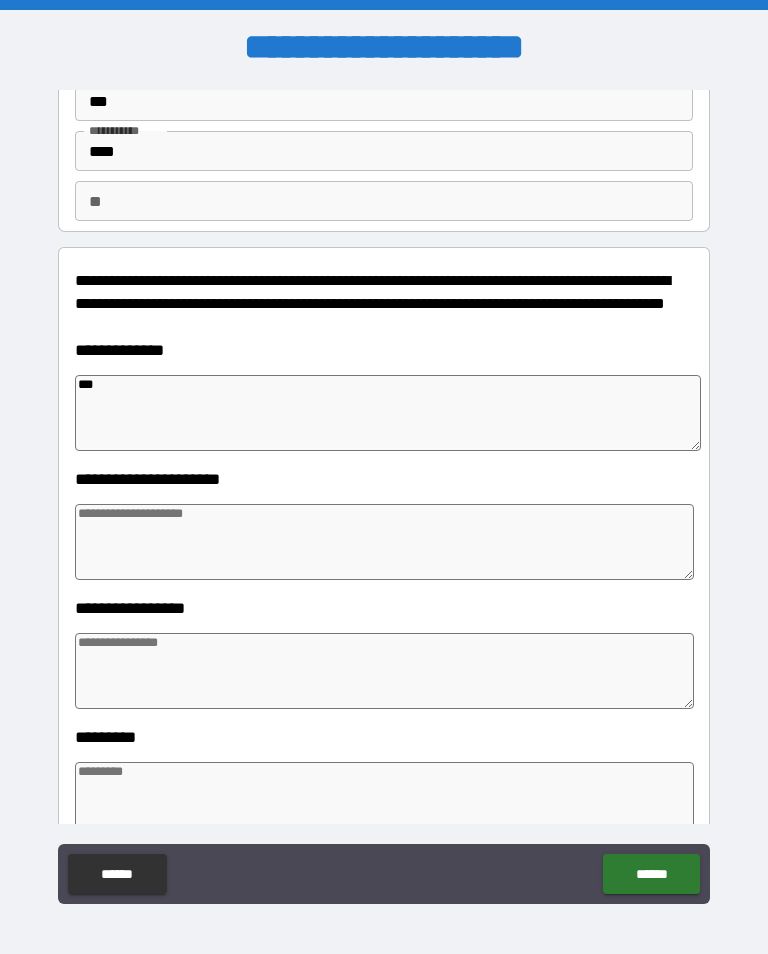 type on "*" 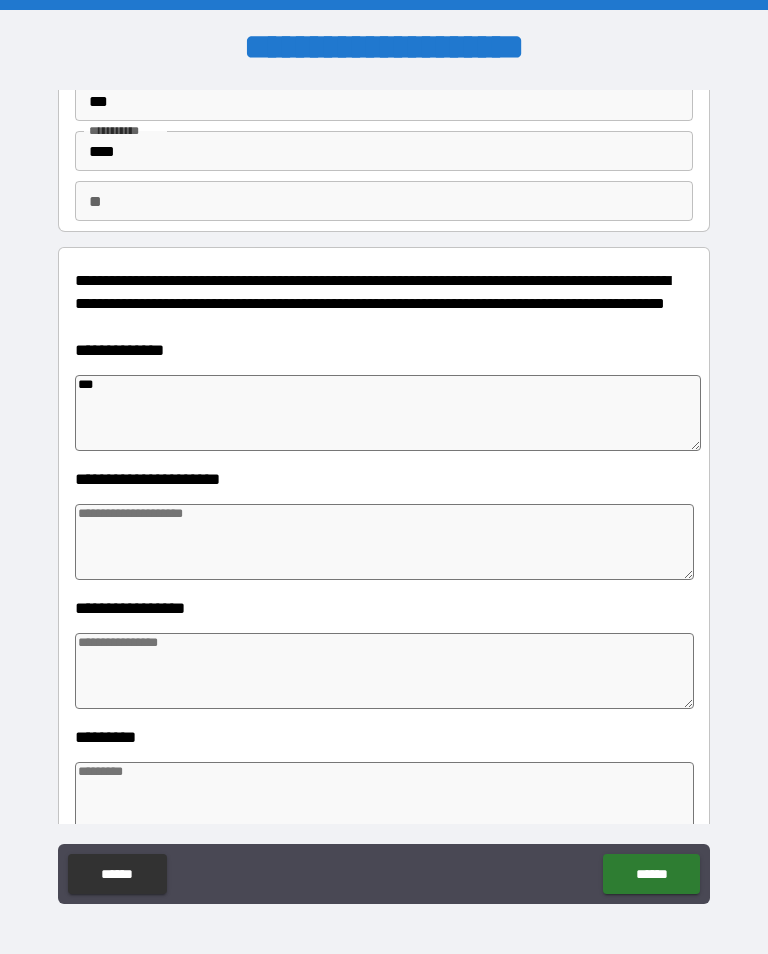 type on "*" 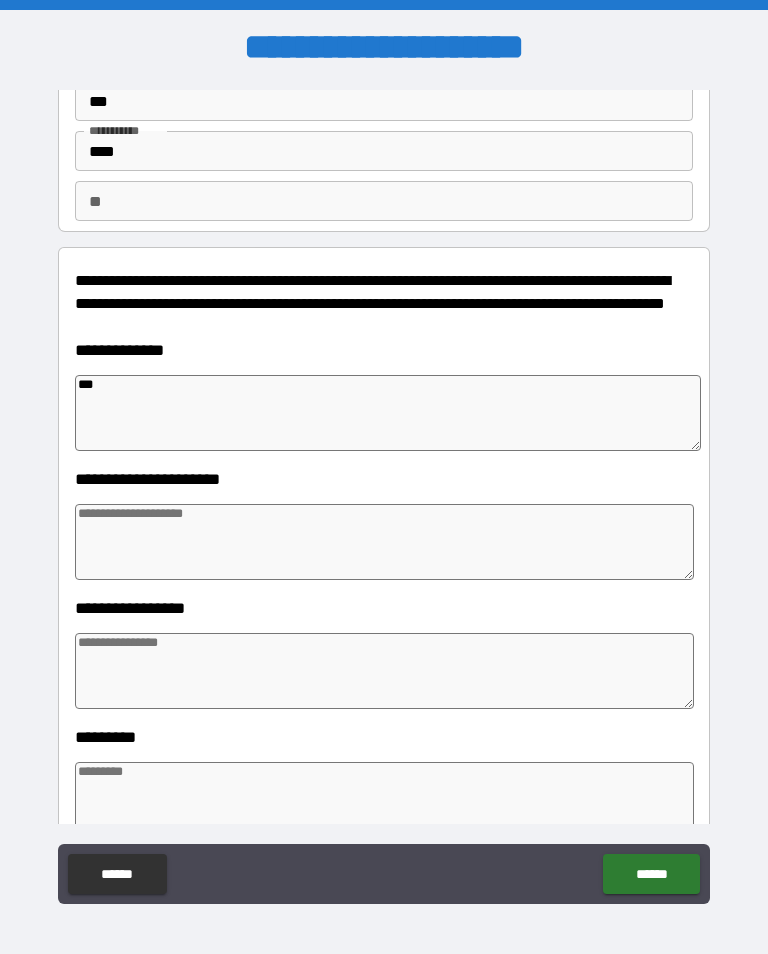 type on "*" 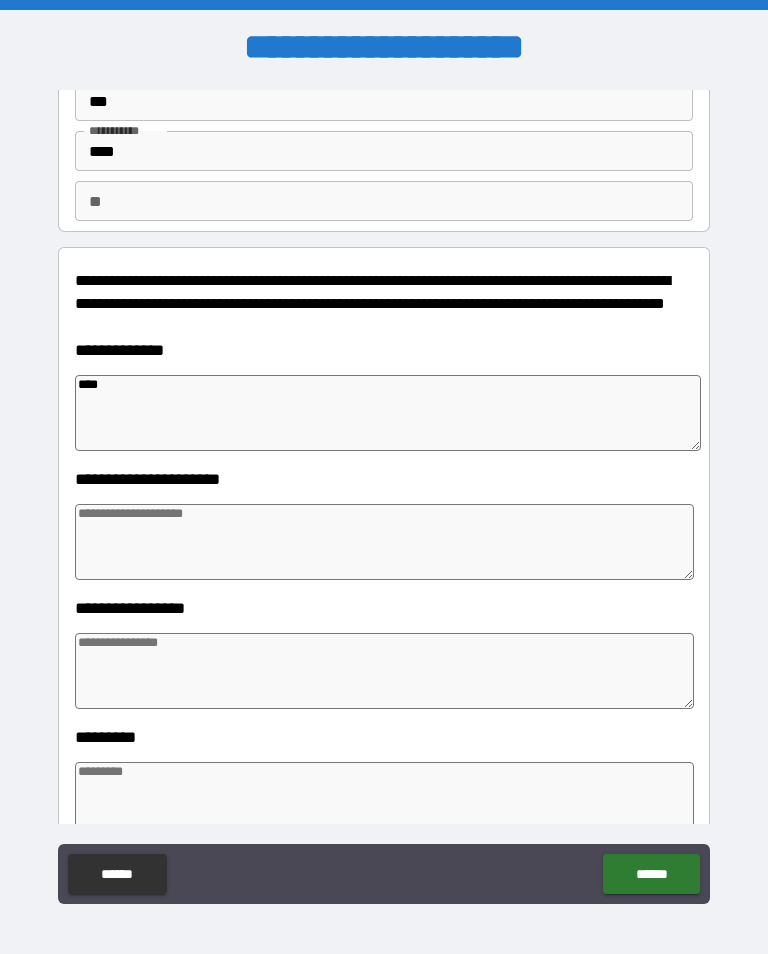type on "*" 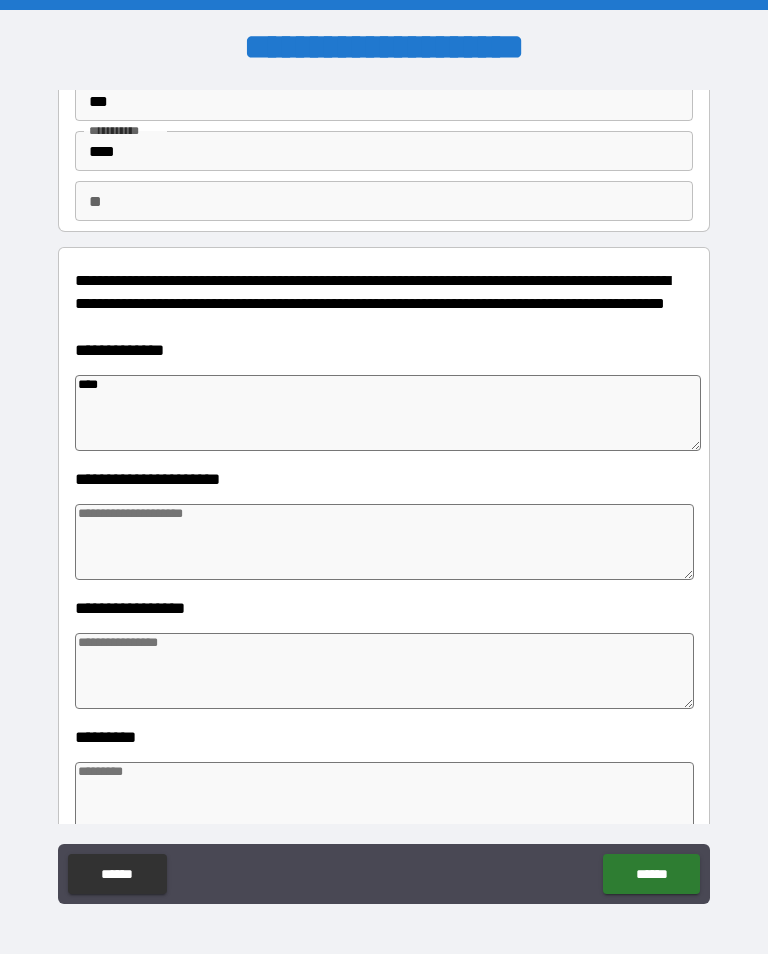 type on "*" 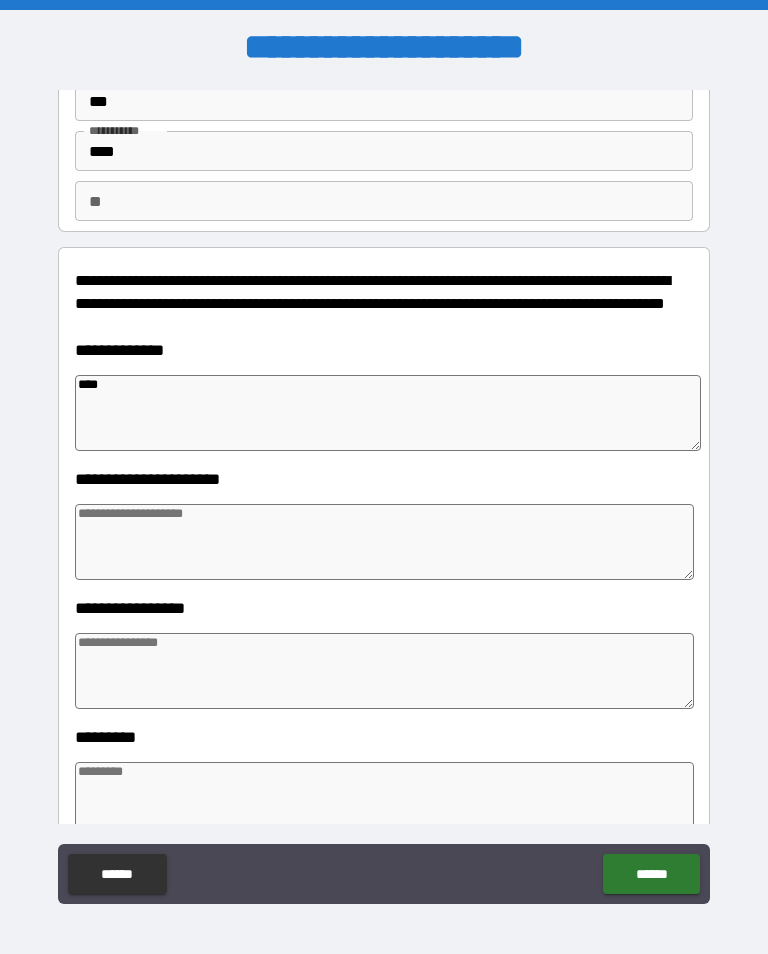 type on "*" 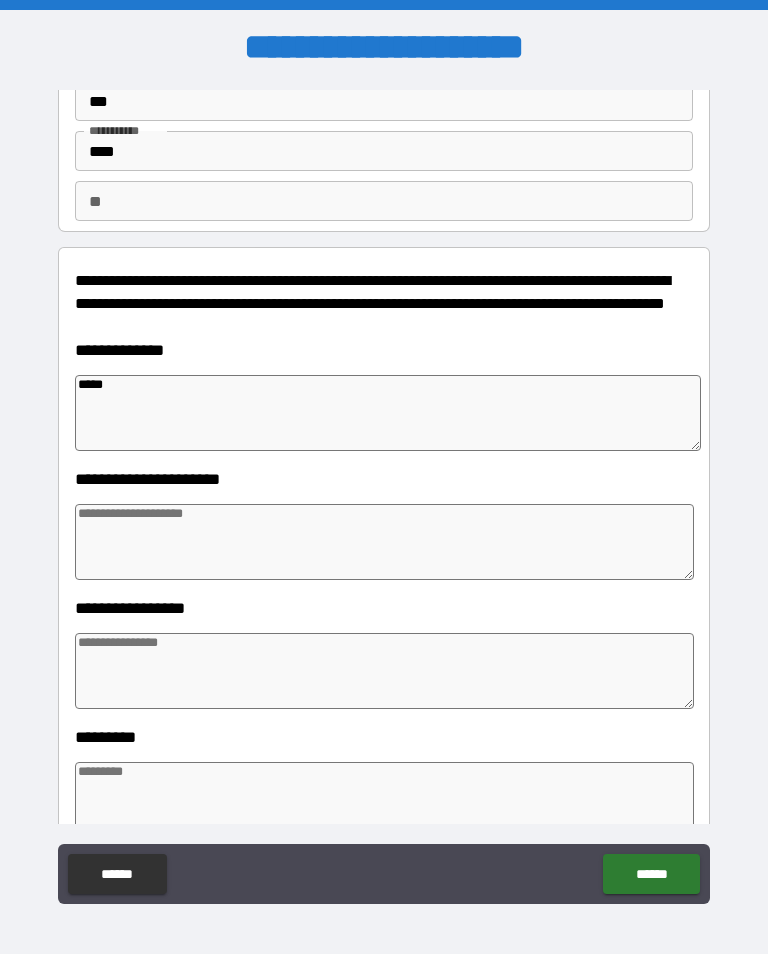 type on "*" 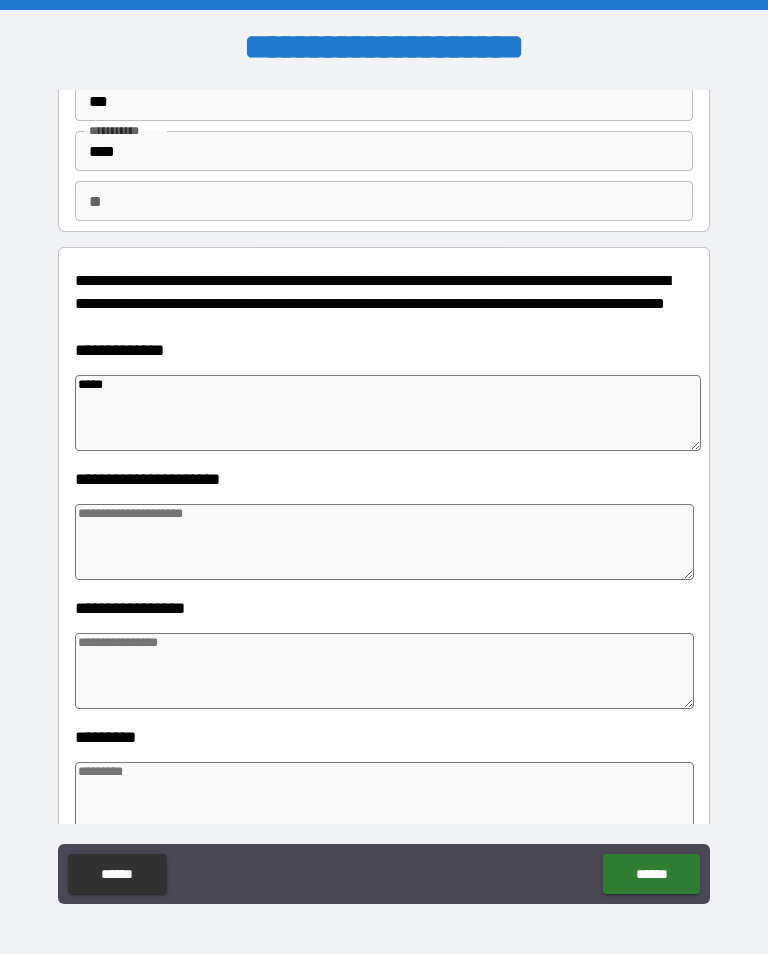 type on "*" 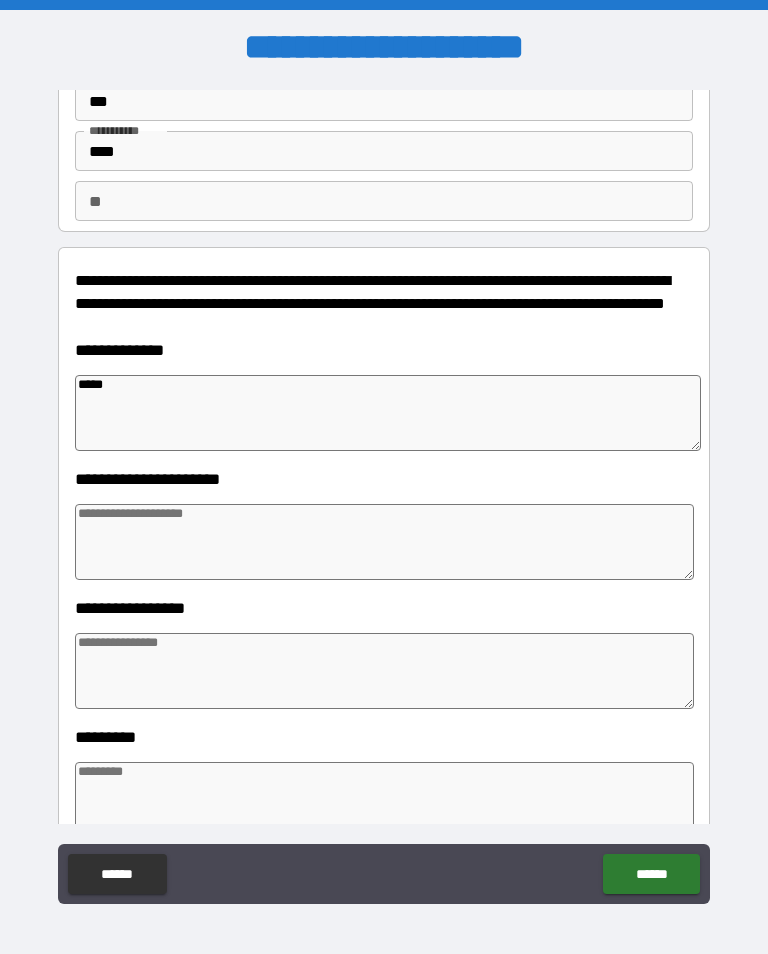 type on "*" 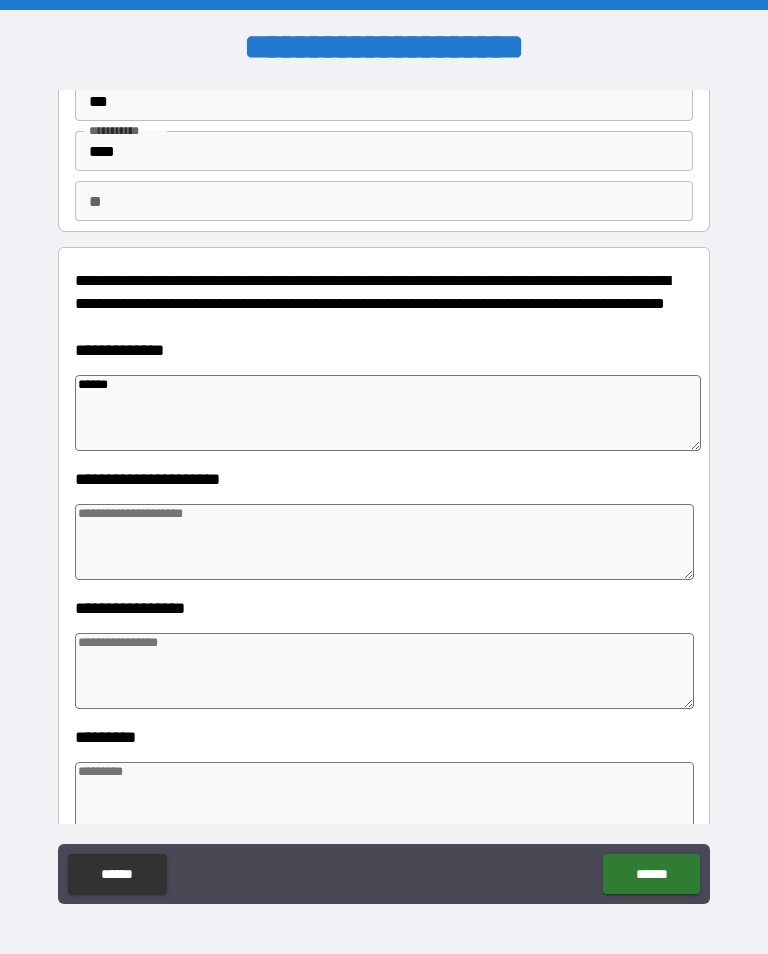 type on "*******" 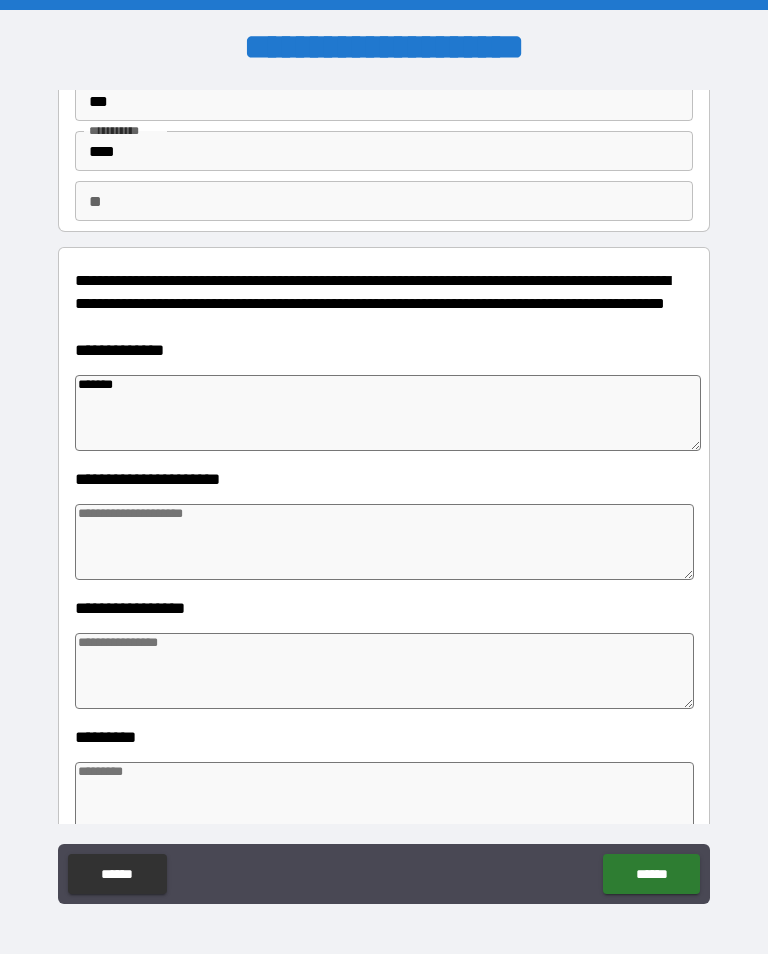 type on "*" 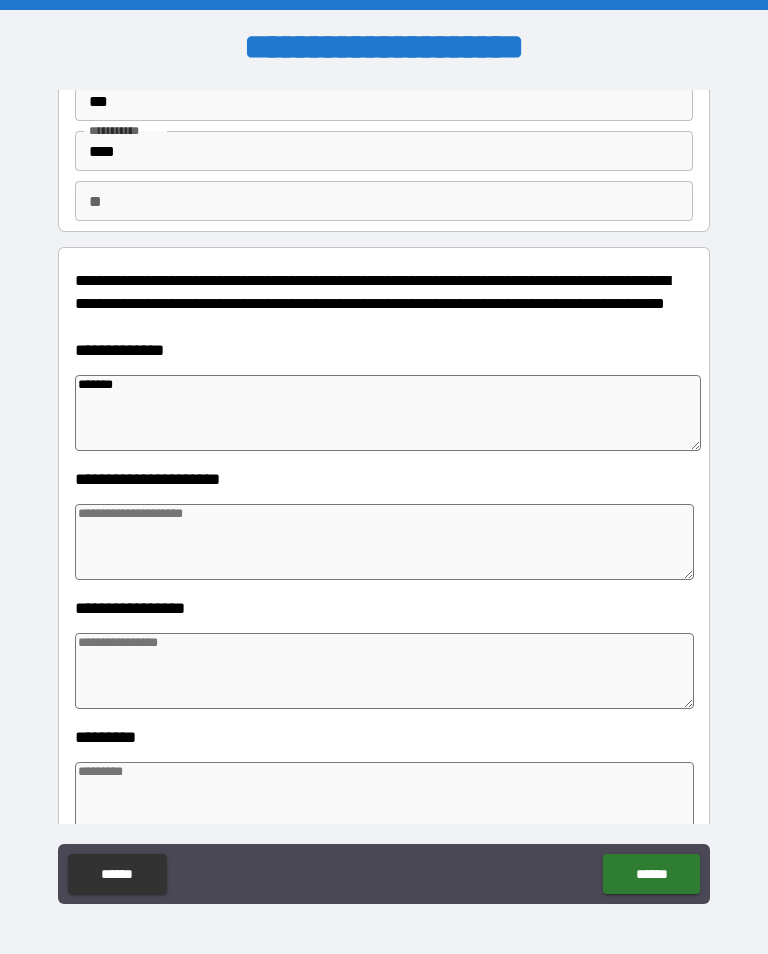 type on "********" 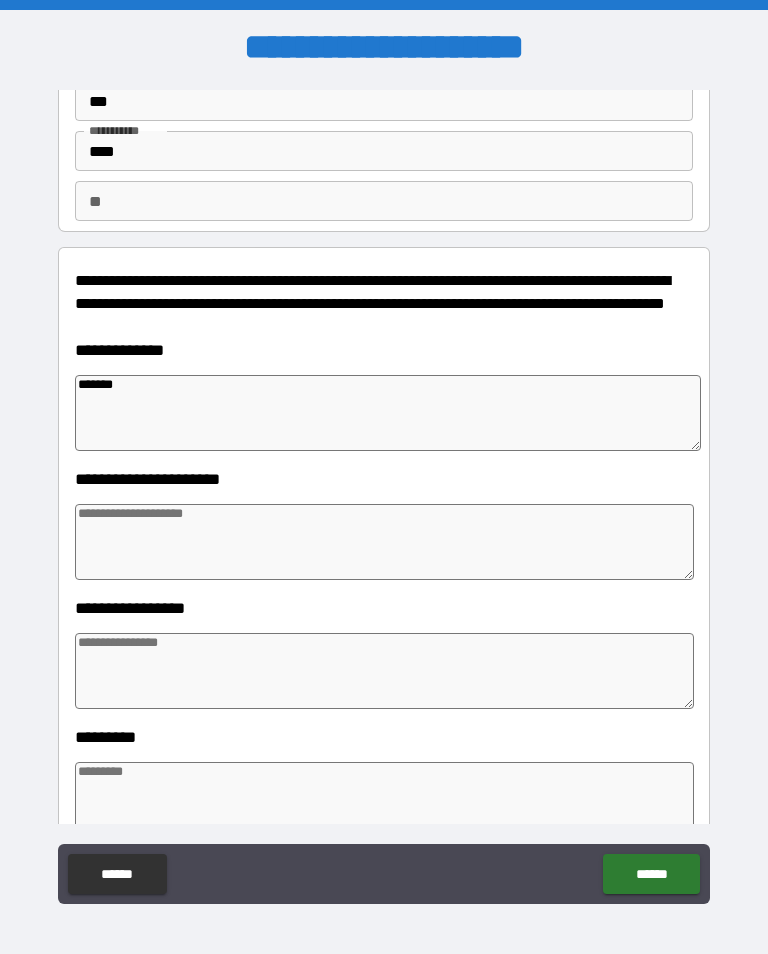 type on "*" 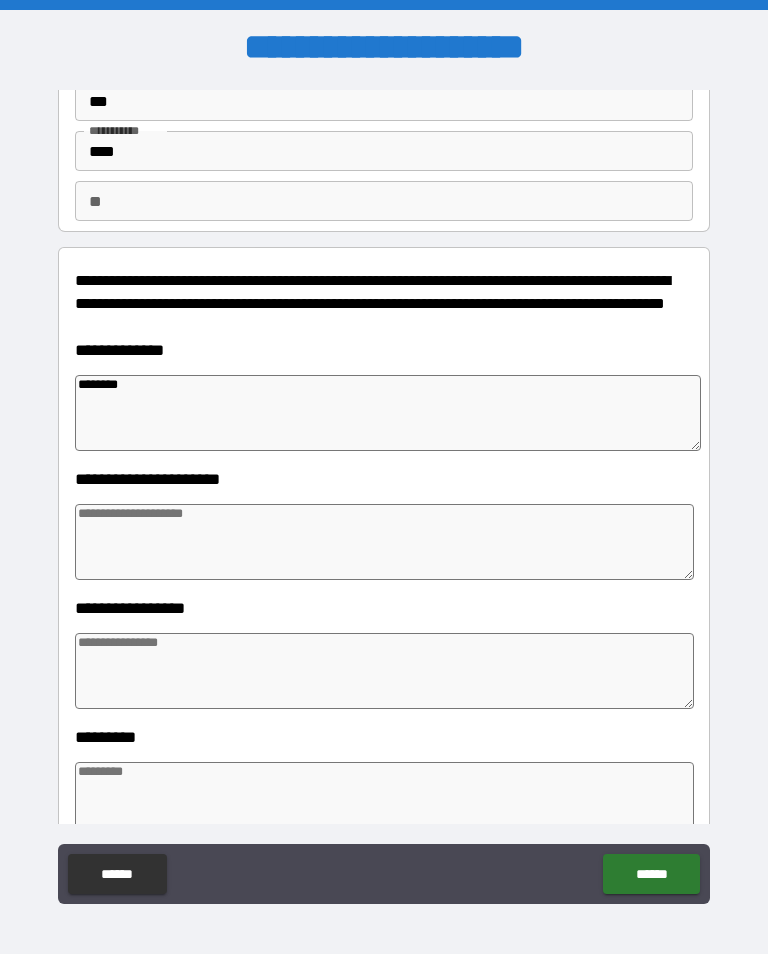 type on "*" 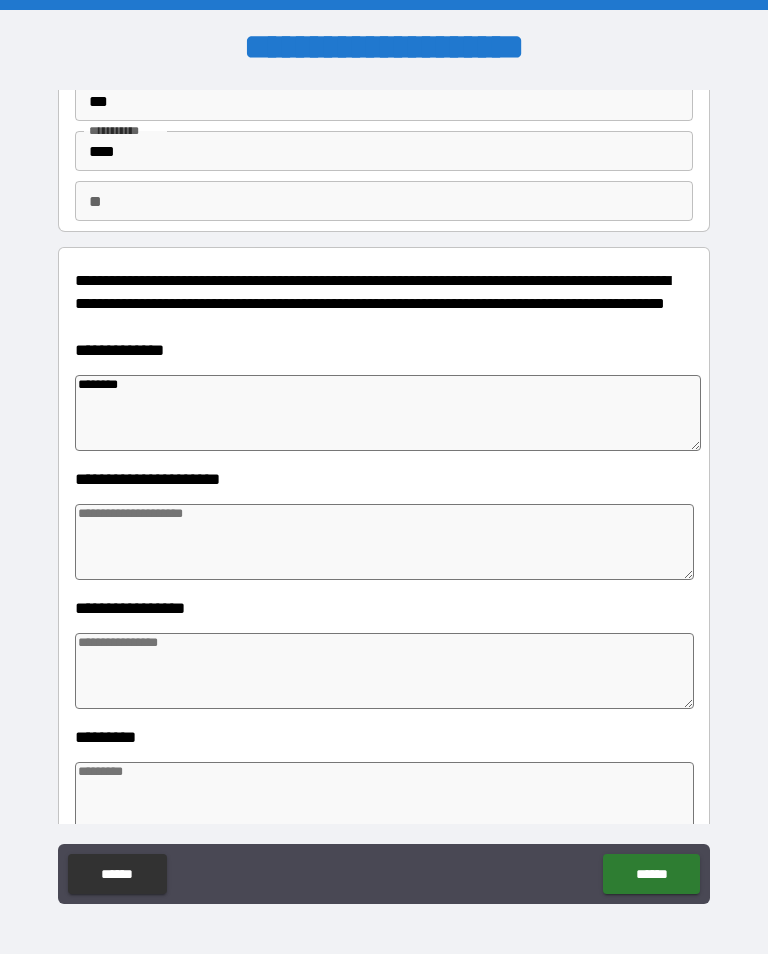 type on "**********" 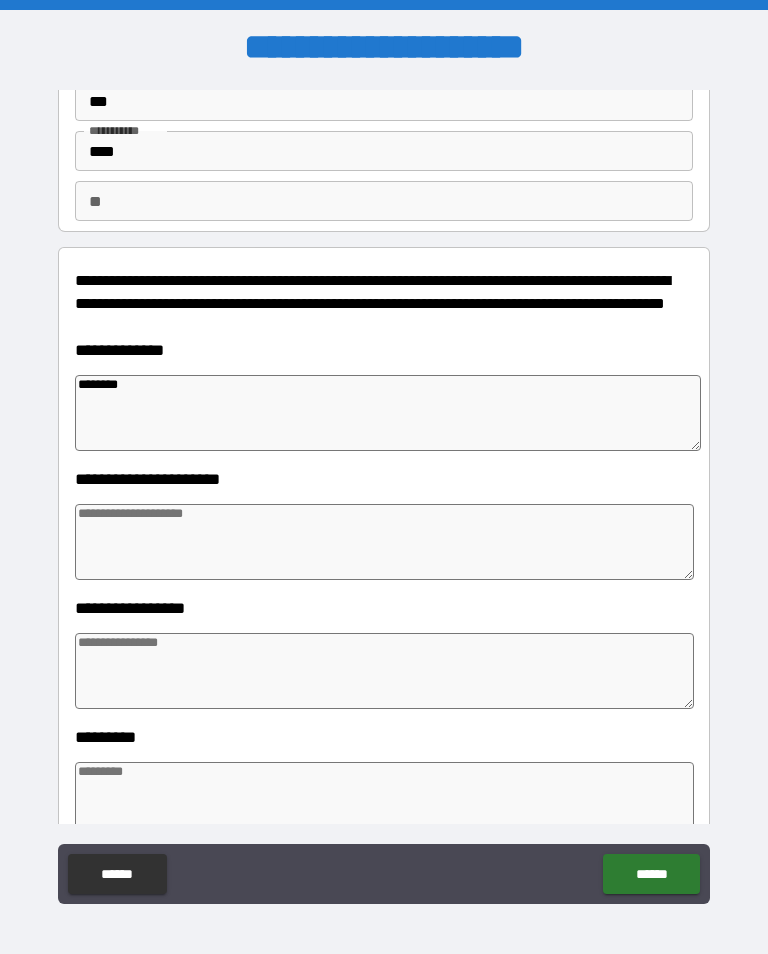 type on "*" 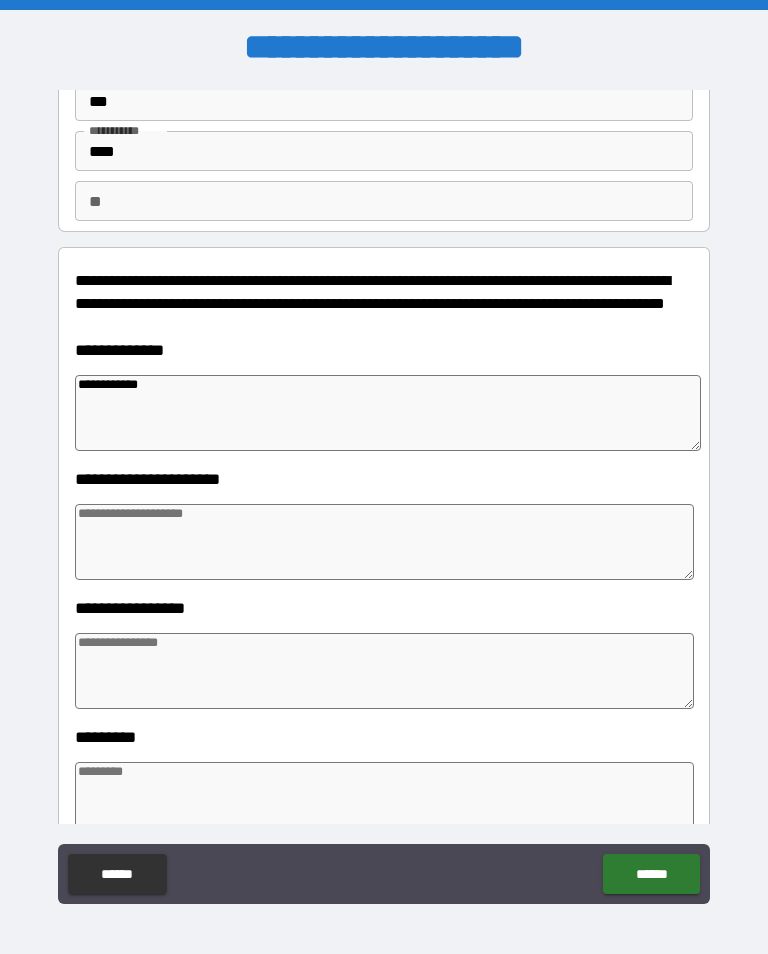 type on "**********" 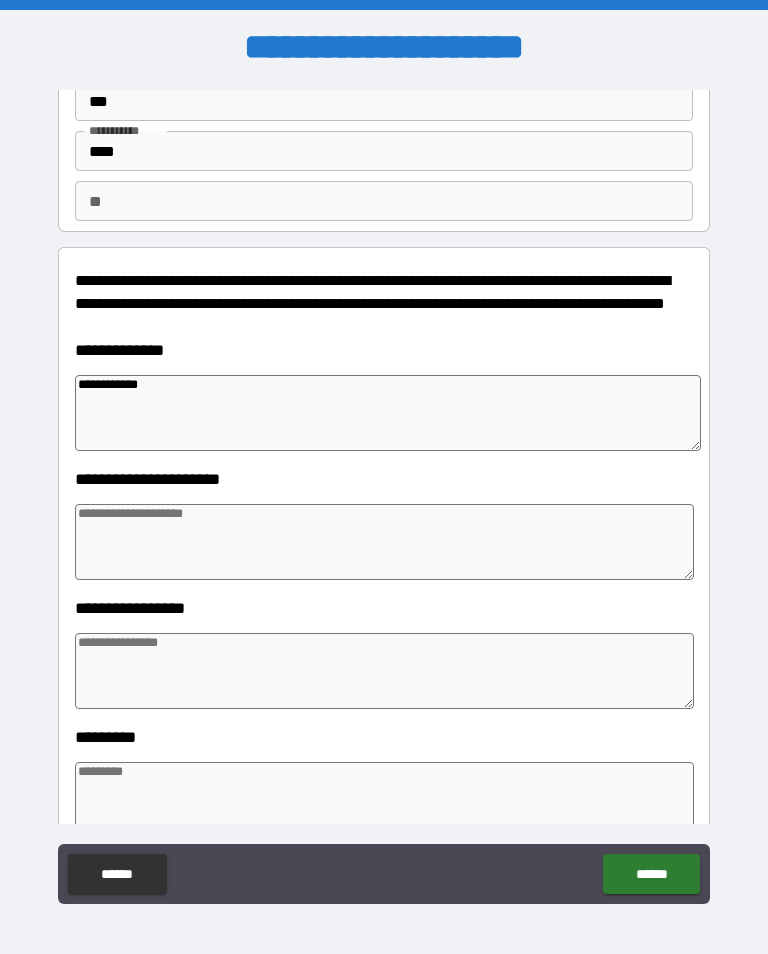 type on "*" 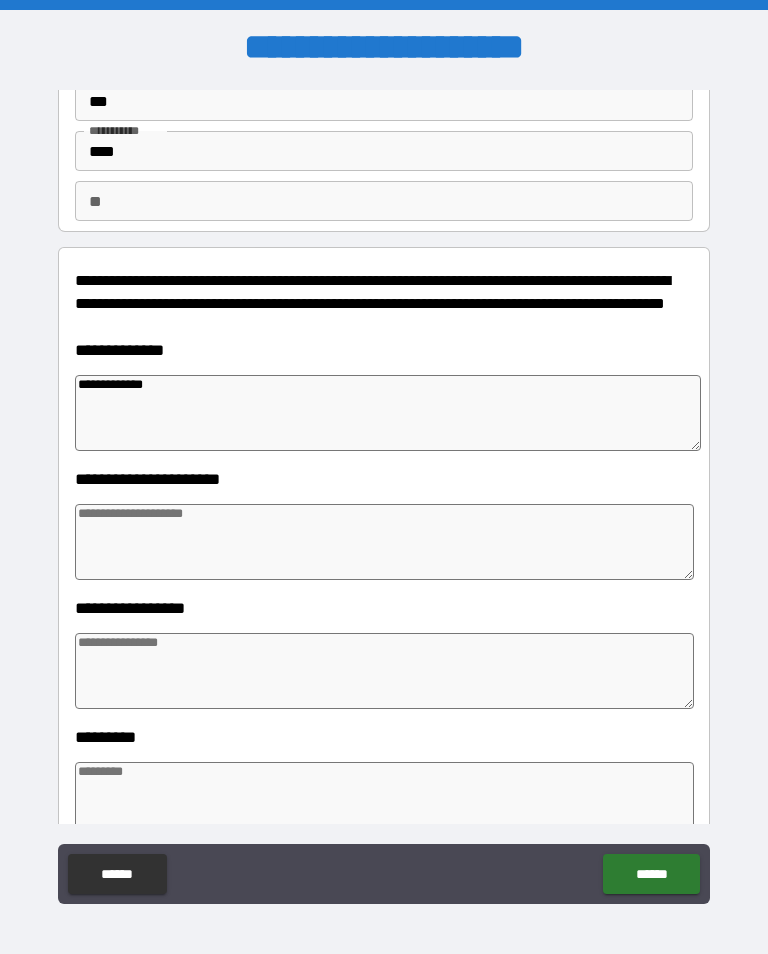 type on "*" 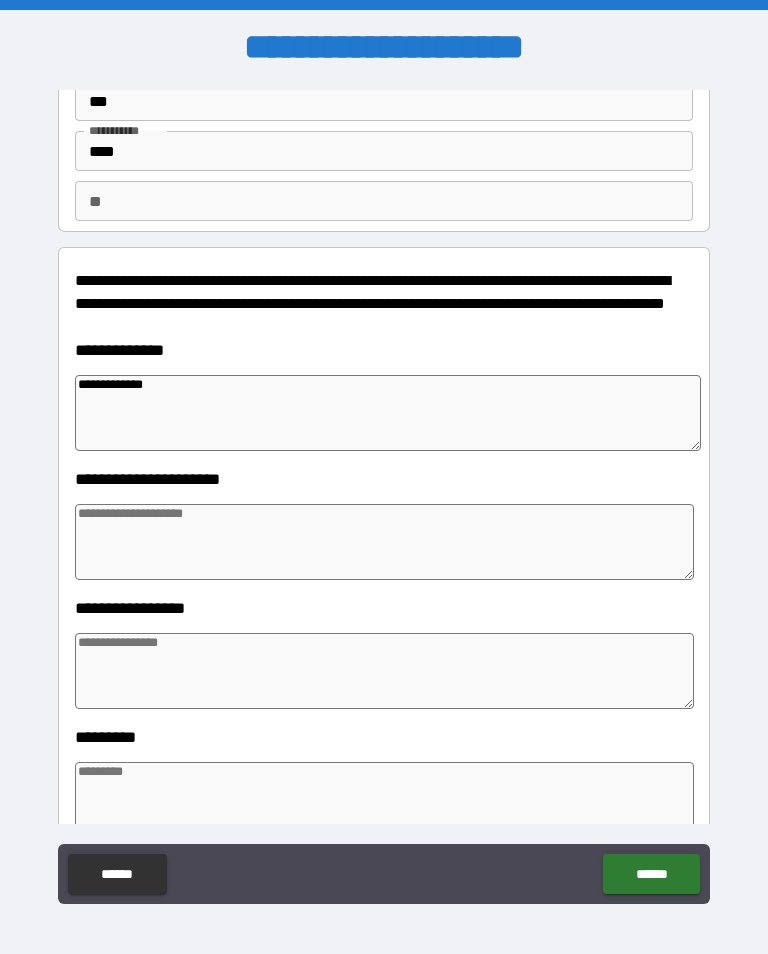 type on "*" 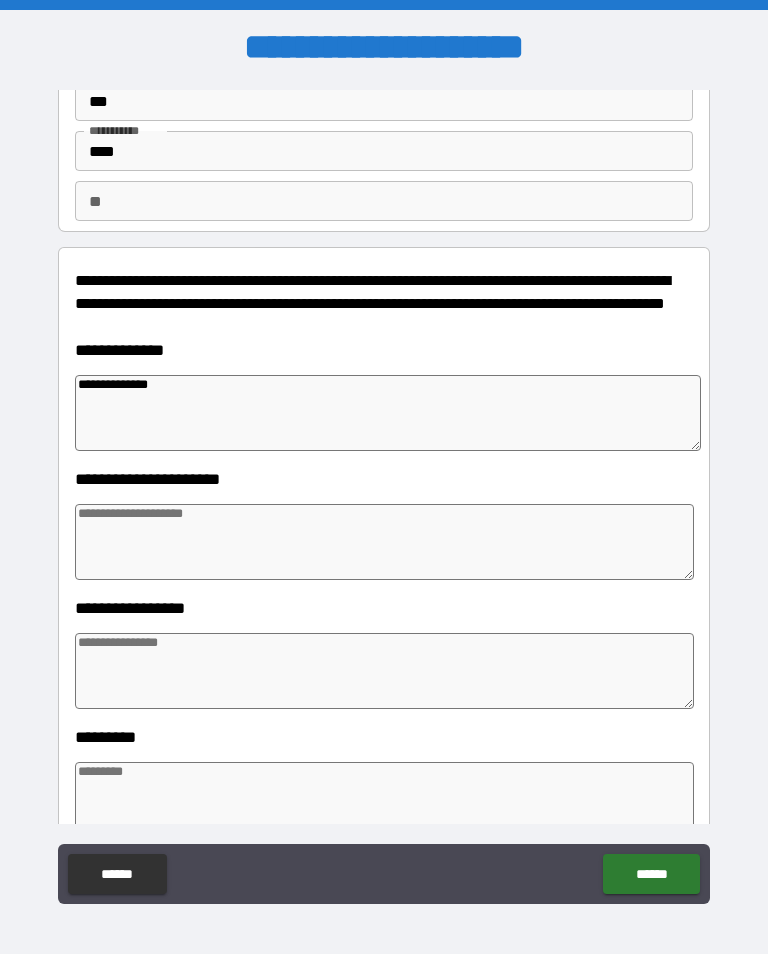 type on "*" 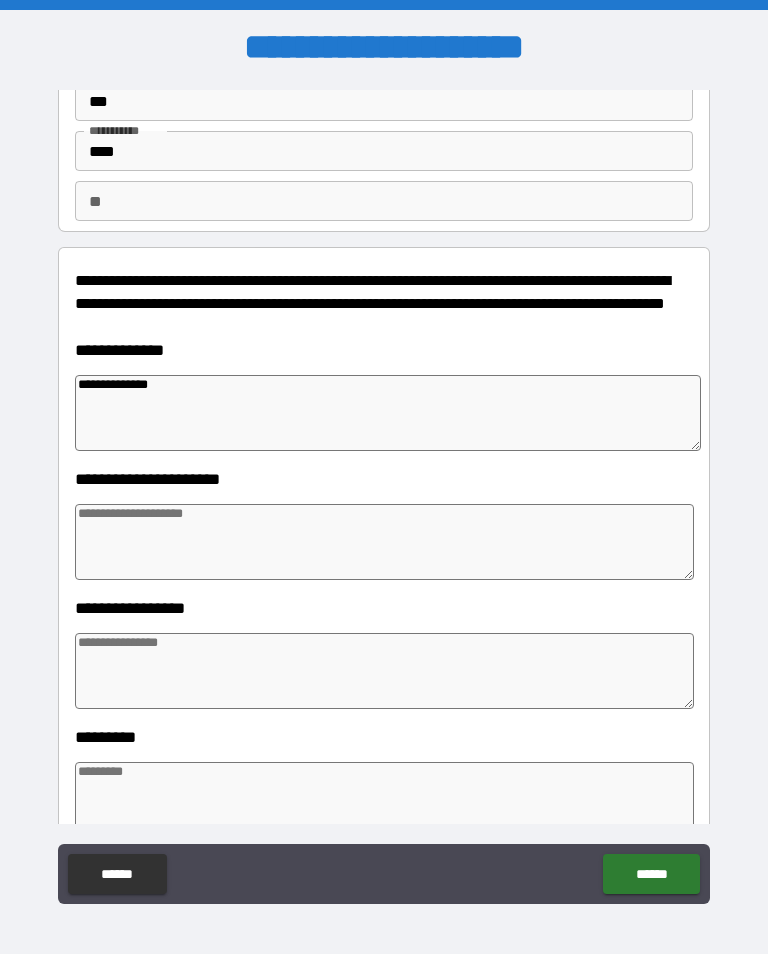 type on "*" 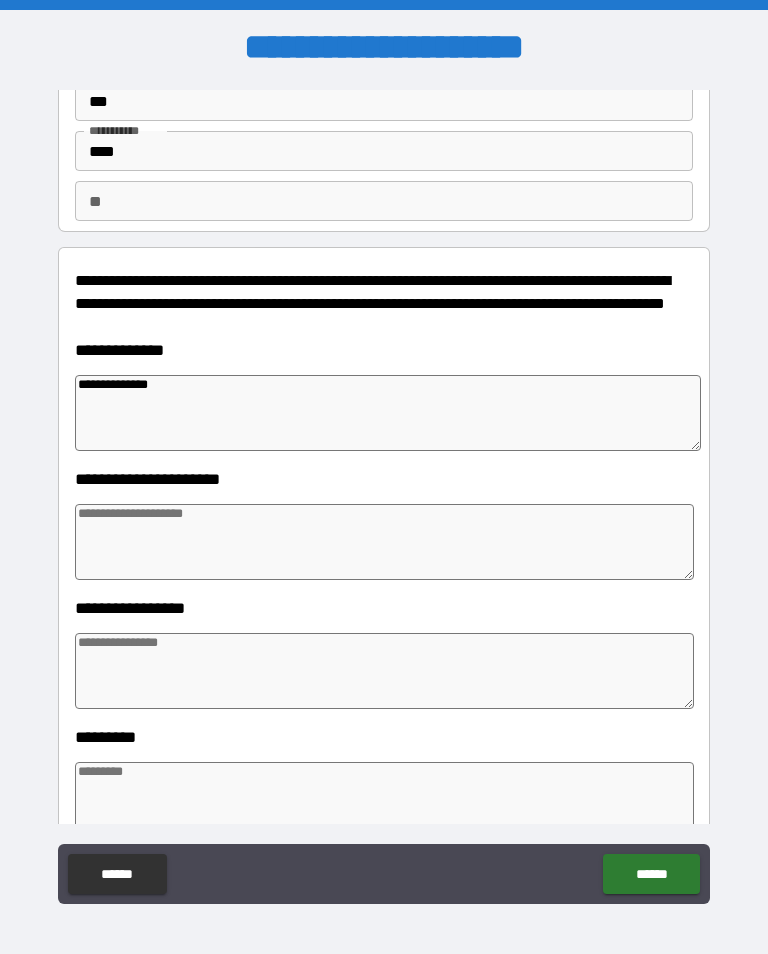 type on "*" 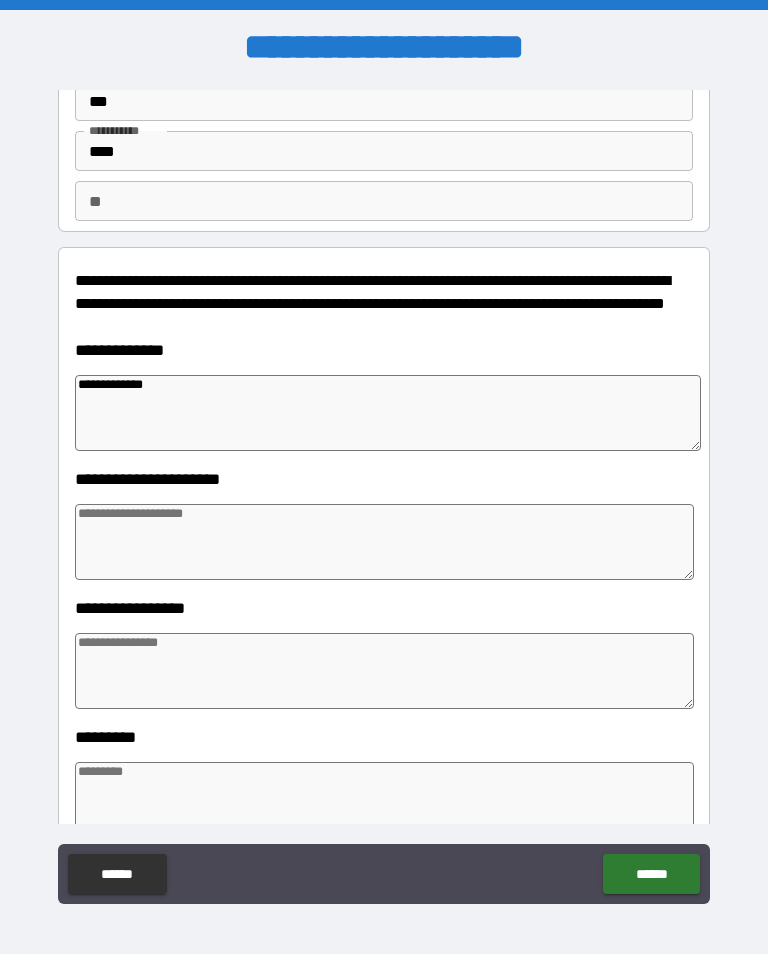 type on "*" 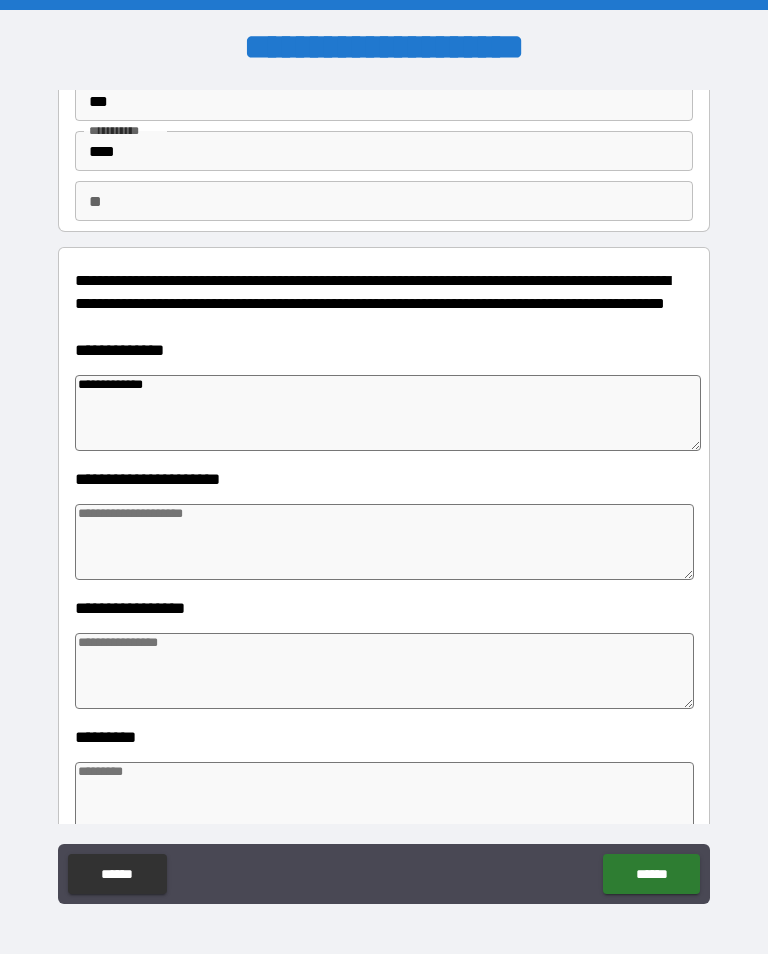 type on "**********" 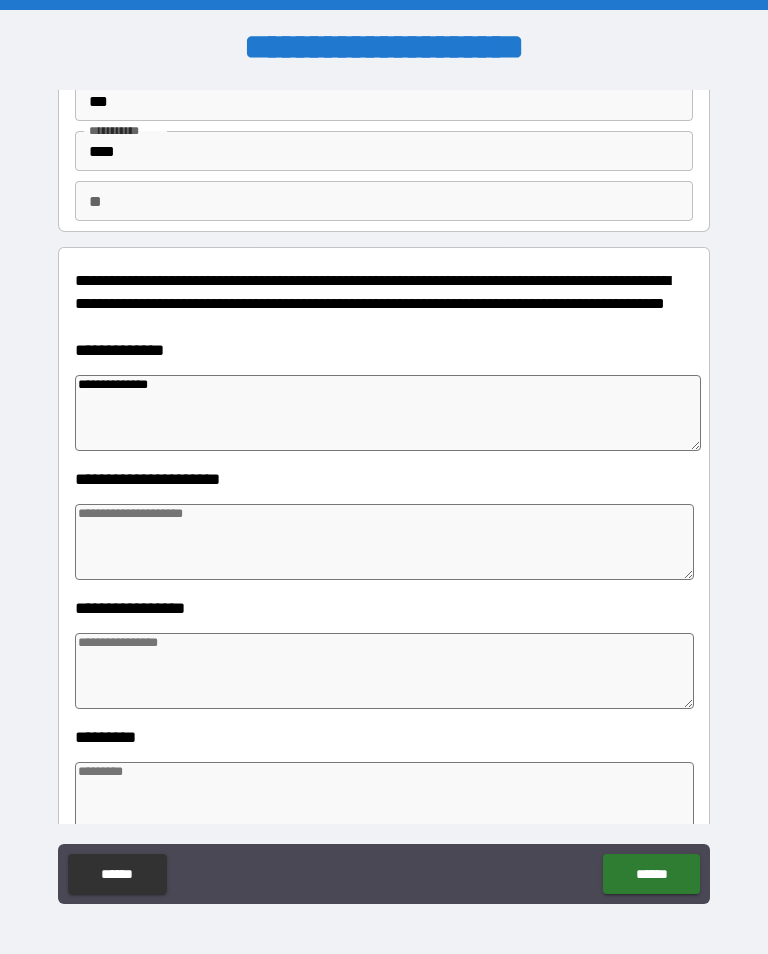 type on "*" 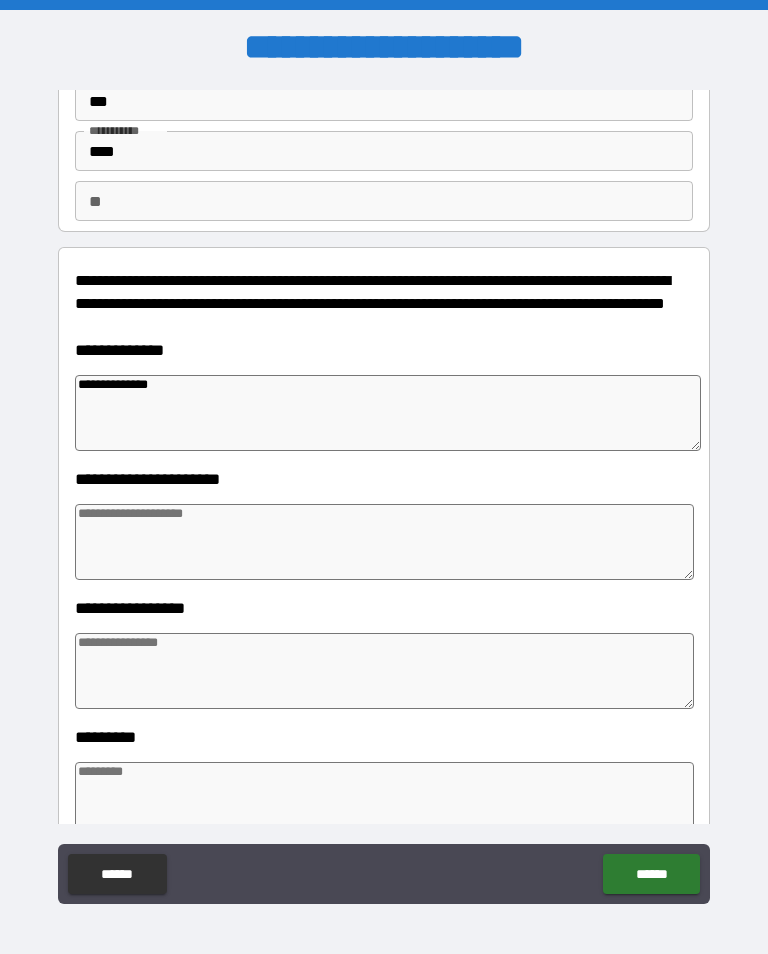 type on "*" 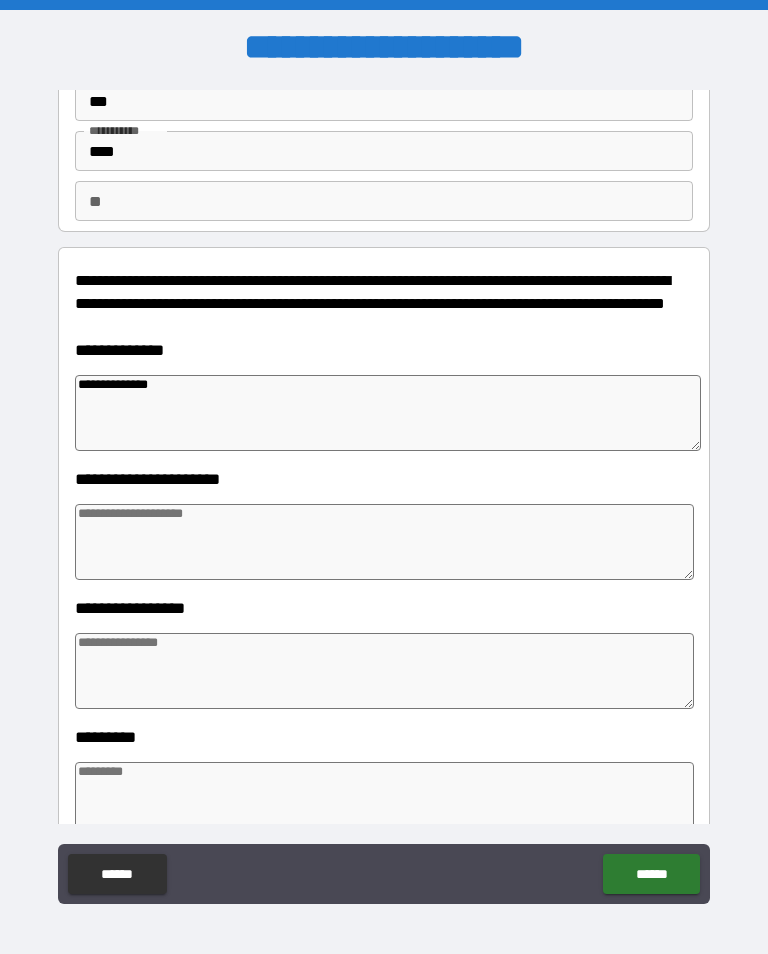 type on "*" 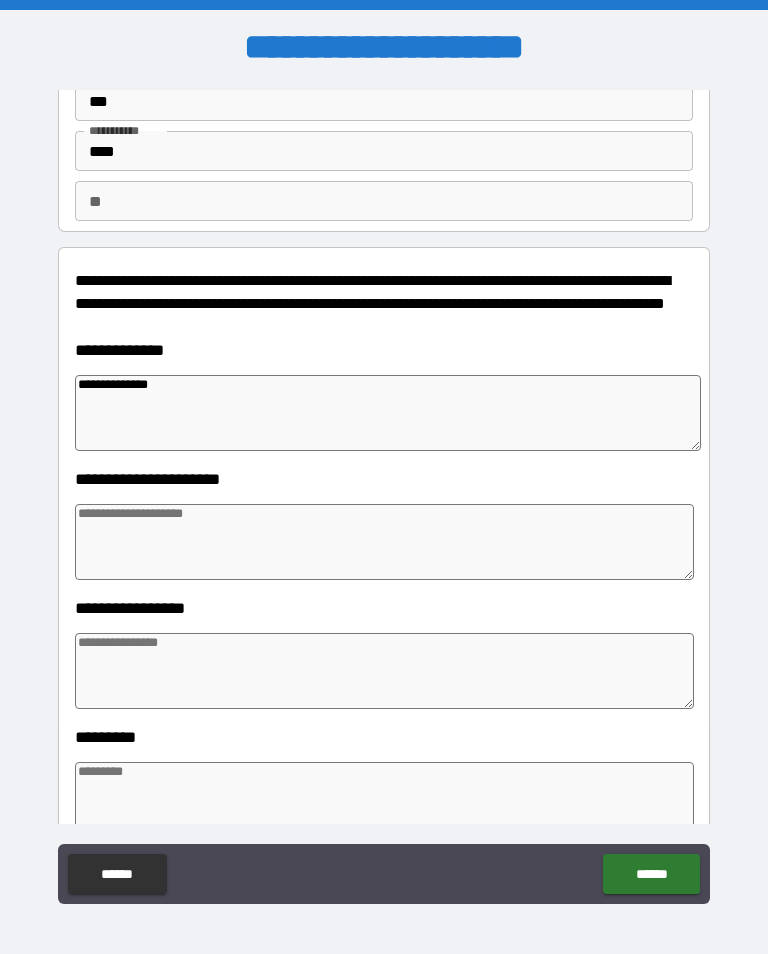 type on "**********" 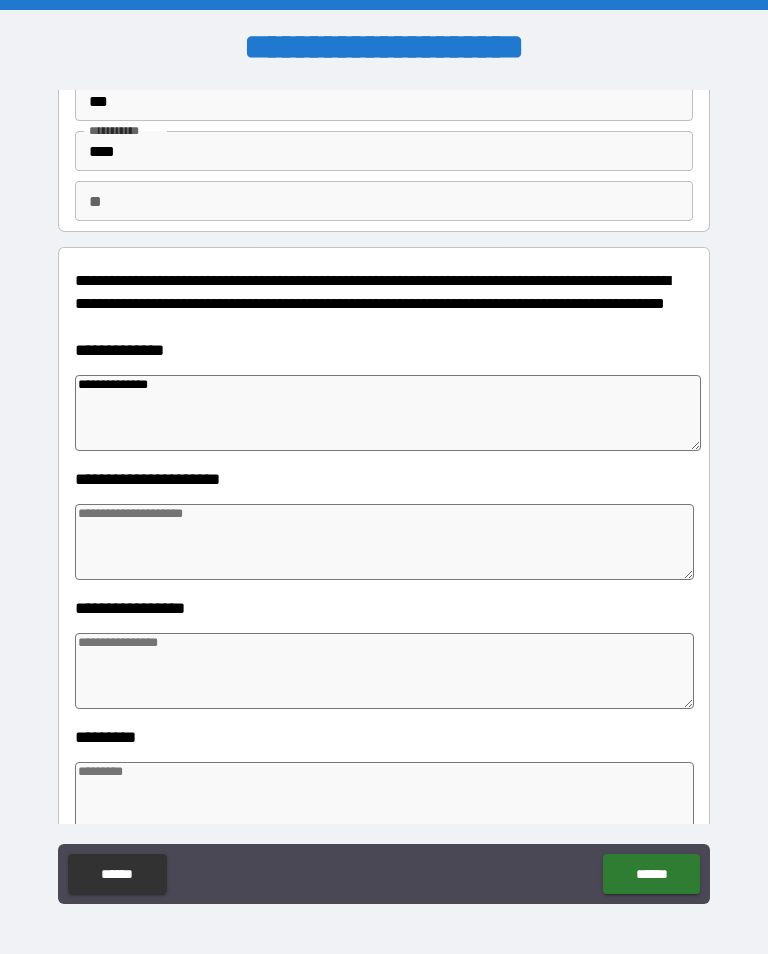 type on "*" 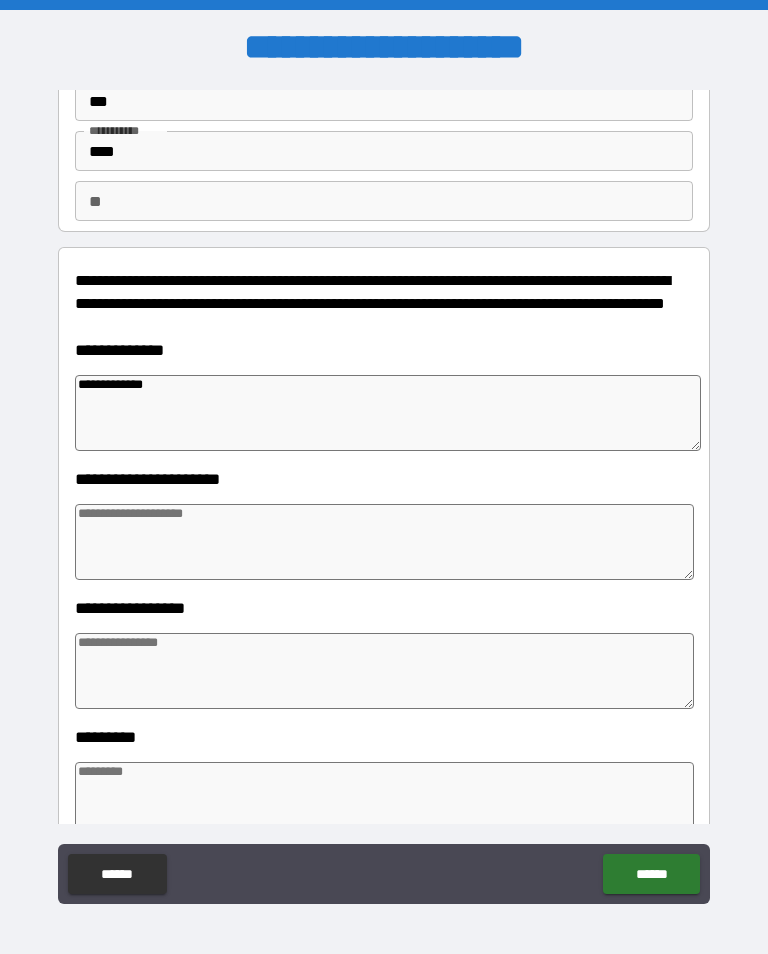 type on "*" 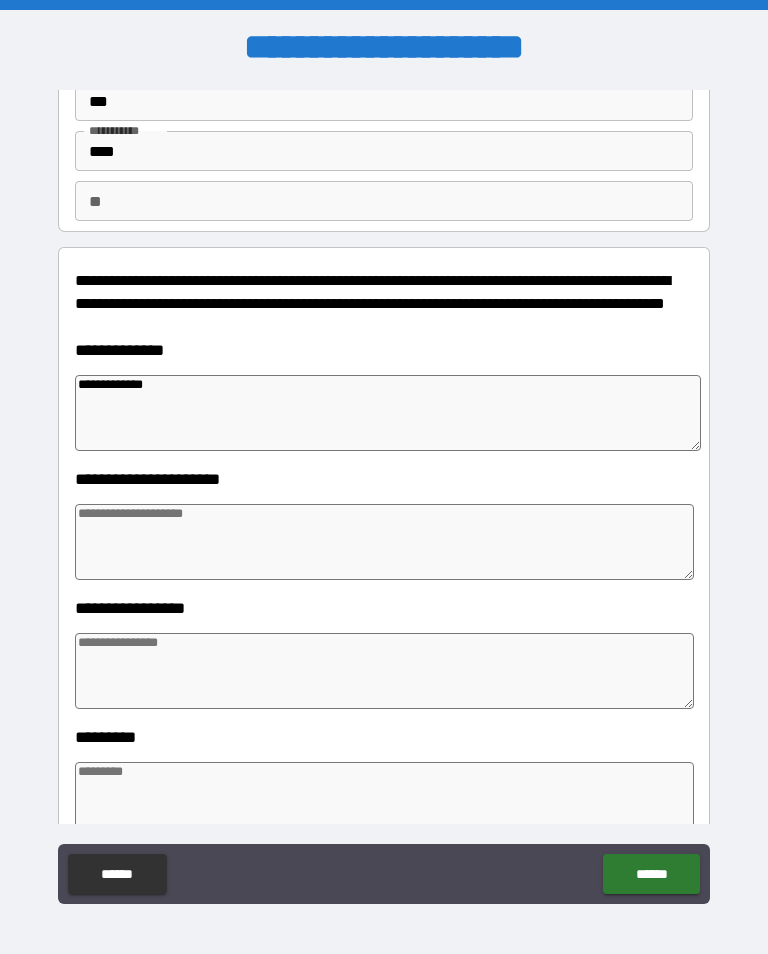 type on "**********" 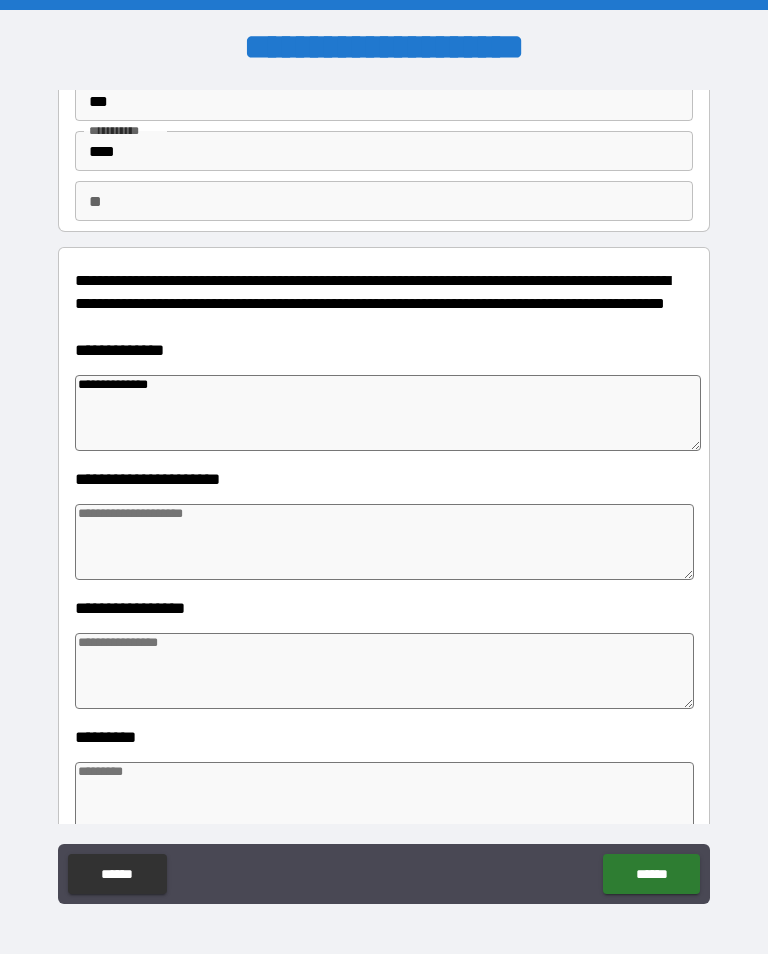 type on "*" 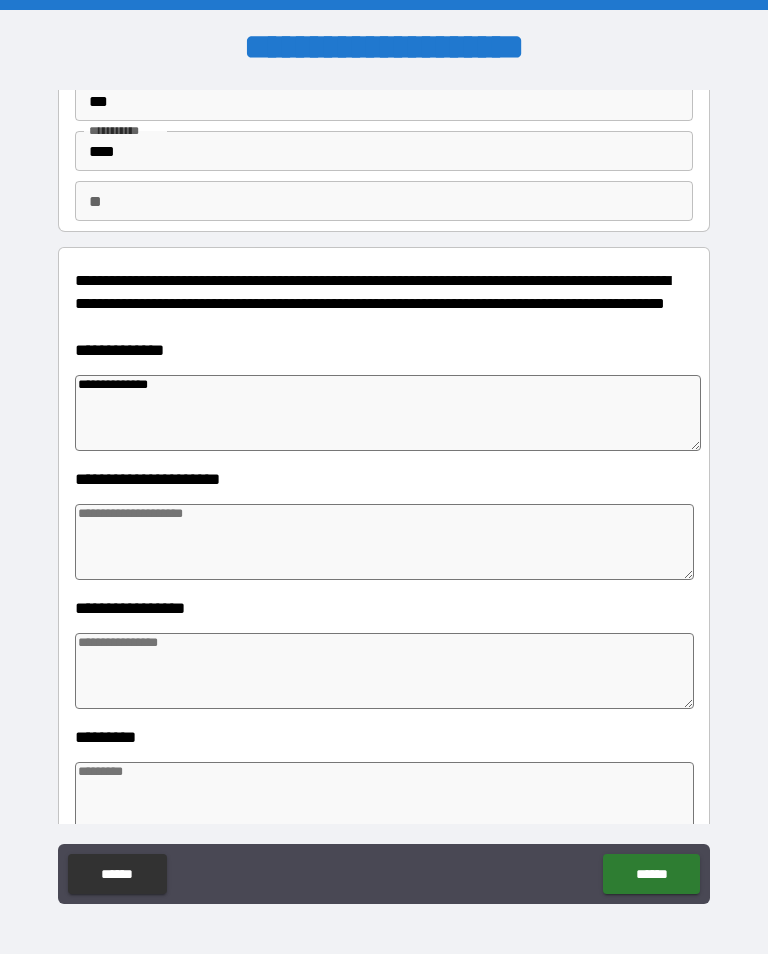 type on "*" 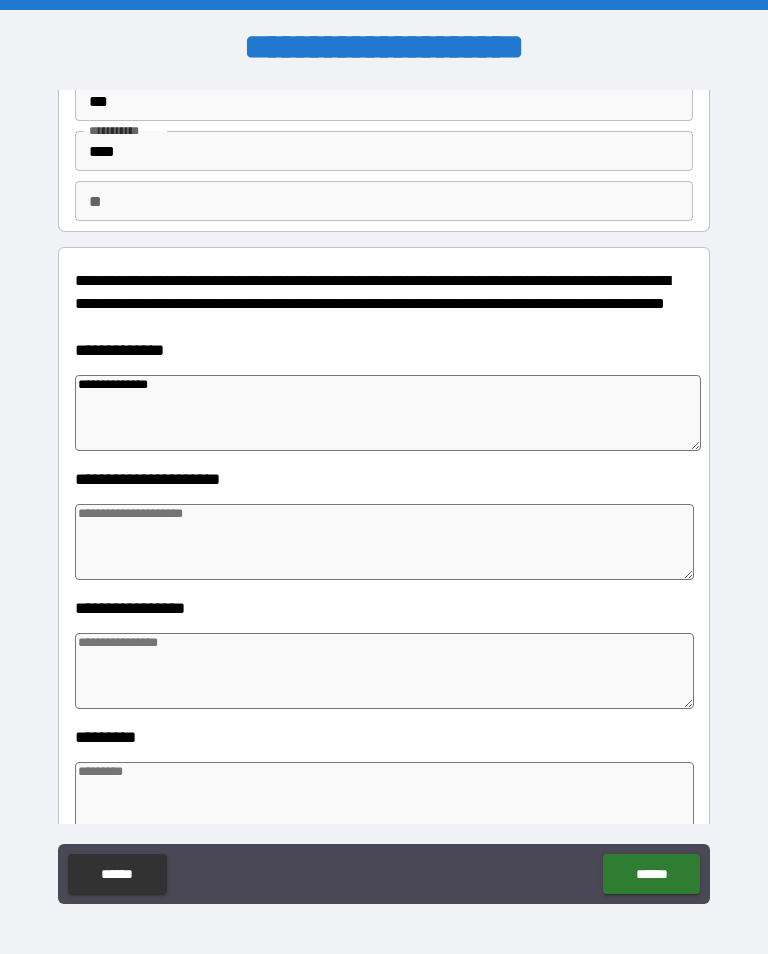 type on "*" 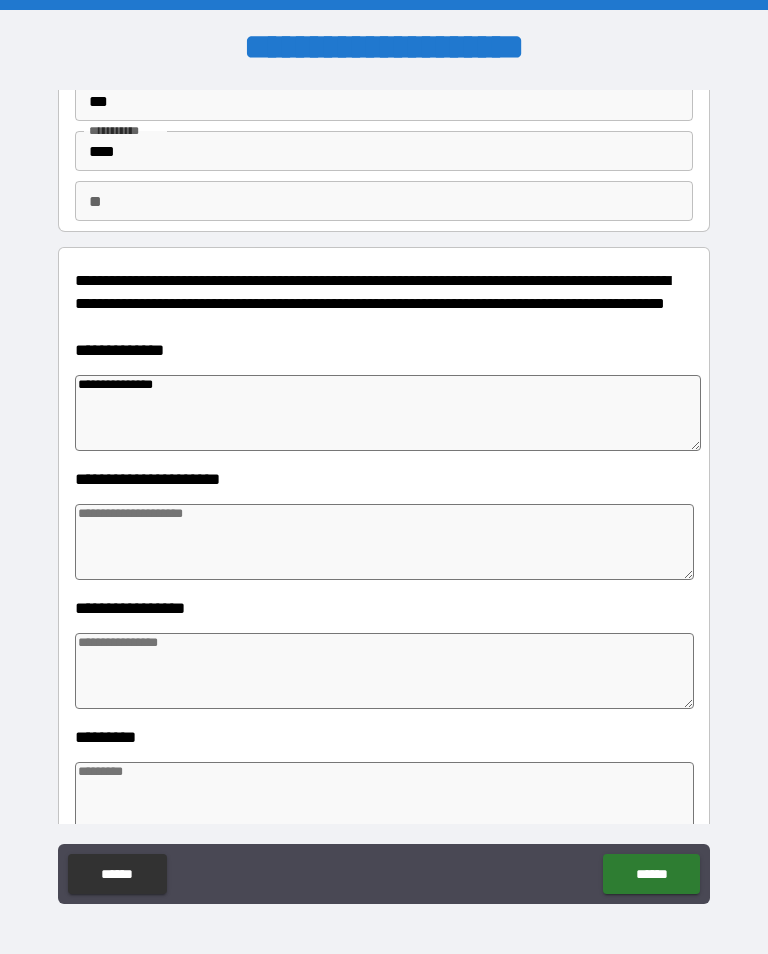 type on "*" 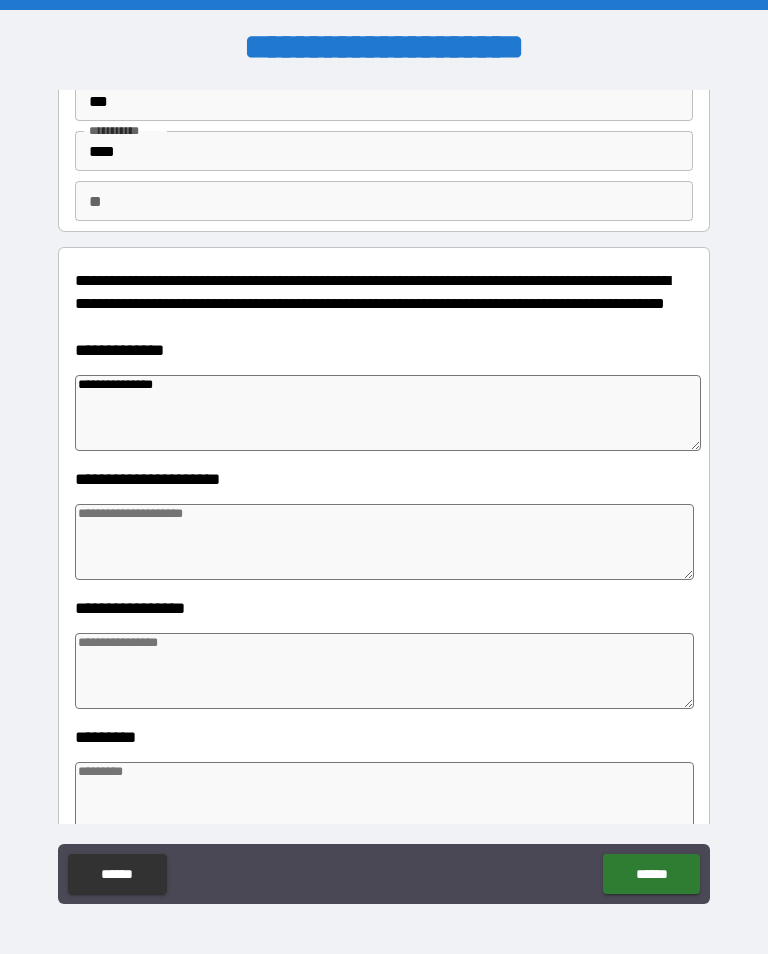 type on "*" 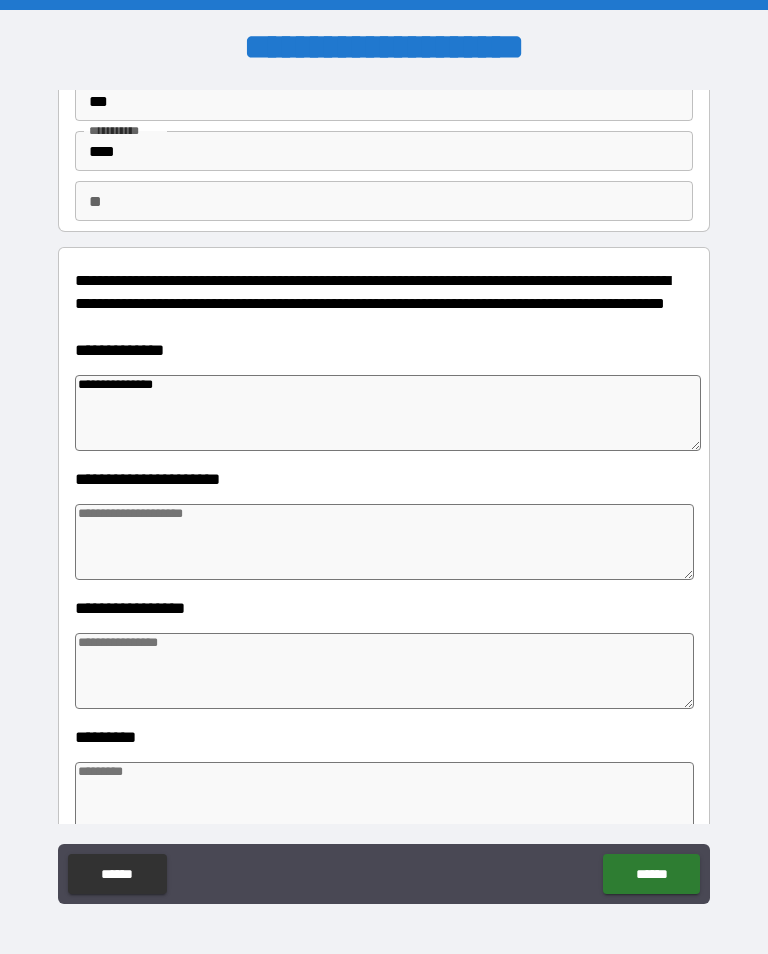 type on "*" 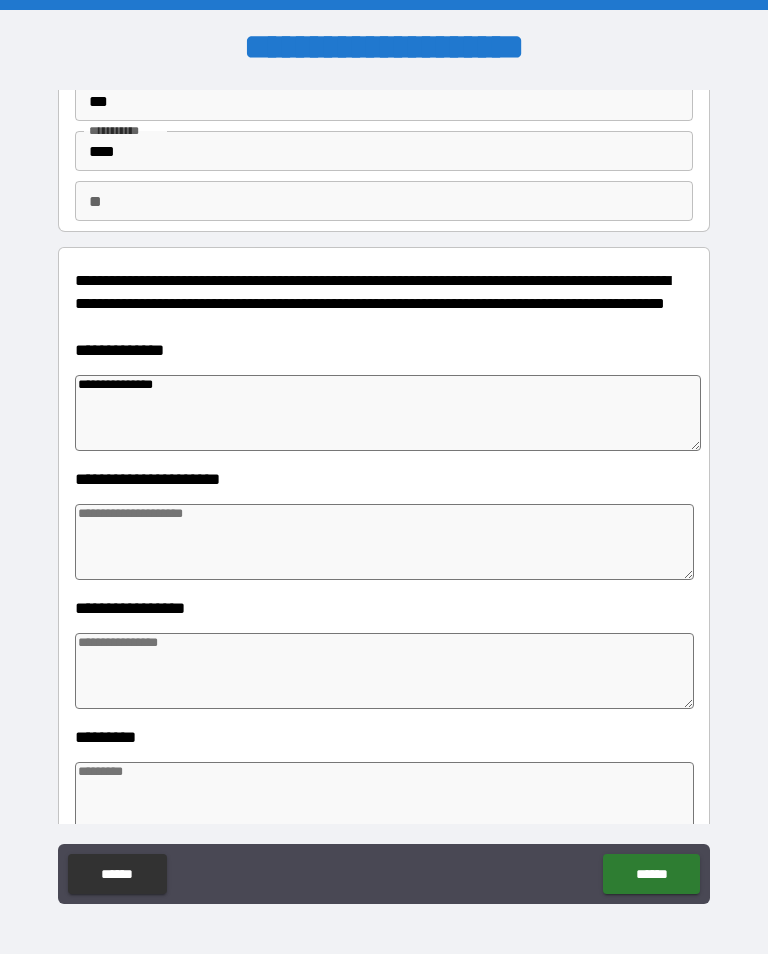 type on "**********" 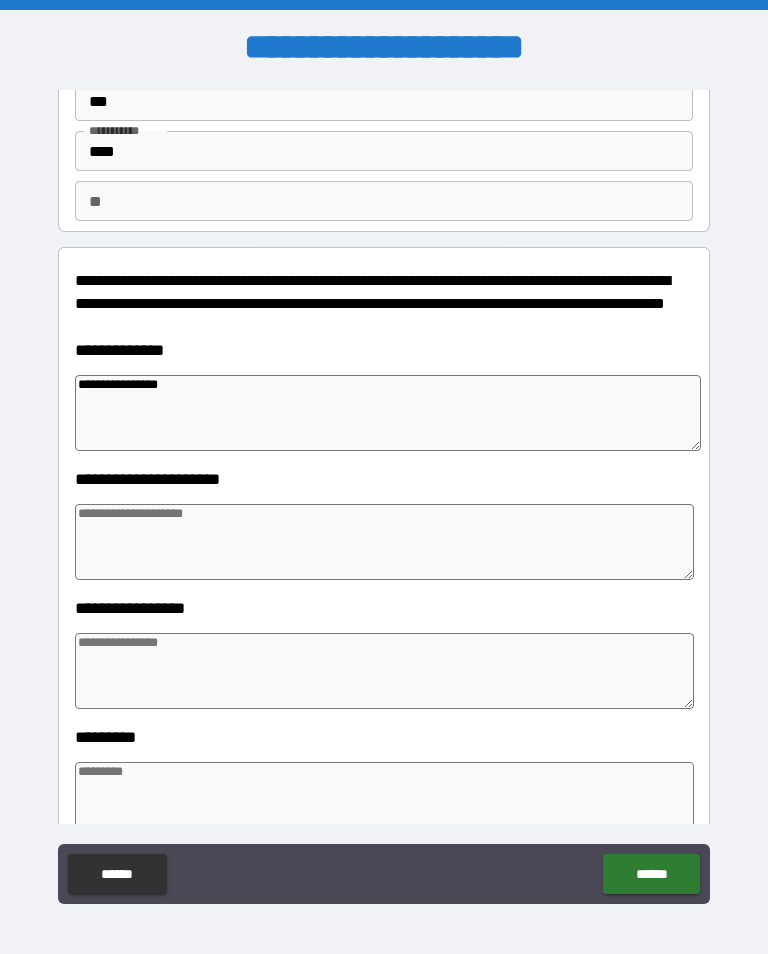 type on "*" 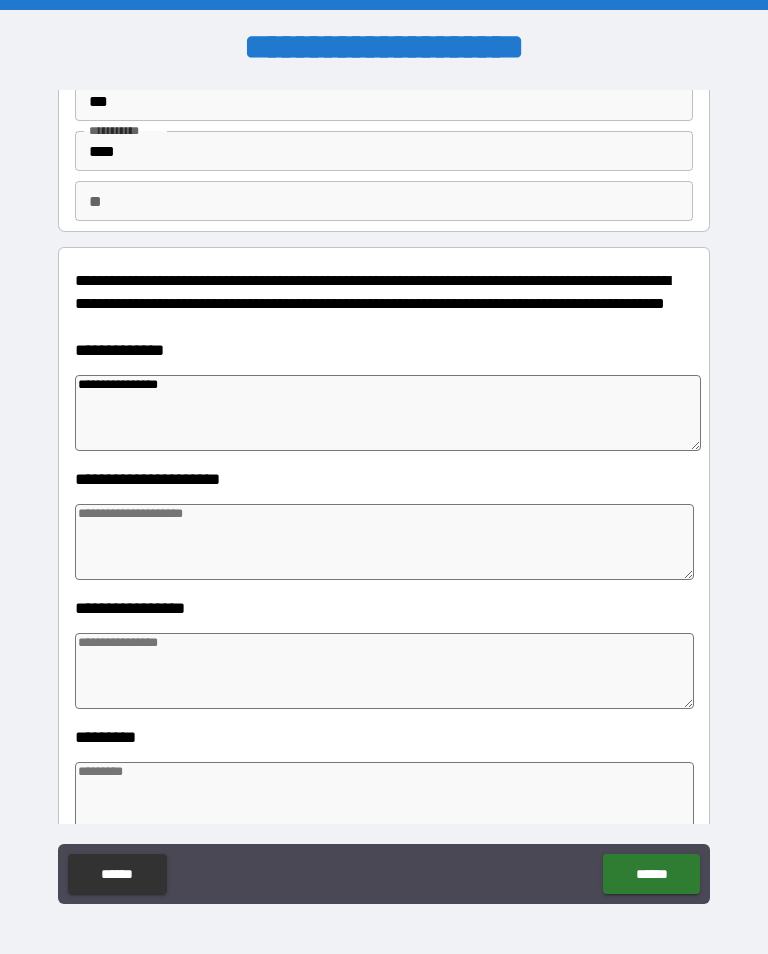 type on "*" 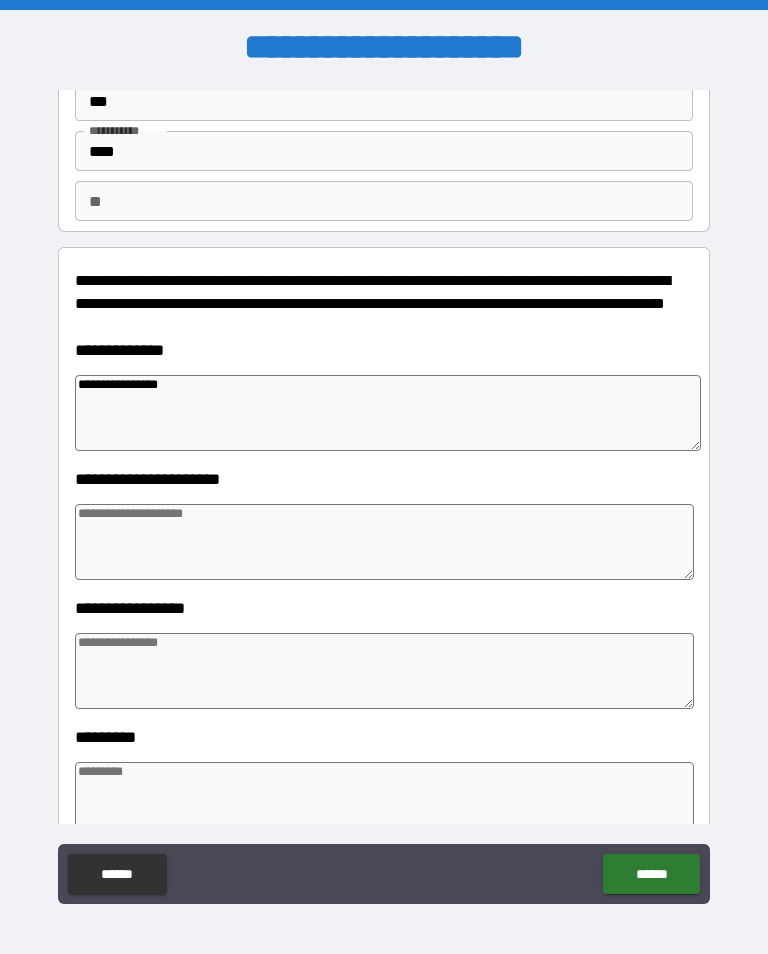 type on "*" 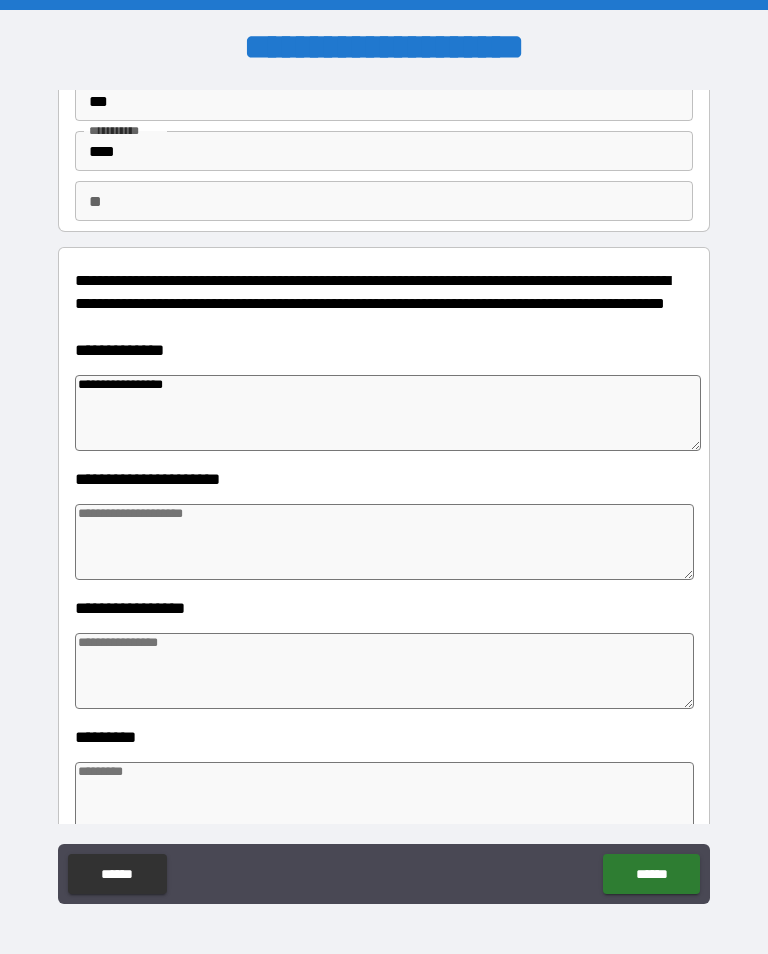 type on "*" 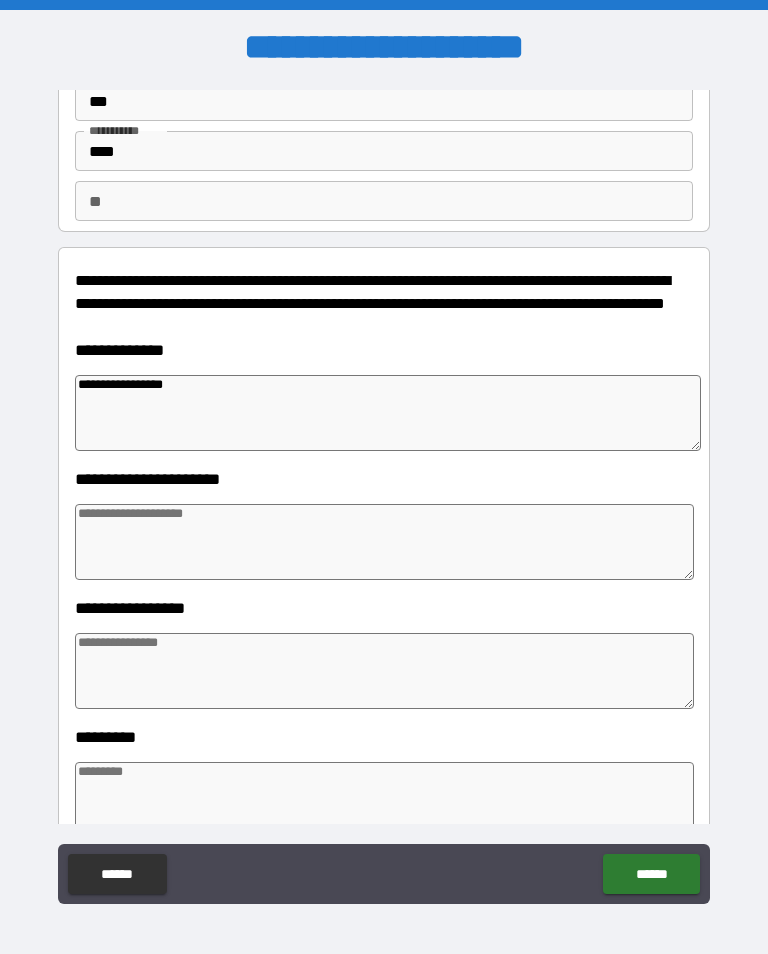 type on "*" 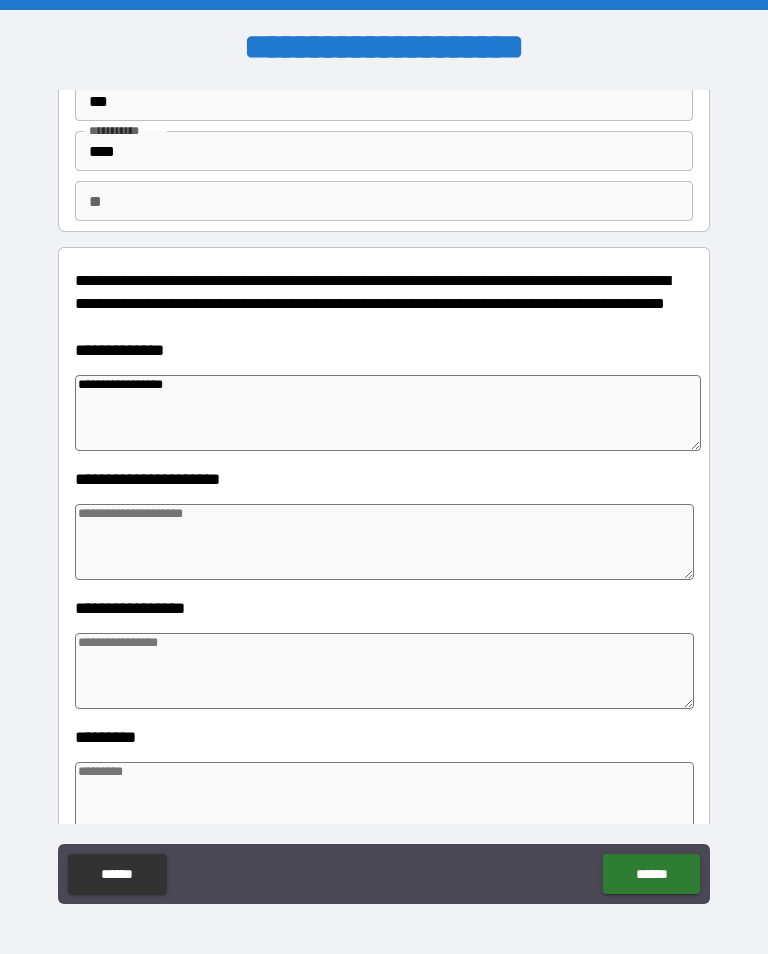 type on "*" 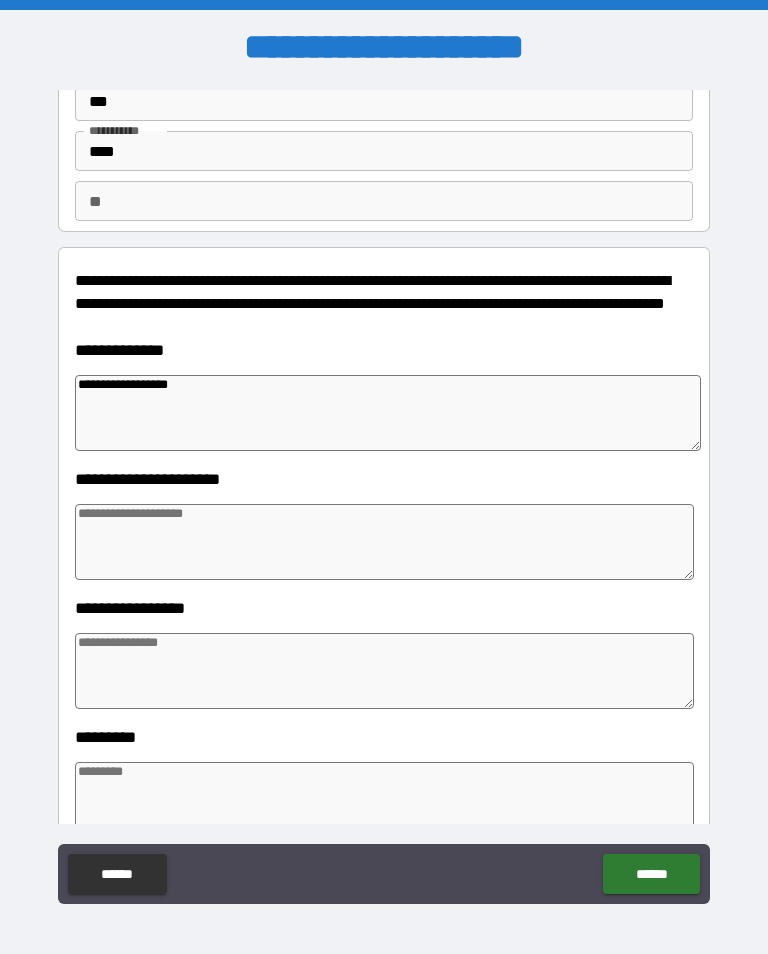 type on "*" 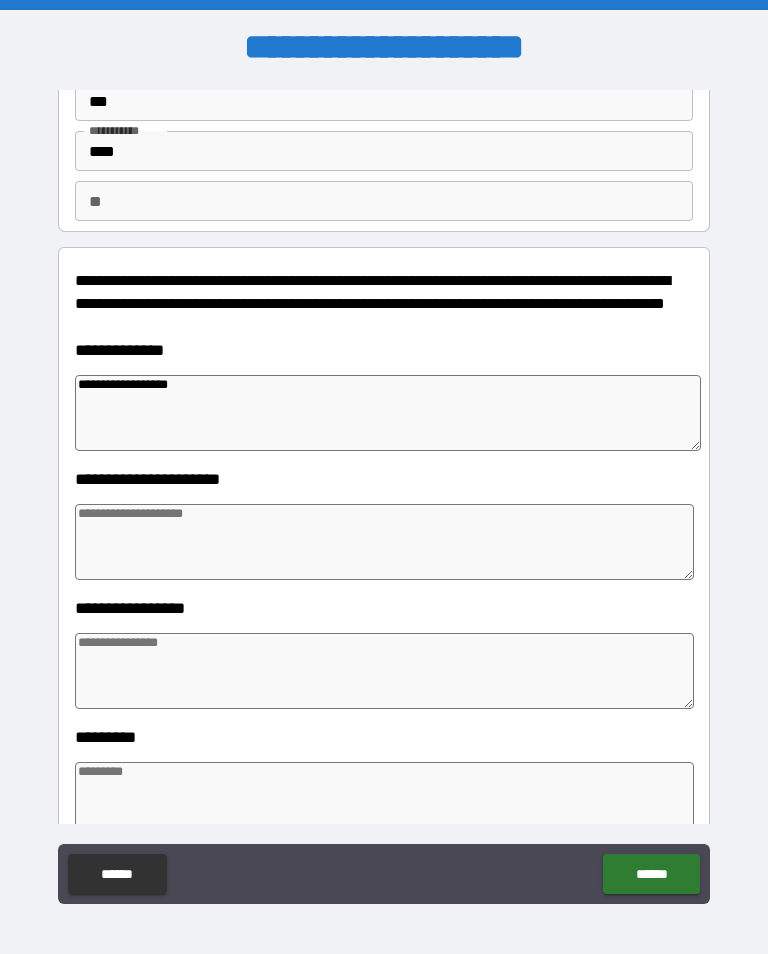 type on "**********" 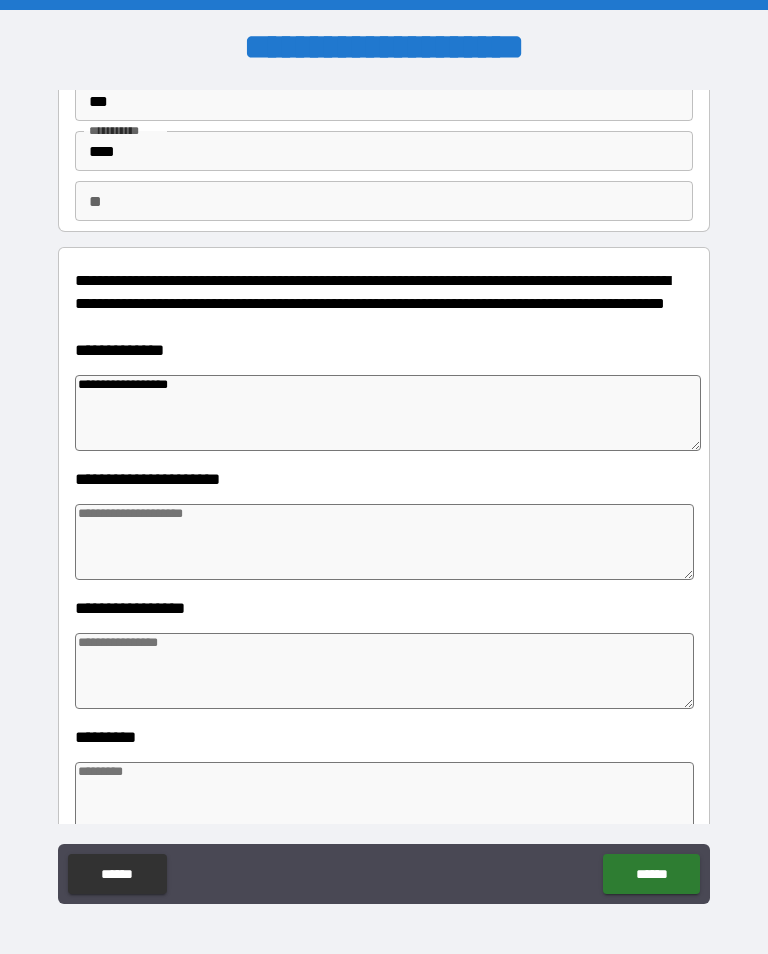 type on "*" 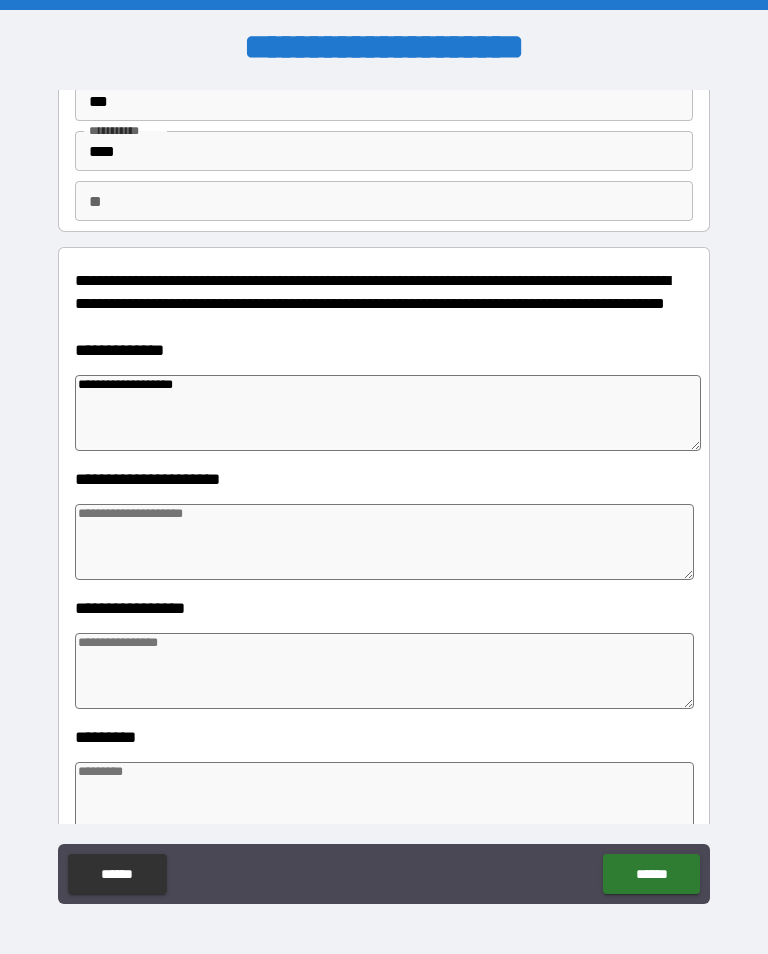 type on "**********" 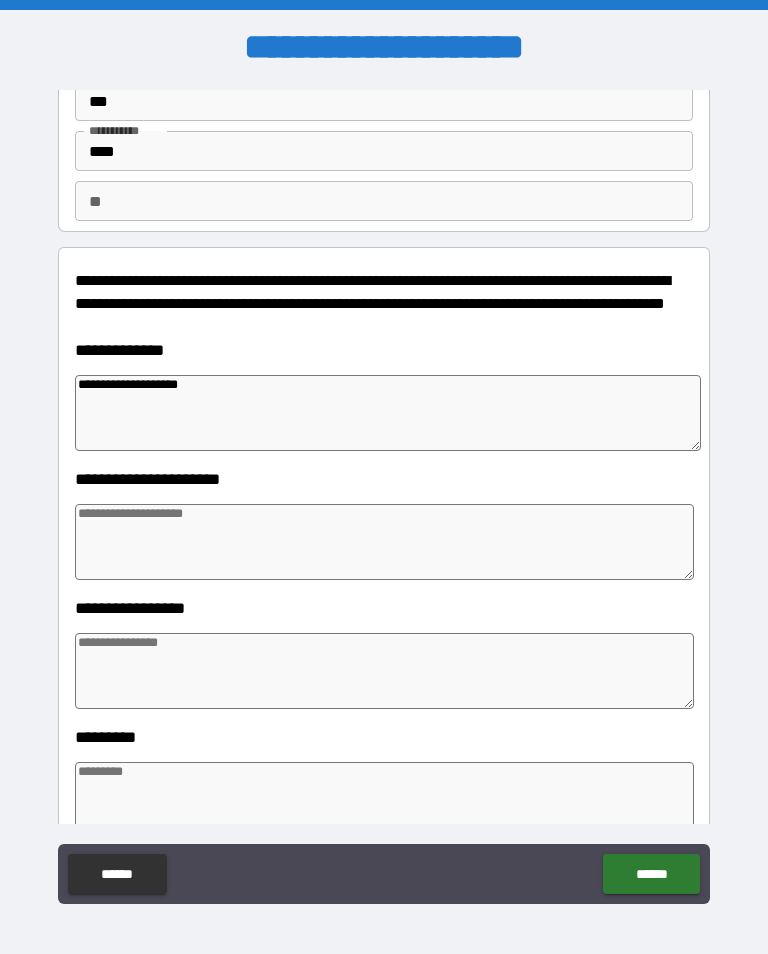 type on "*" 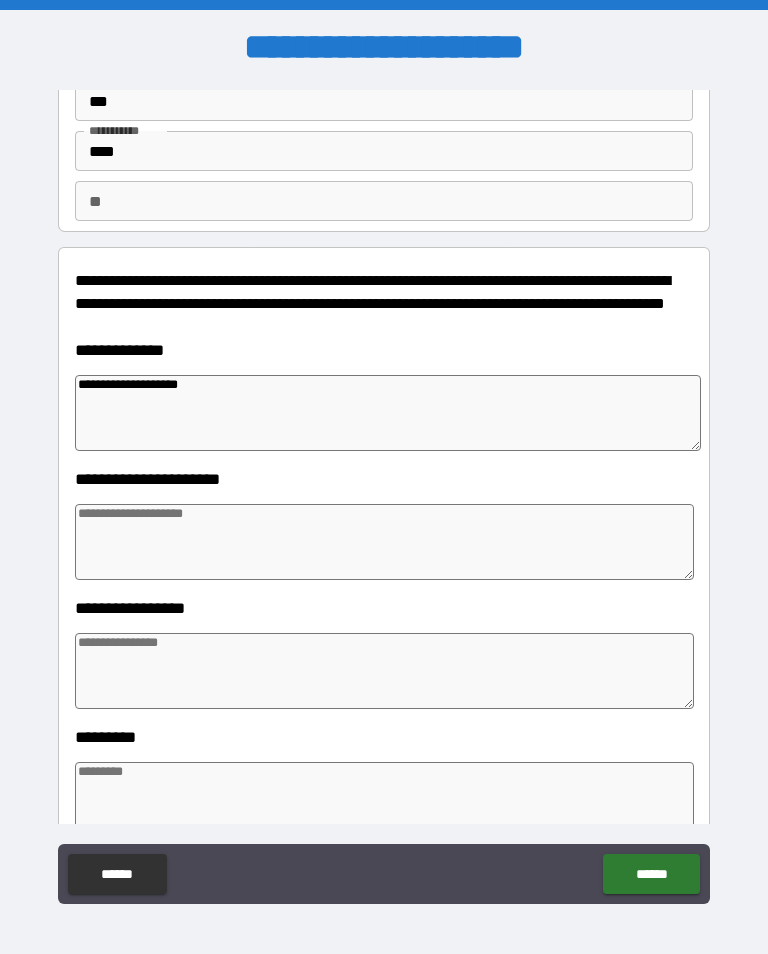 type on "**********" 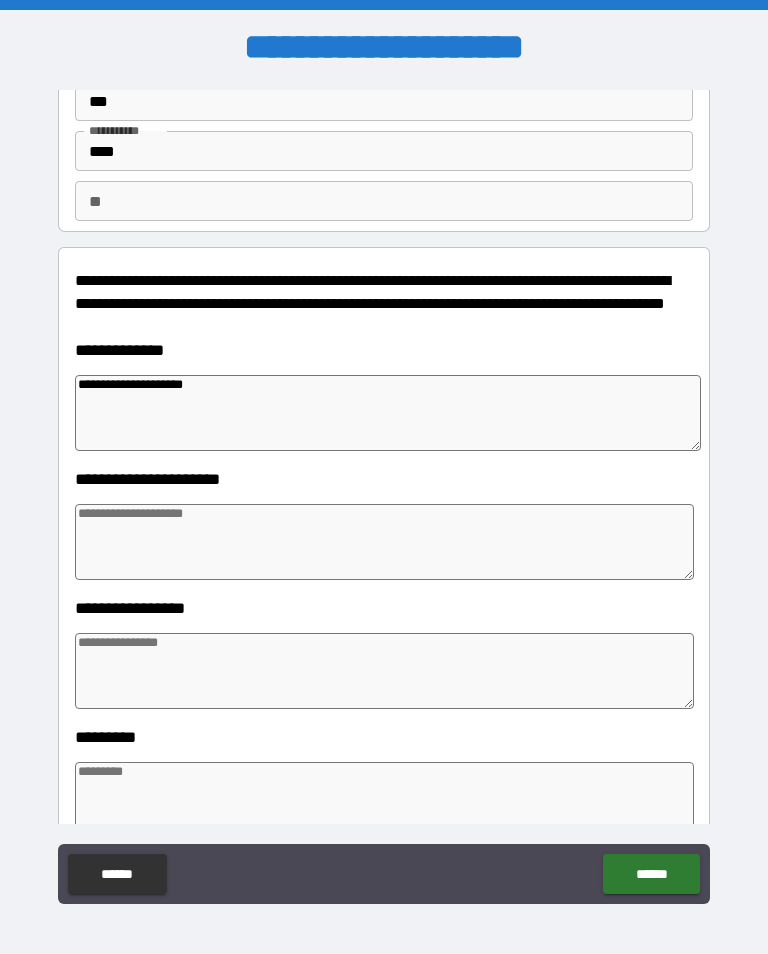 type on "*" 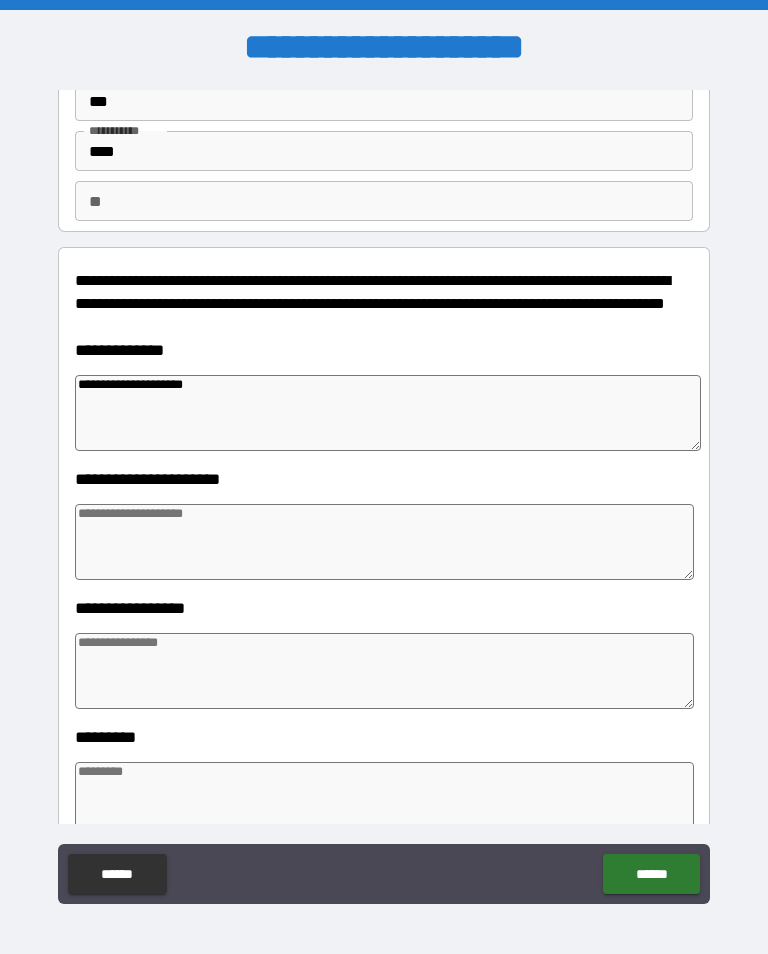 type on "*" 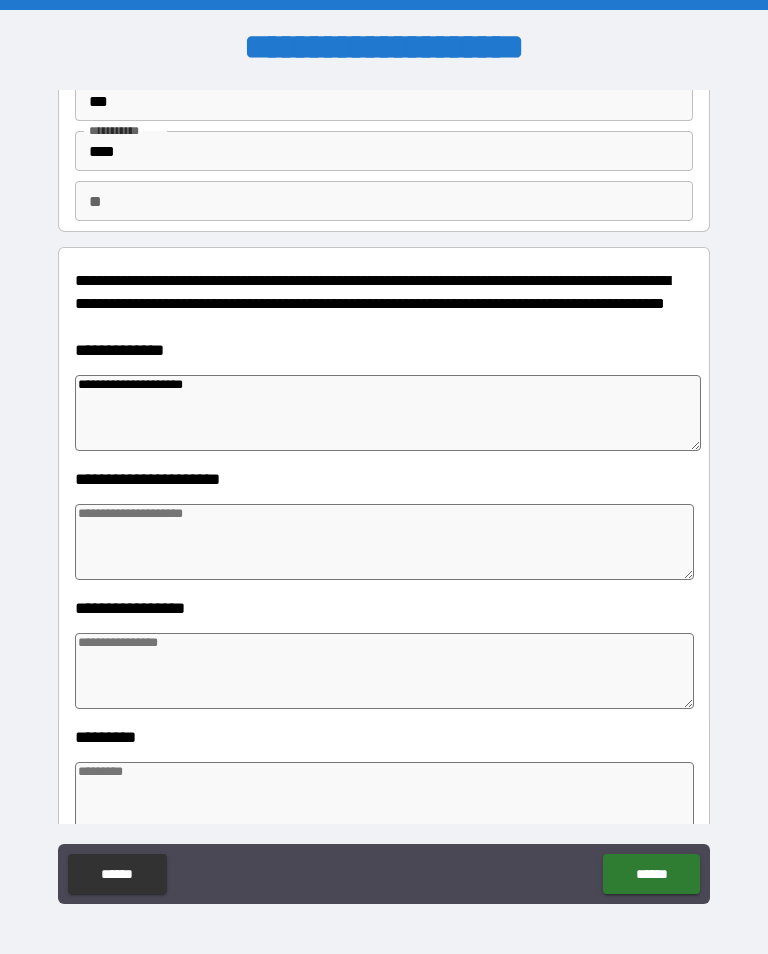 type on "*" 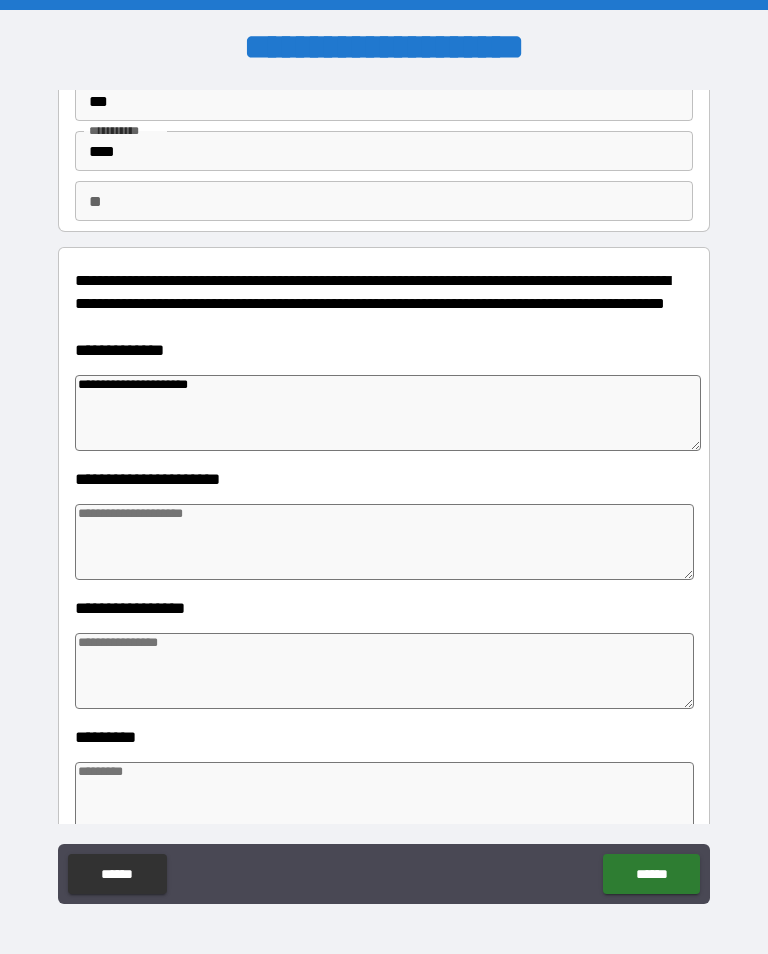 type on "*" 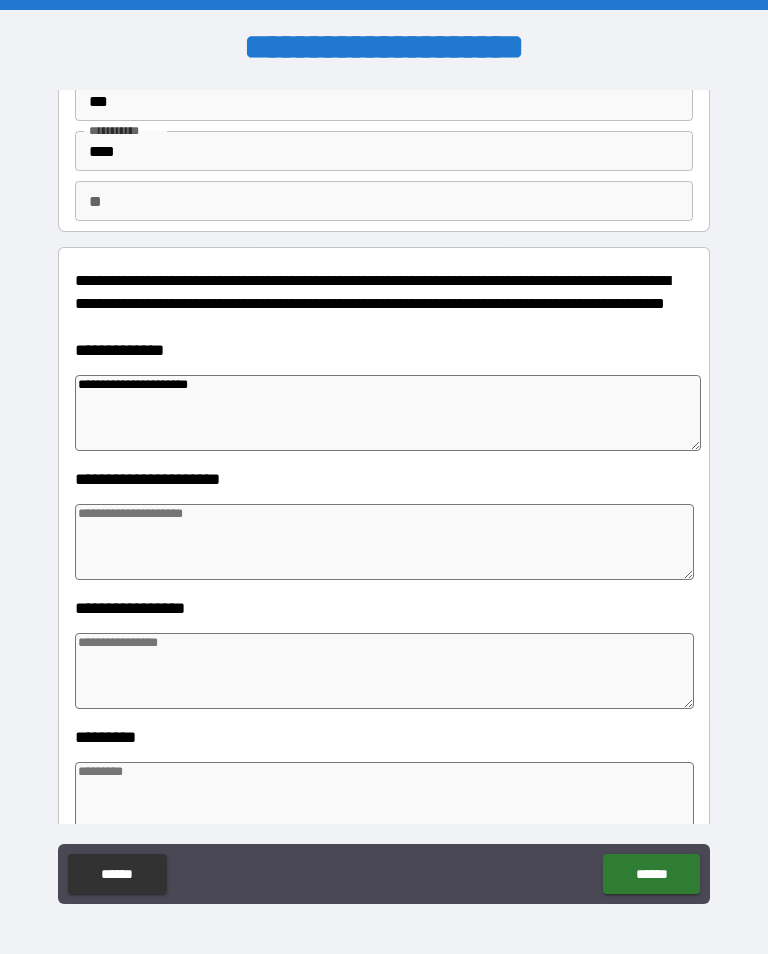type on "*" 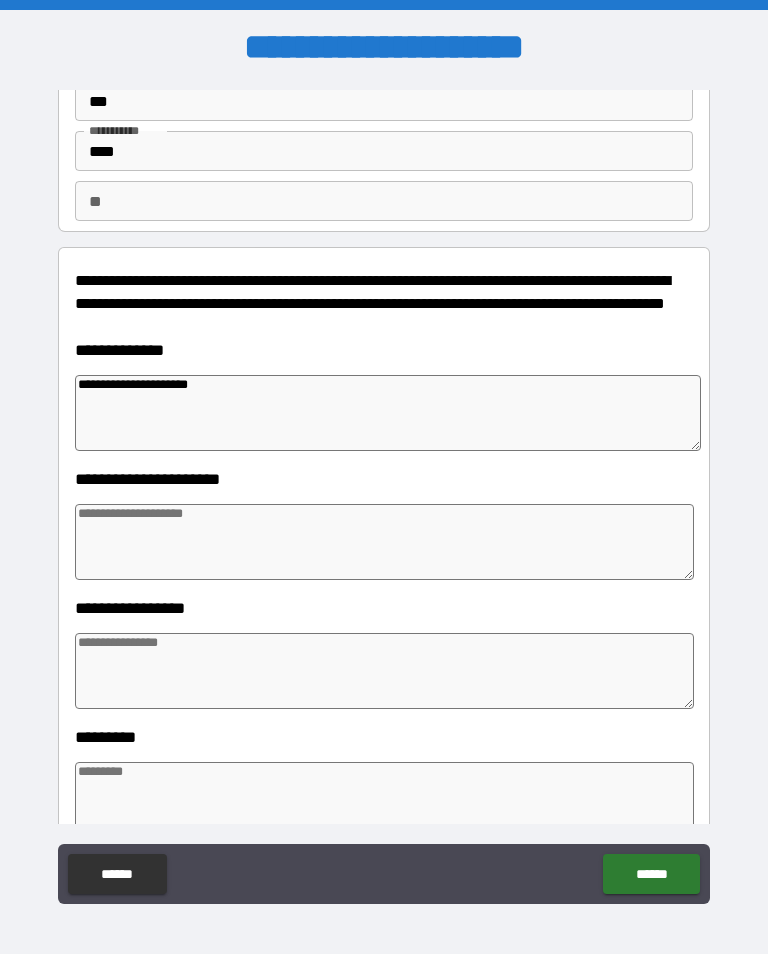 type on "*" 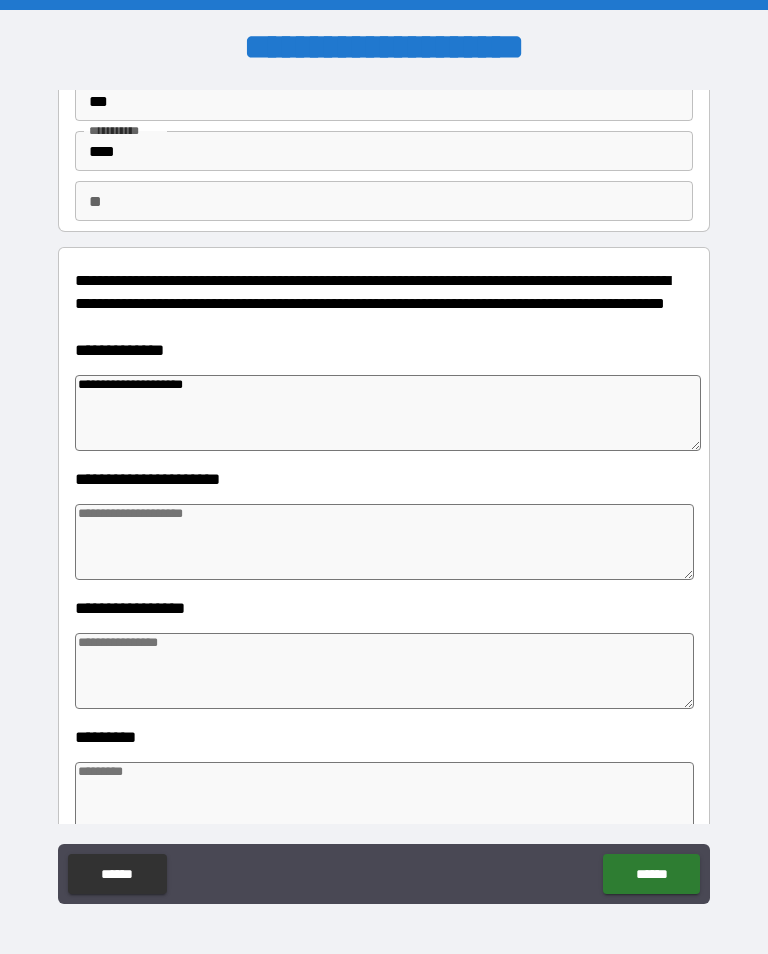 type on "**********" 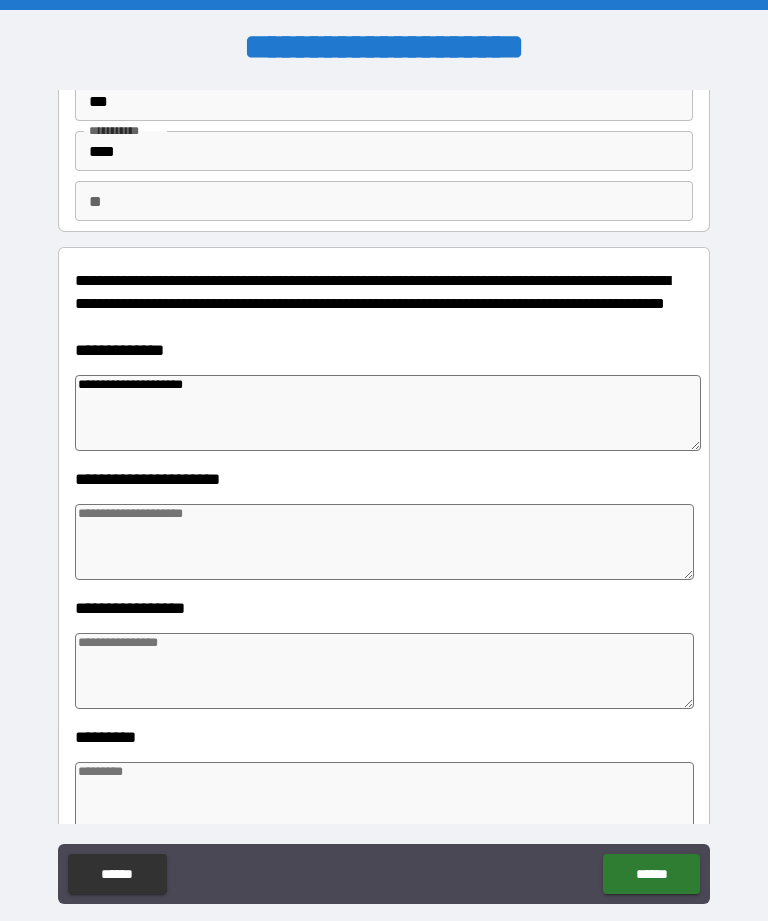 click at bounding box center (384, 542) 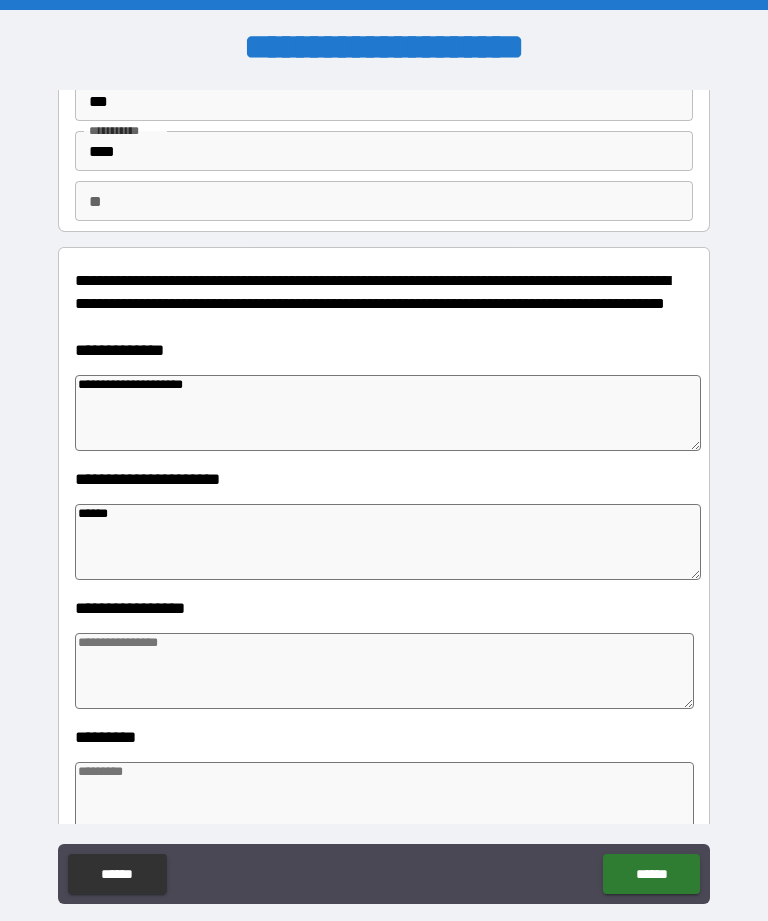 click on "******" at bounding box center [388, 542] 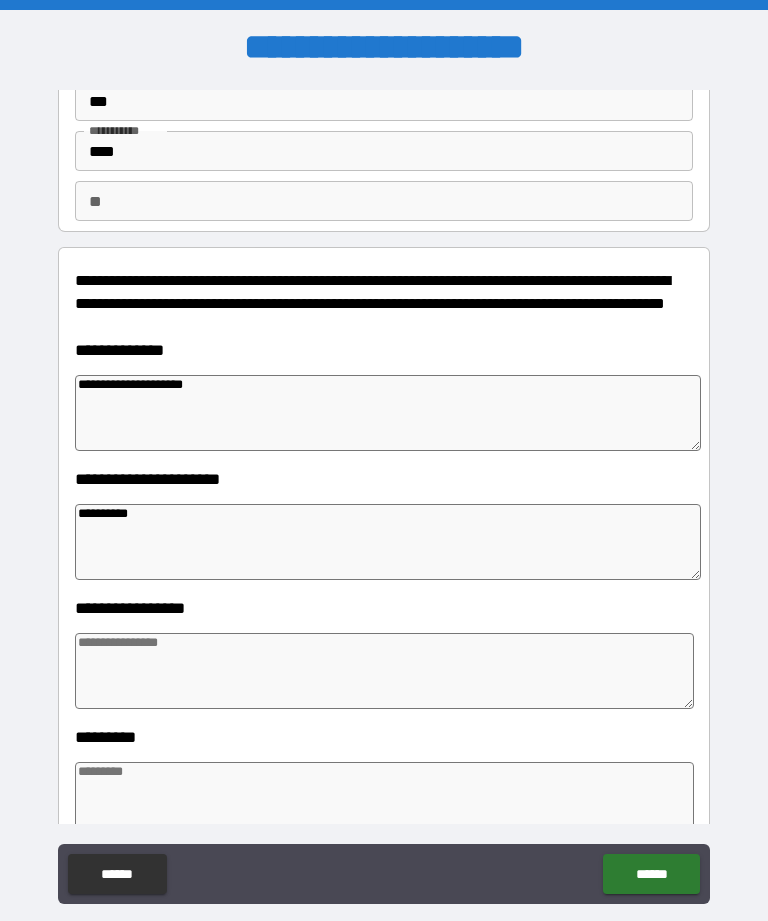 scroll, scrollTop: 175, scrollLeft: 0, axis: vertical 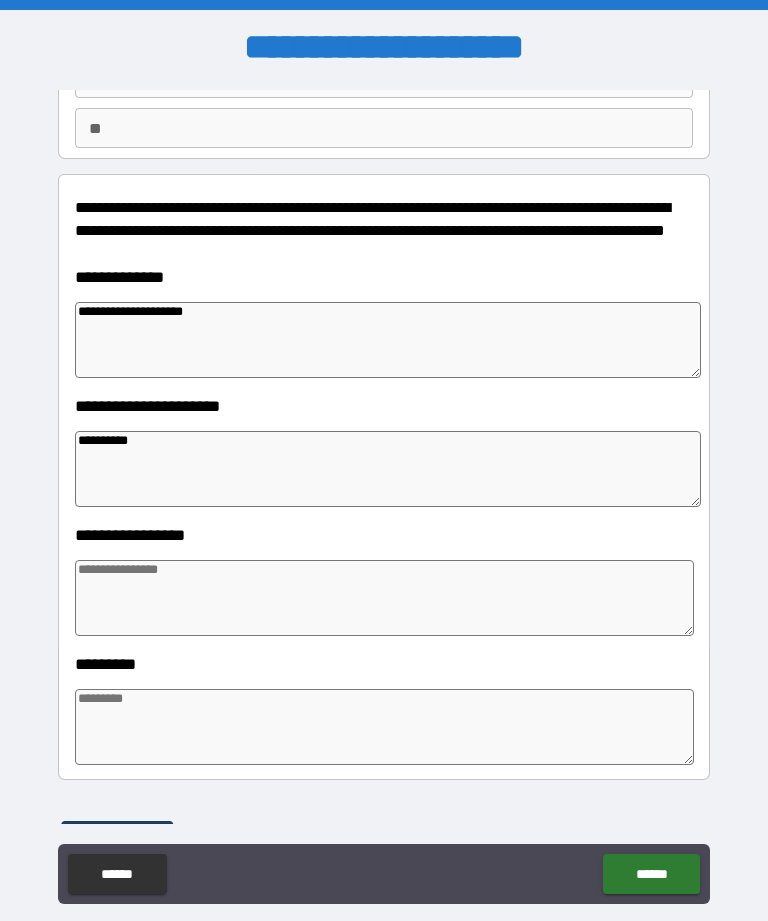 click at bounding box center (384, 598) 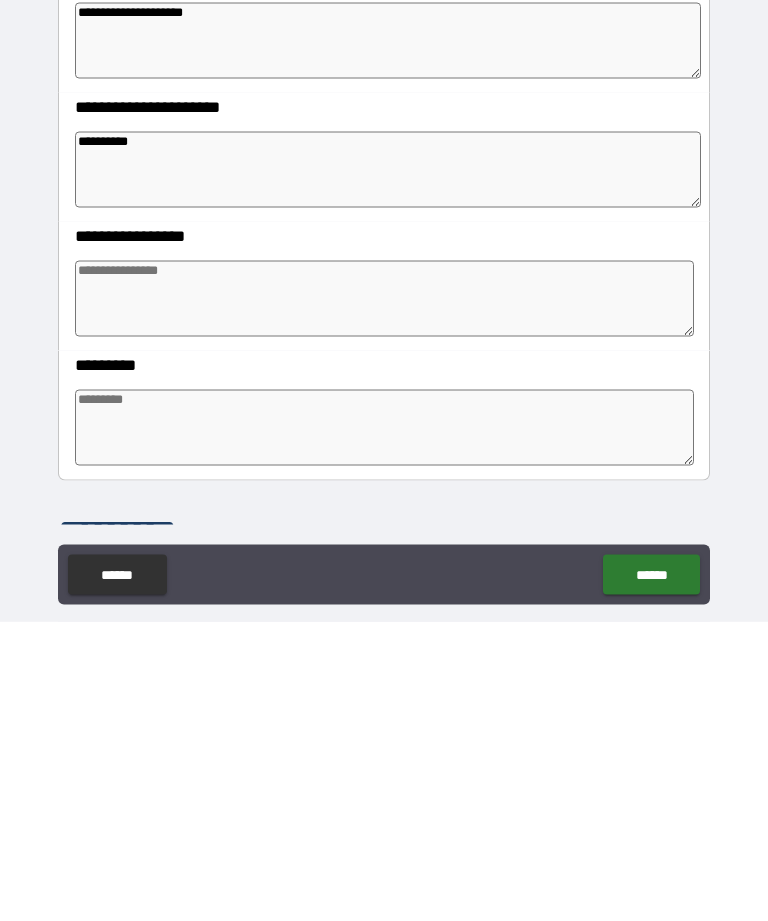 click at bounding box center [384, 598] 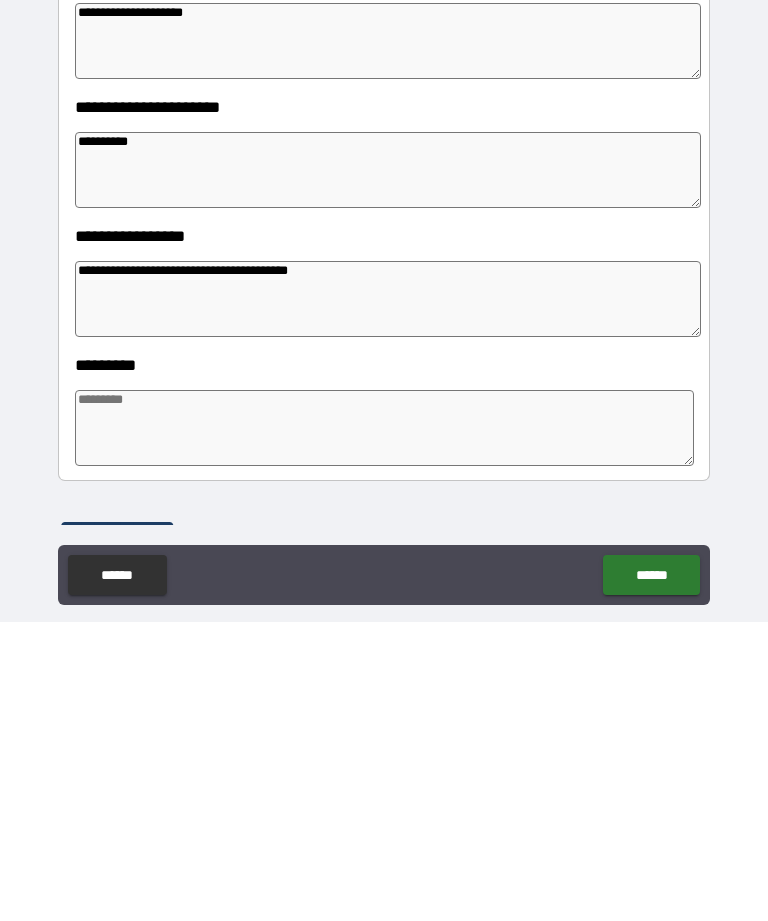 click at bounding box center [384, 727] 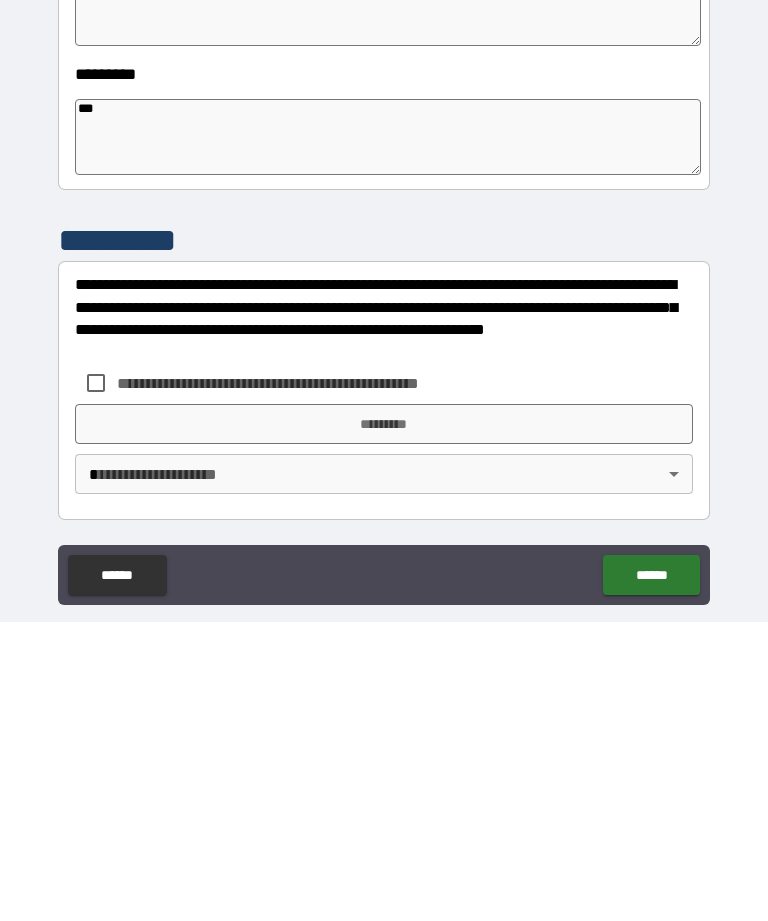 scroll, scrollTop: 466, scrollLeft: 0, axis: vertical 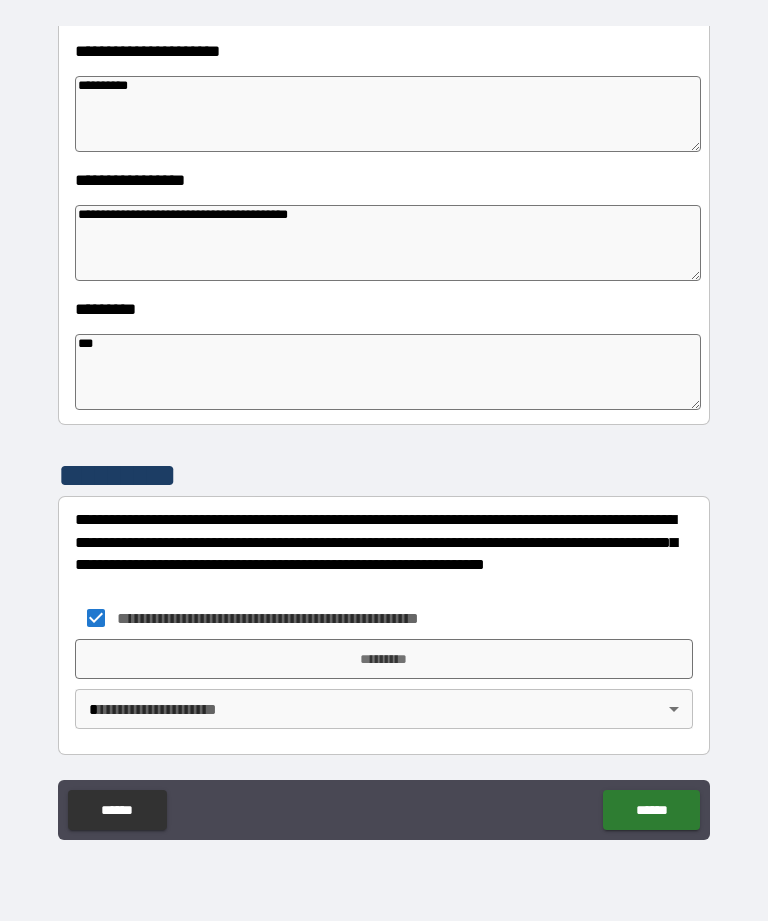 click on "*********" at bounding box center (384, 659) 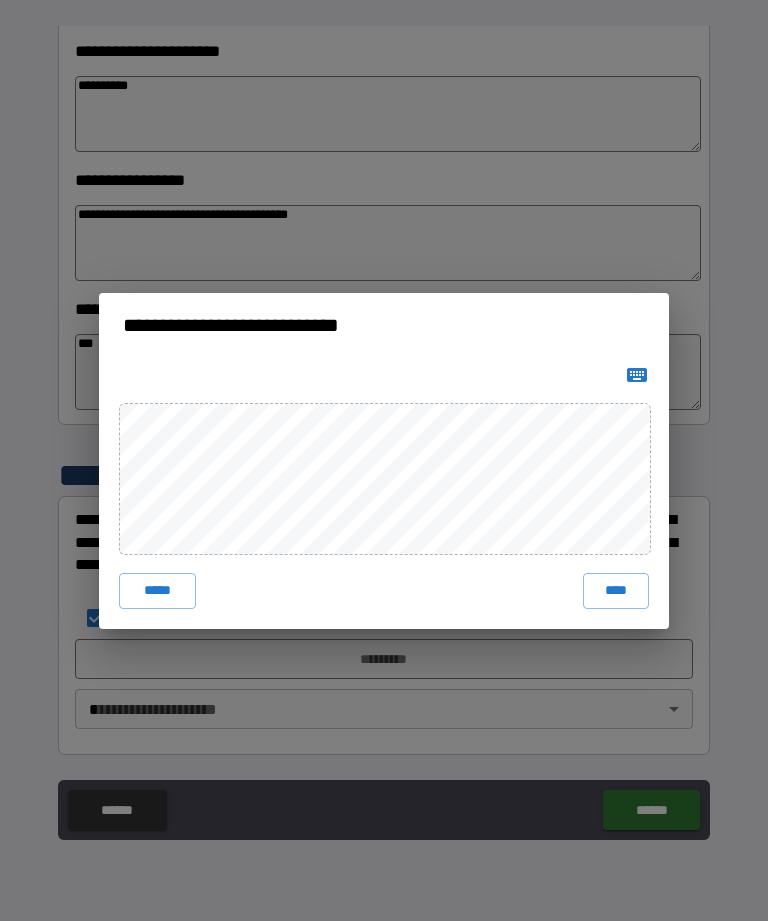 click on "*****" at bounding box center (157, 591) 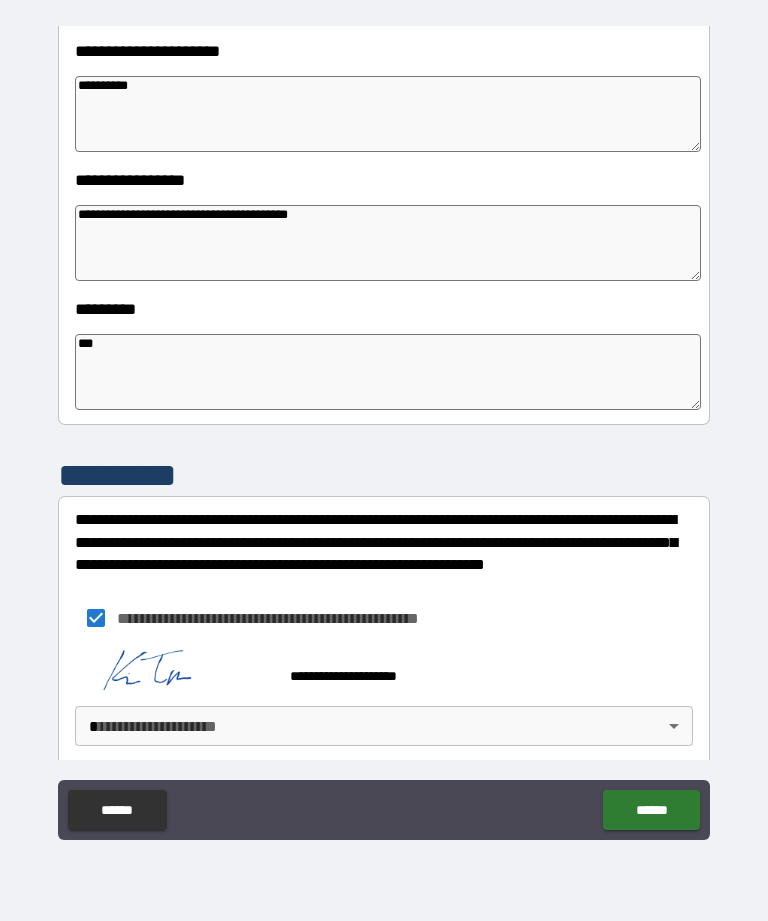 scroll, scrollTop: 456, scrollLeft: 0, axis: vertical 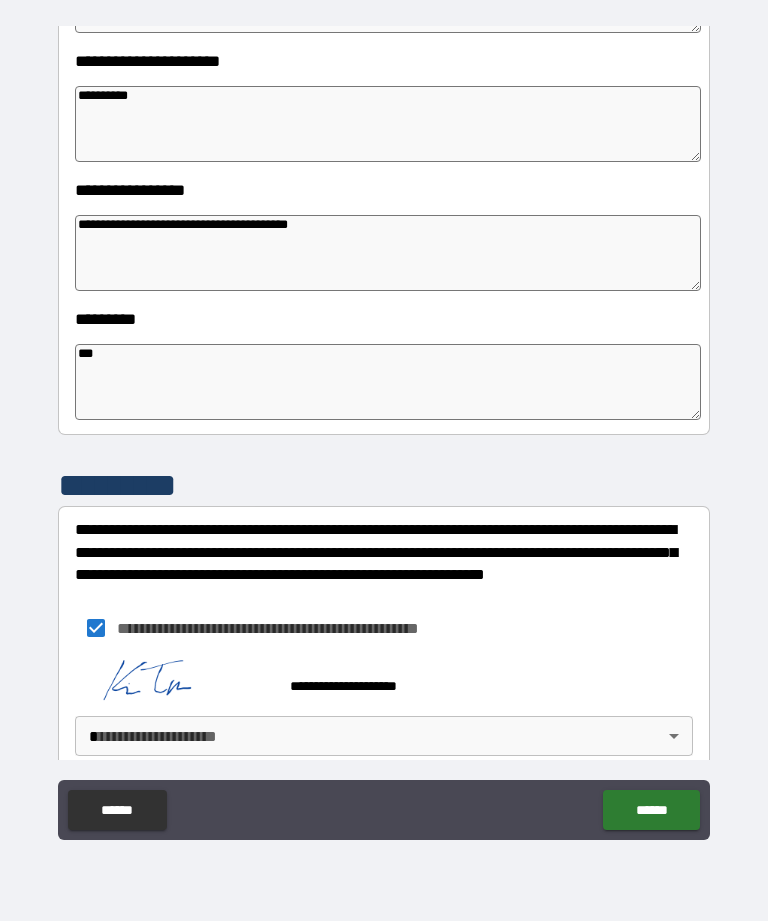 click on "**********" at bounding box center [384, 428] 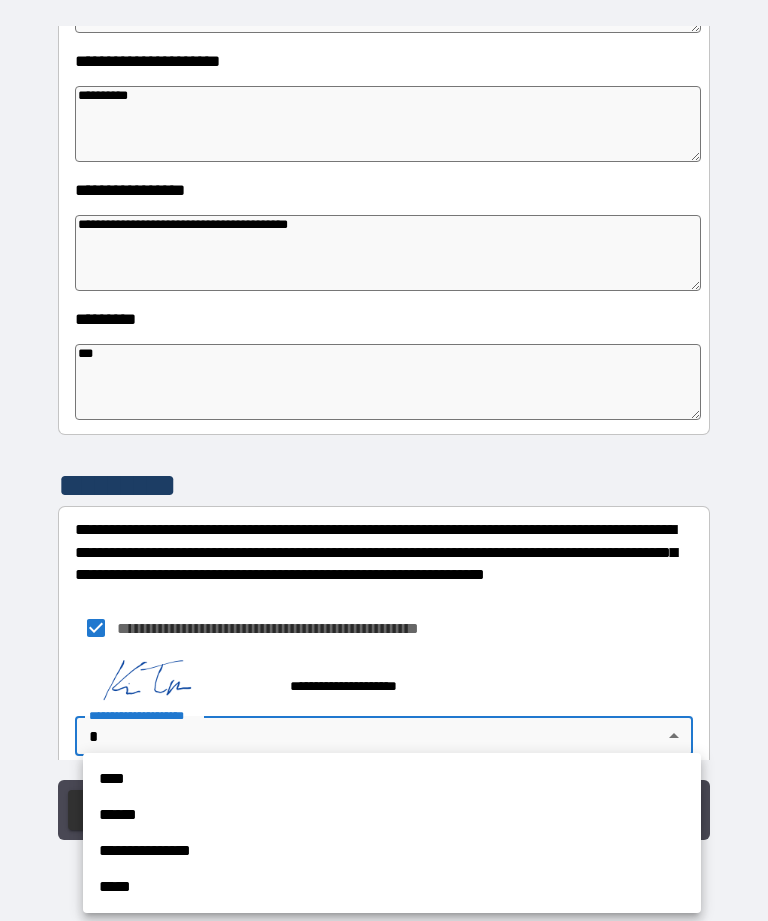 click on "****" at bounding box center [392, 779] 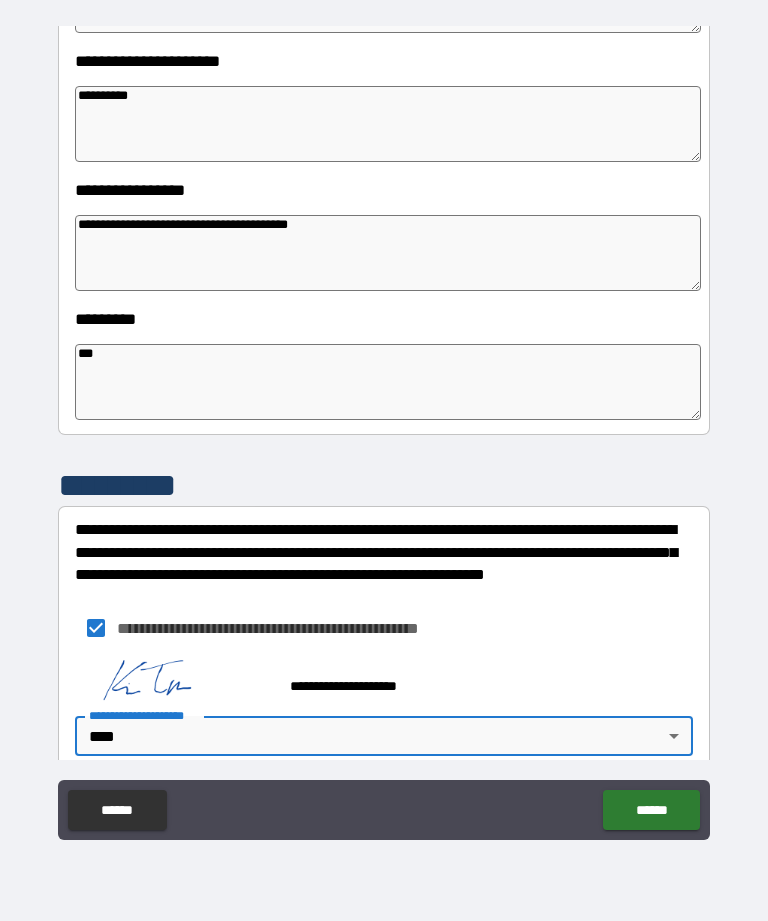 click on "******" at bounding box center [651, 810] 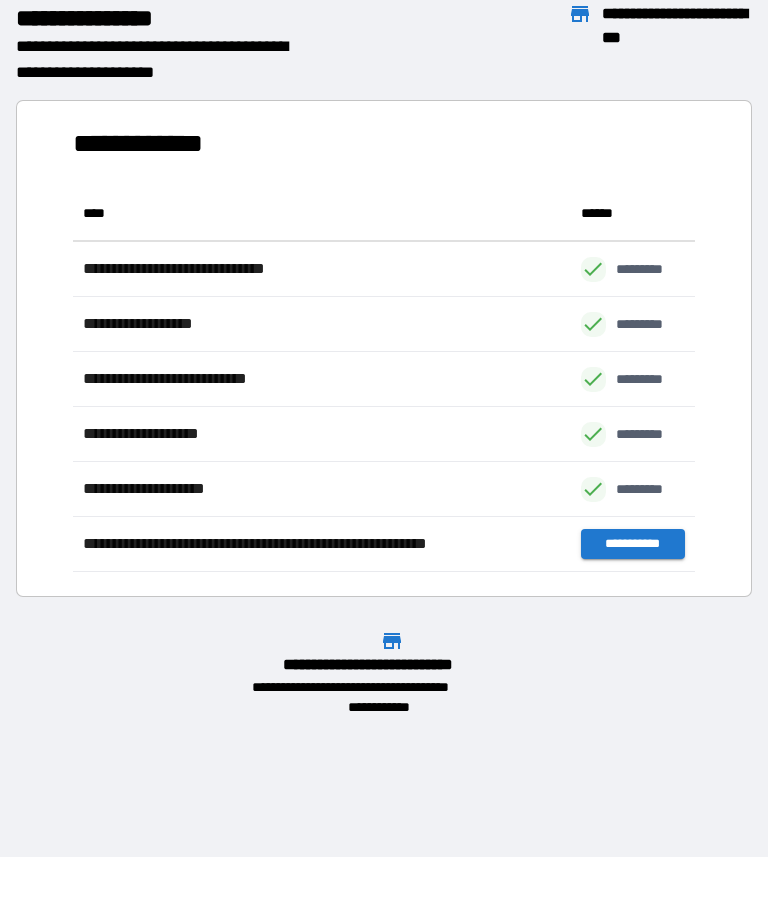 scroll, scrollTop: 1, scrollLeft: 1, axis: both 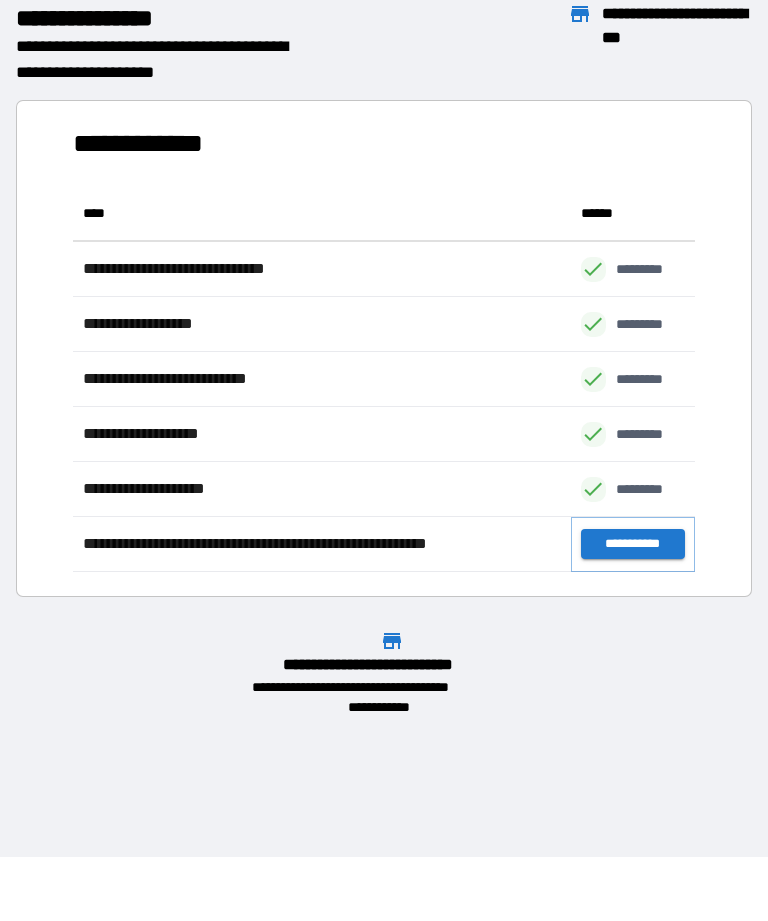 click on "**********" at bounding box center [633, 544] 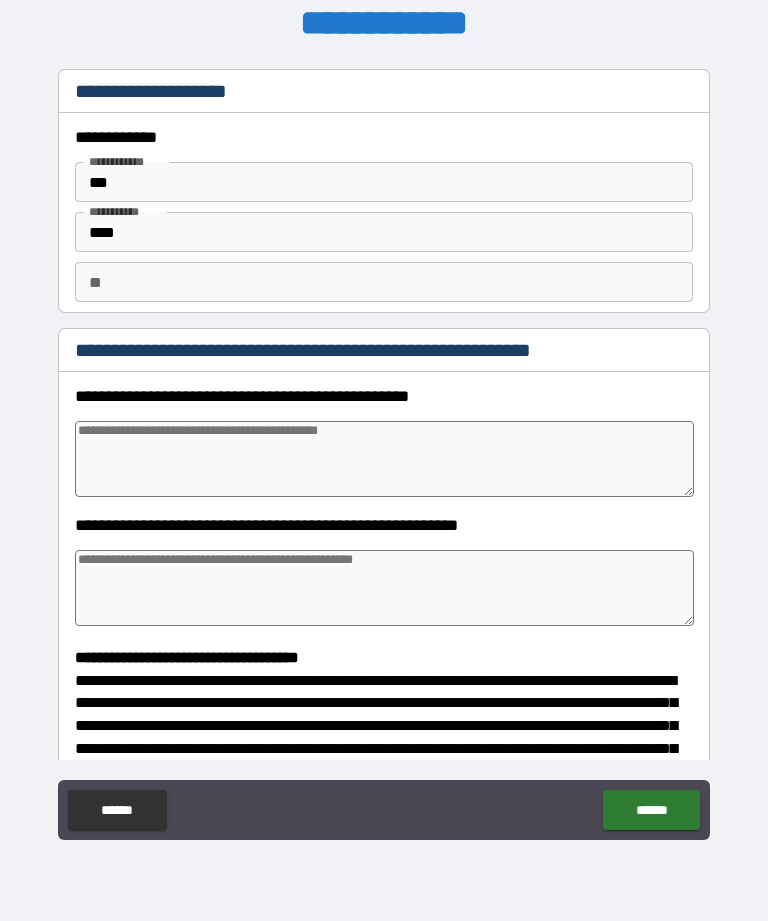 scroll, scrollTop: 20, scrollLeft: 0, axis: vertical 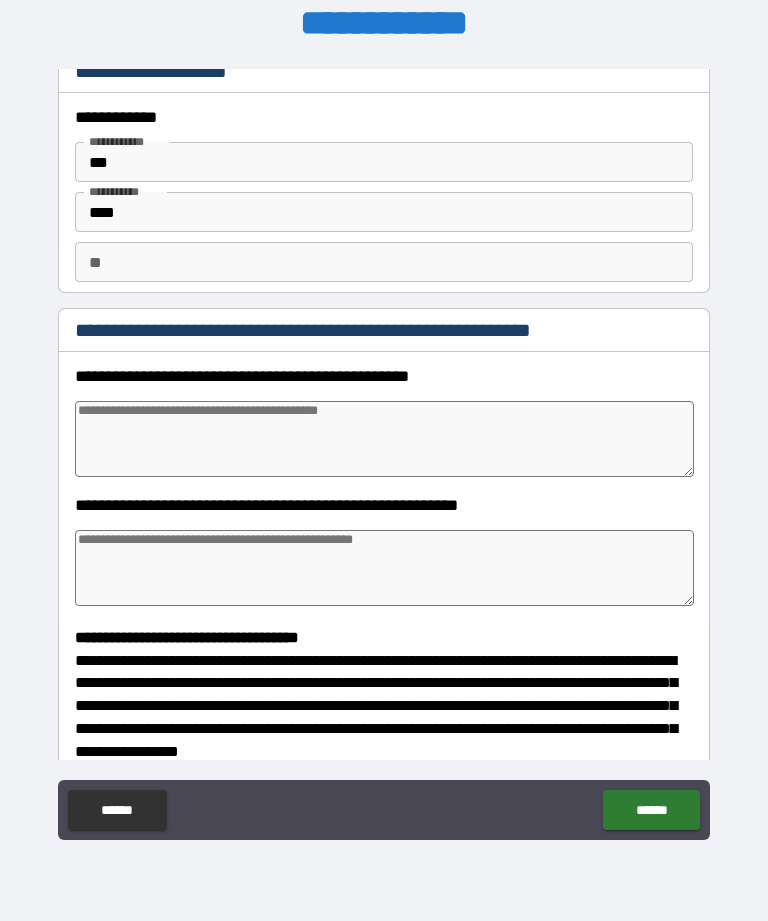 click at bounding box center (384, 439) 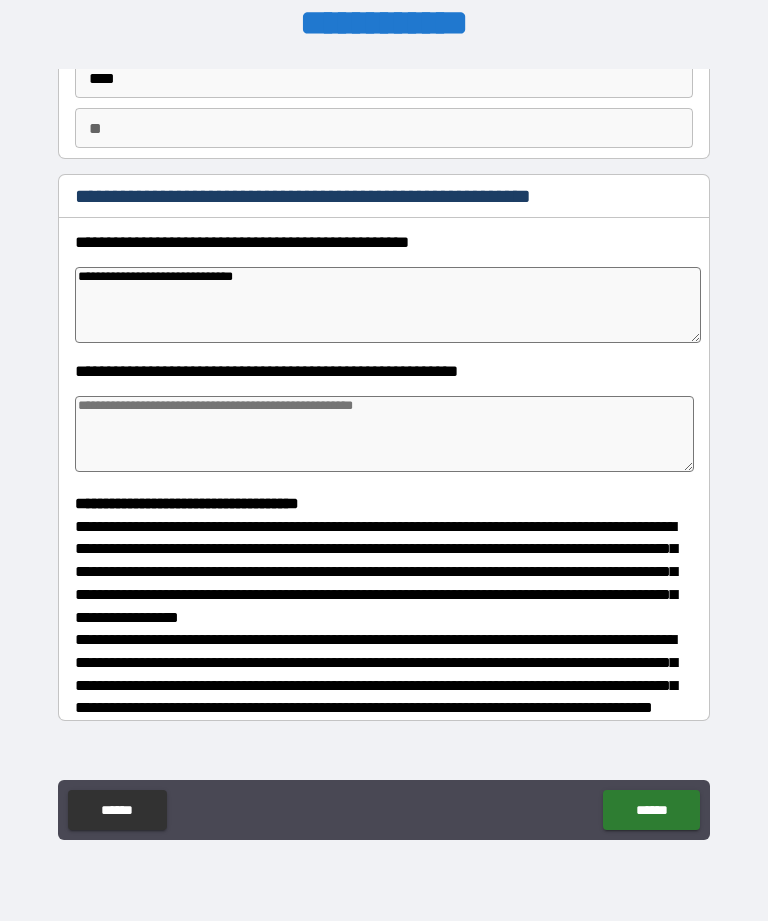 scroll, scrollTop: 157, scrollLeft: 0, axis: vertical 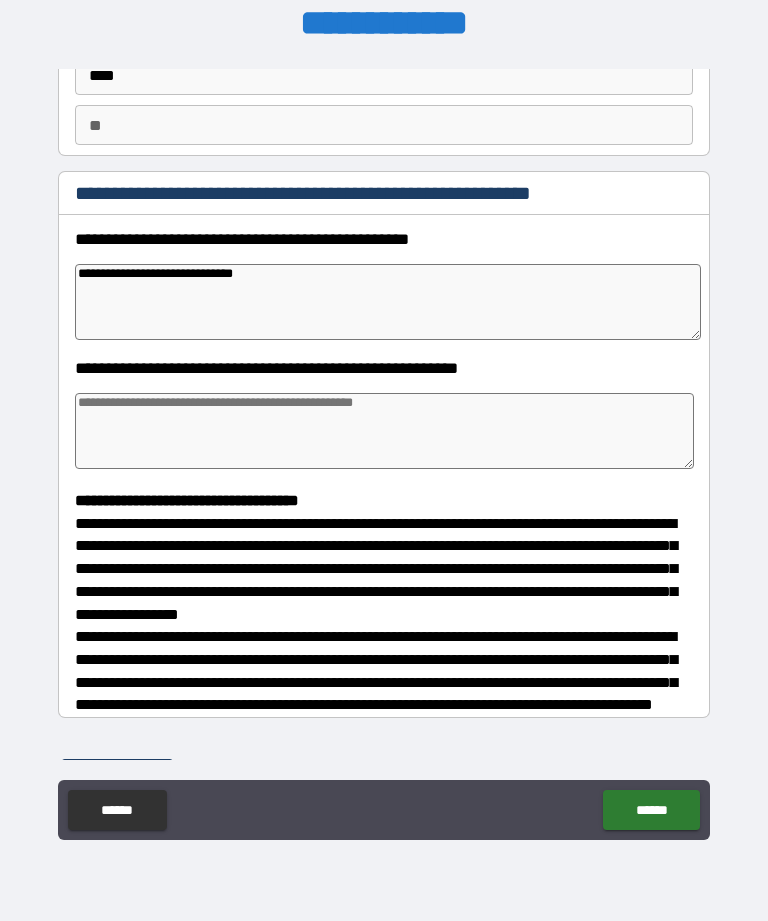 click at bounding box center (384, 431) 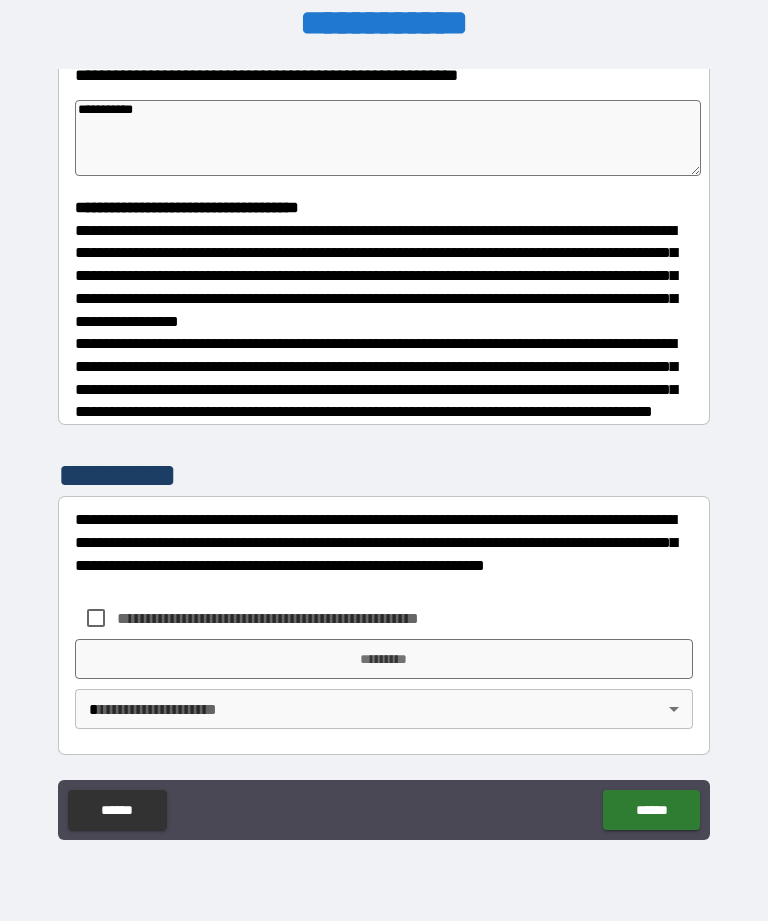 scroll, scrollTop: 465, scrollLeft: 0, axis: vertical 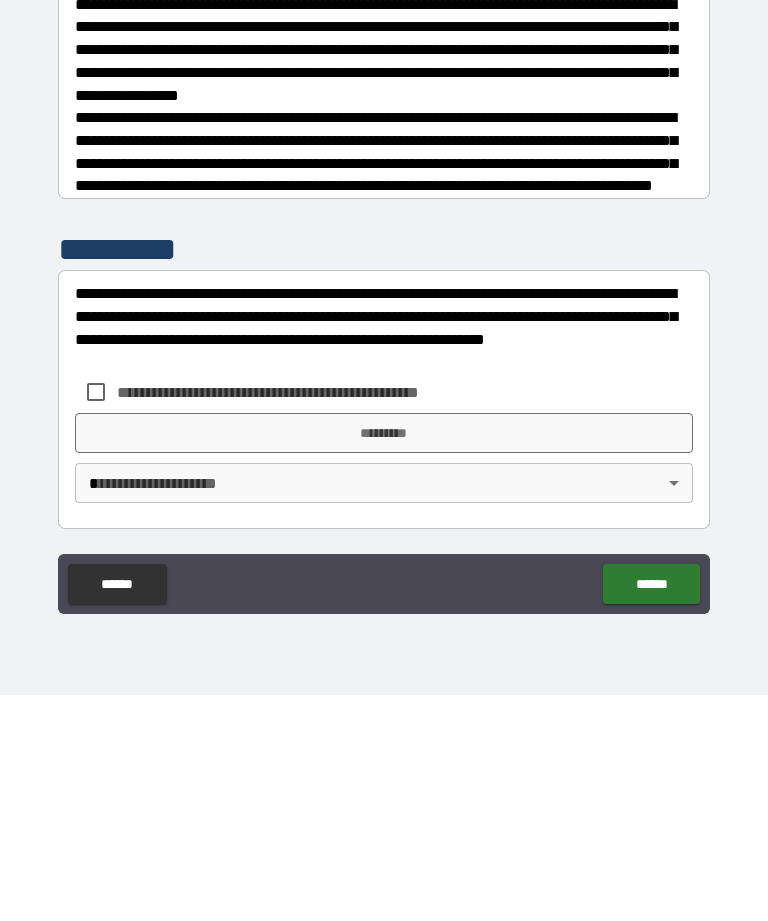 click on "**********" at bounding box center (301, 618) 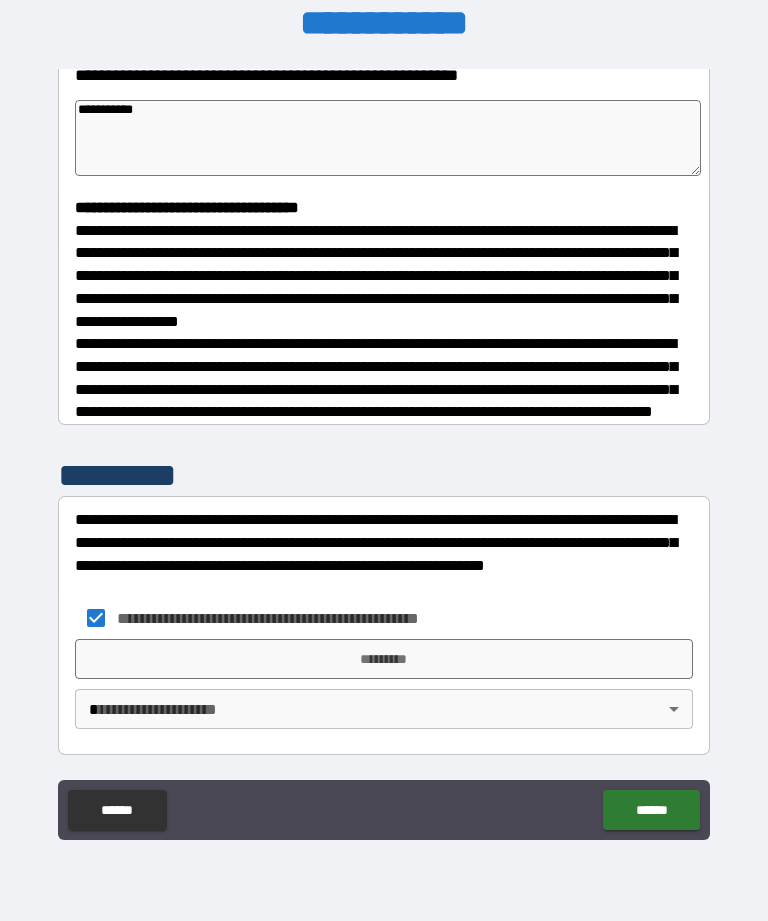 click on "*********" at bounding box center [384, 659] 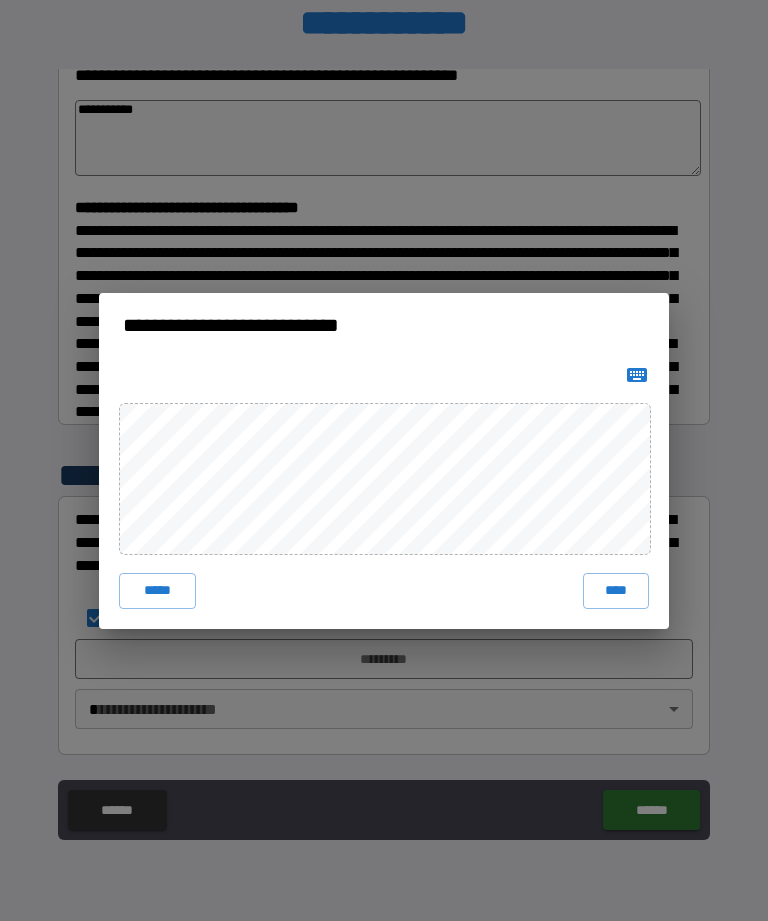 click on "*****" at bounding box center (157, 591) 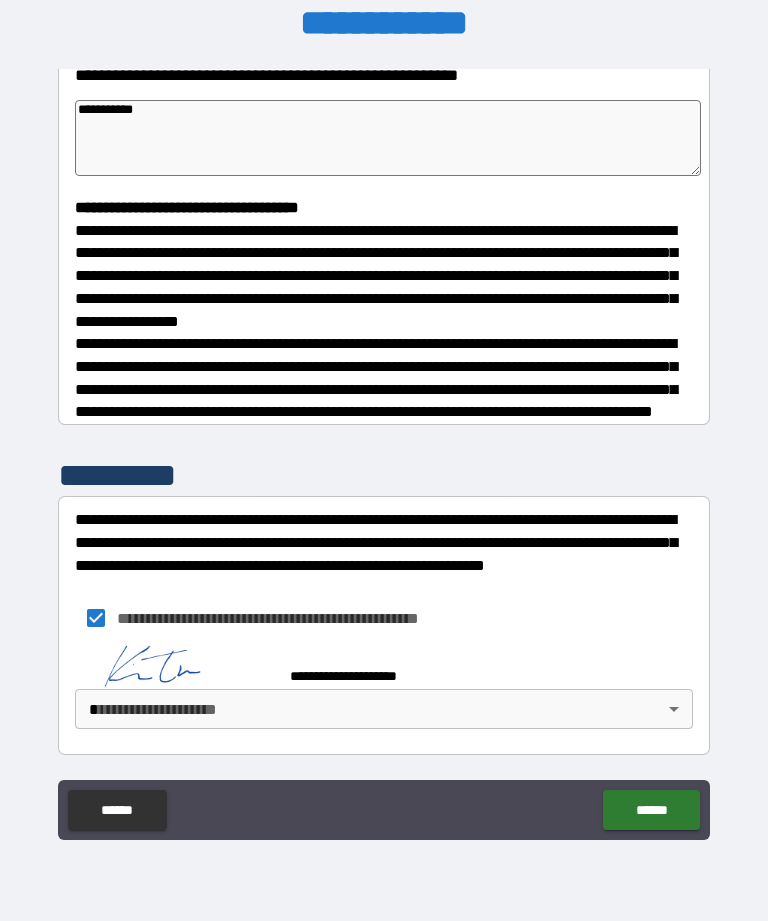 scroll, scrollTop: 455, scrollLeft: 0, axis: vertical 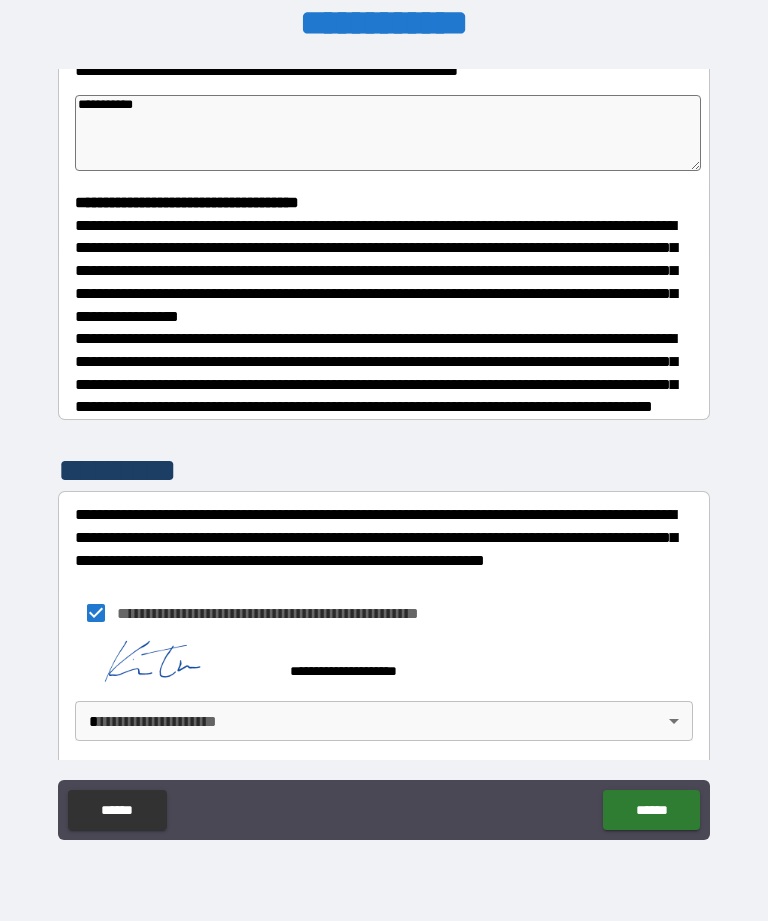click on "**********" at bounding box center (384, 428) 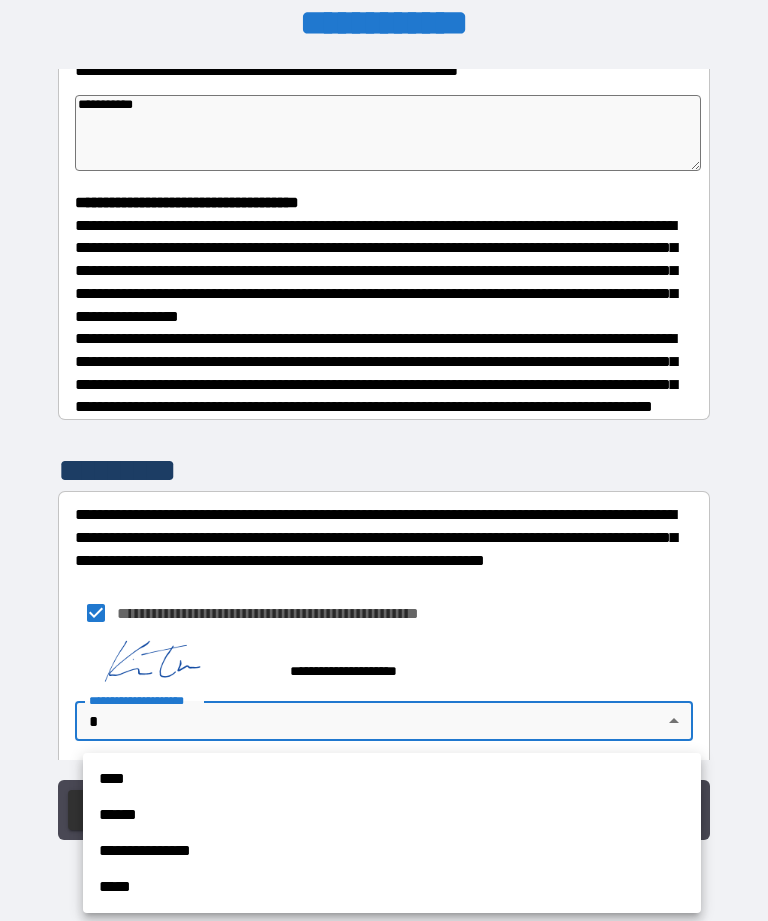 click on "****" at bounding box center [392, 779] 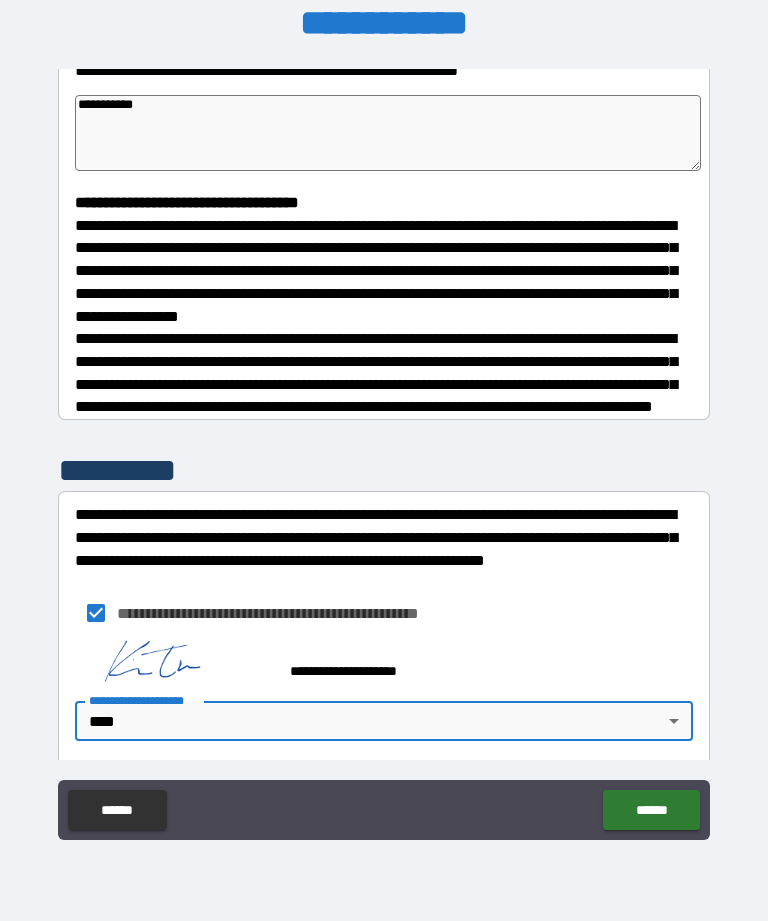 click on "******" at bounding box center (651, 810) 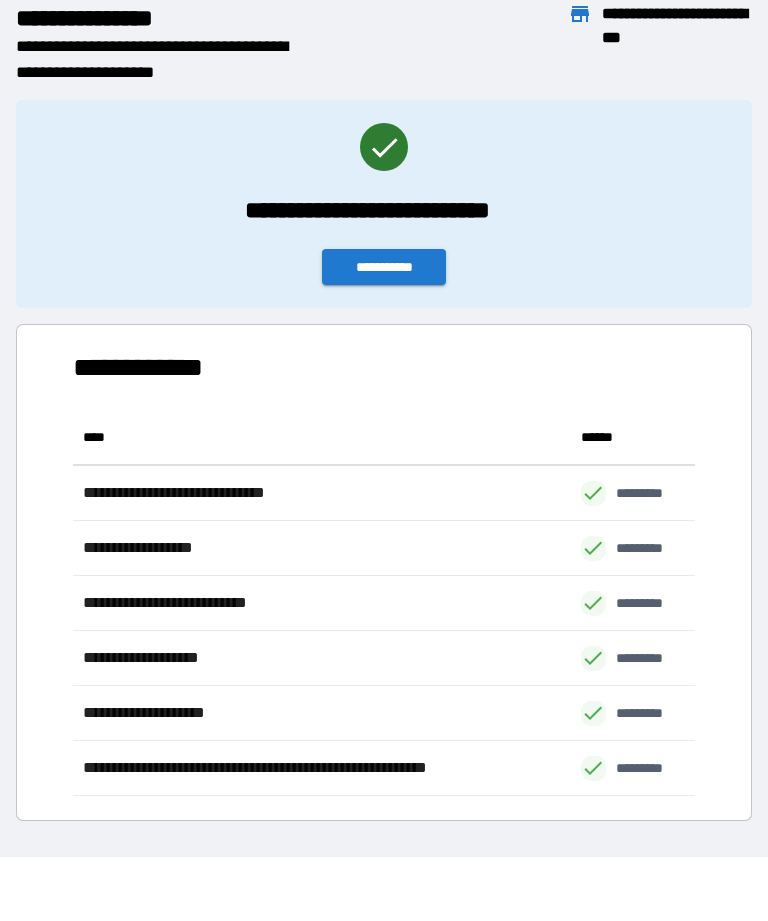 scroll, scrollTop: 386, scrollLeft: 622, axis: both 